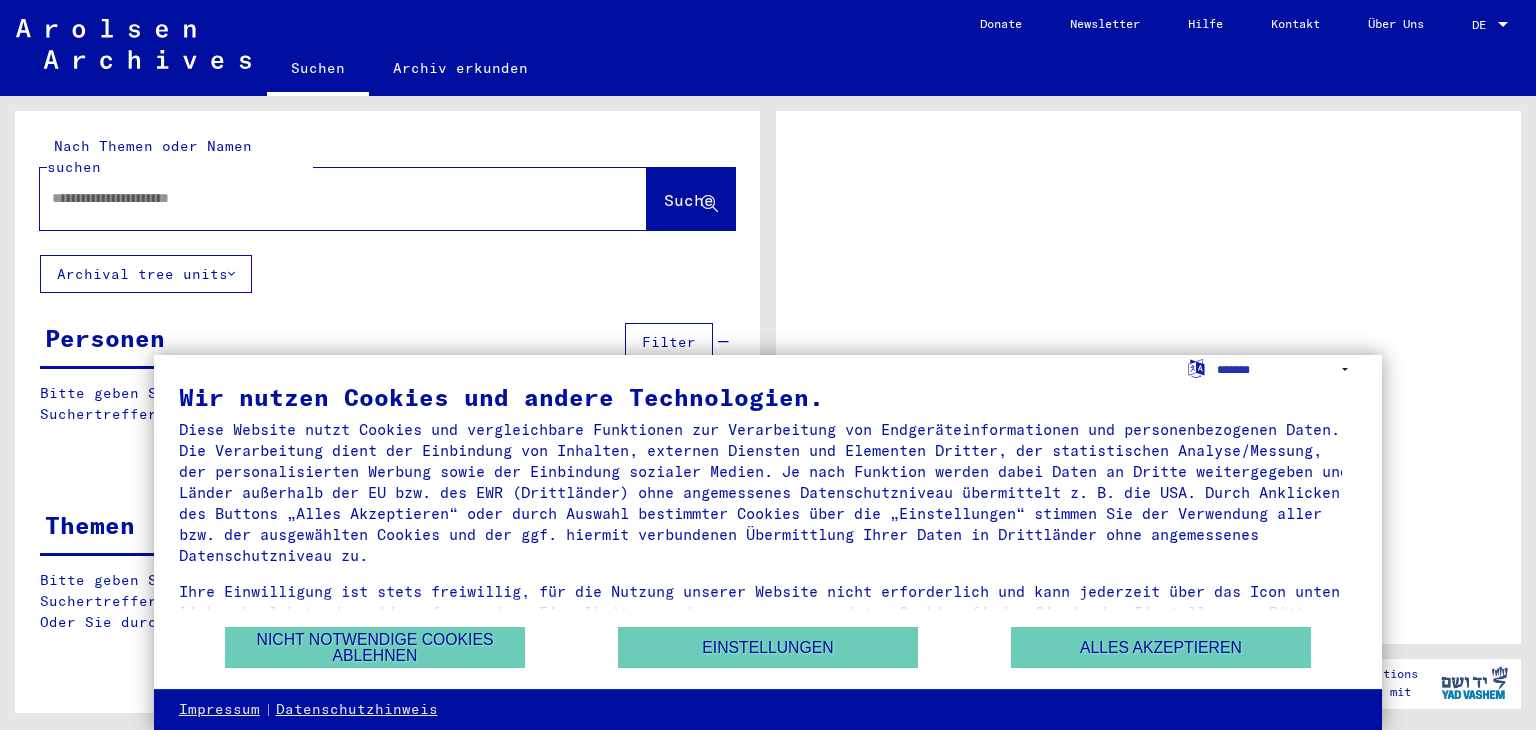 scroll, scrollTop: 0, scrollLeft: 0, axis: both 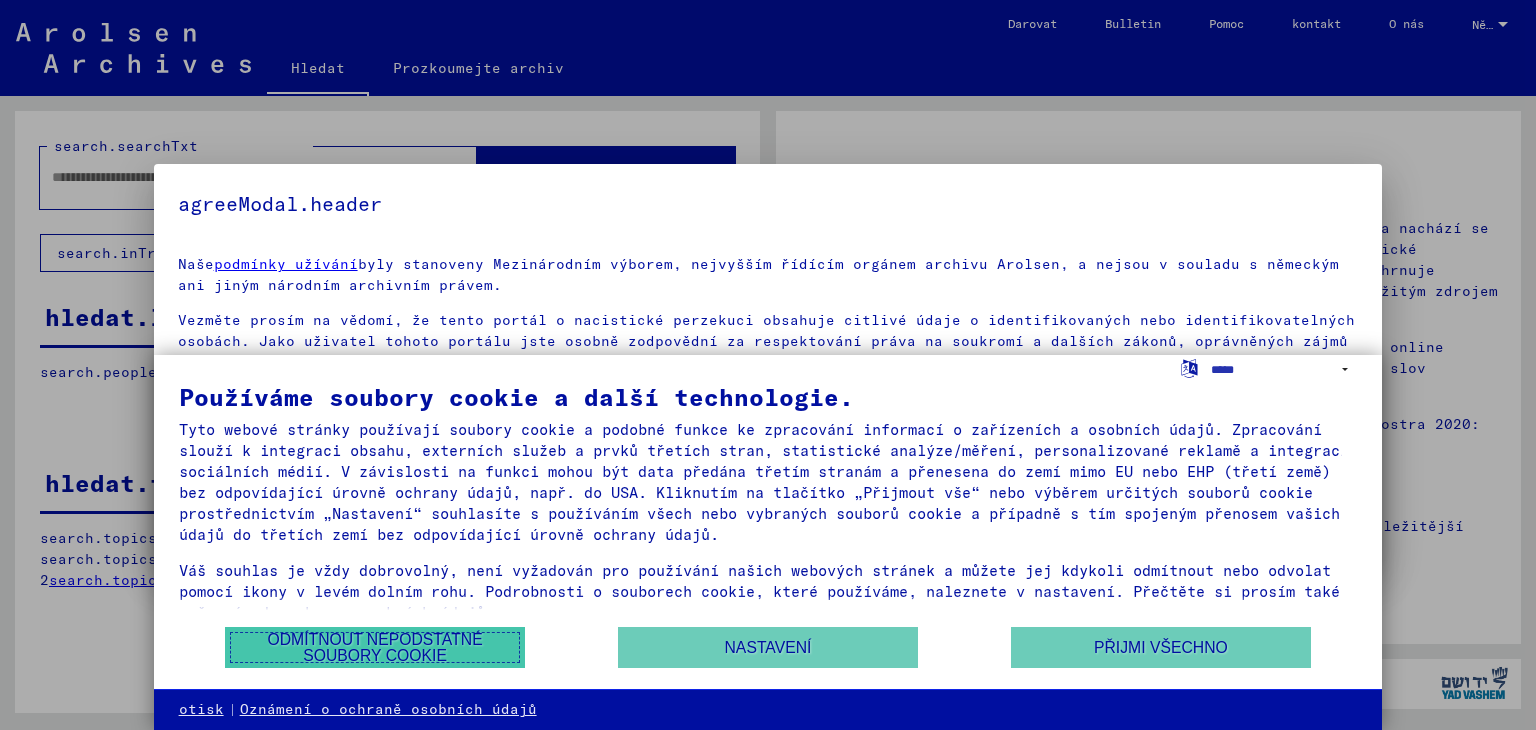 click on "Odmítnout nepodstatné soubory cookie" at bounding box center (374, 647) 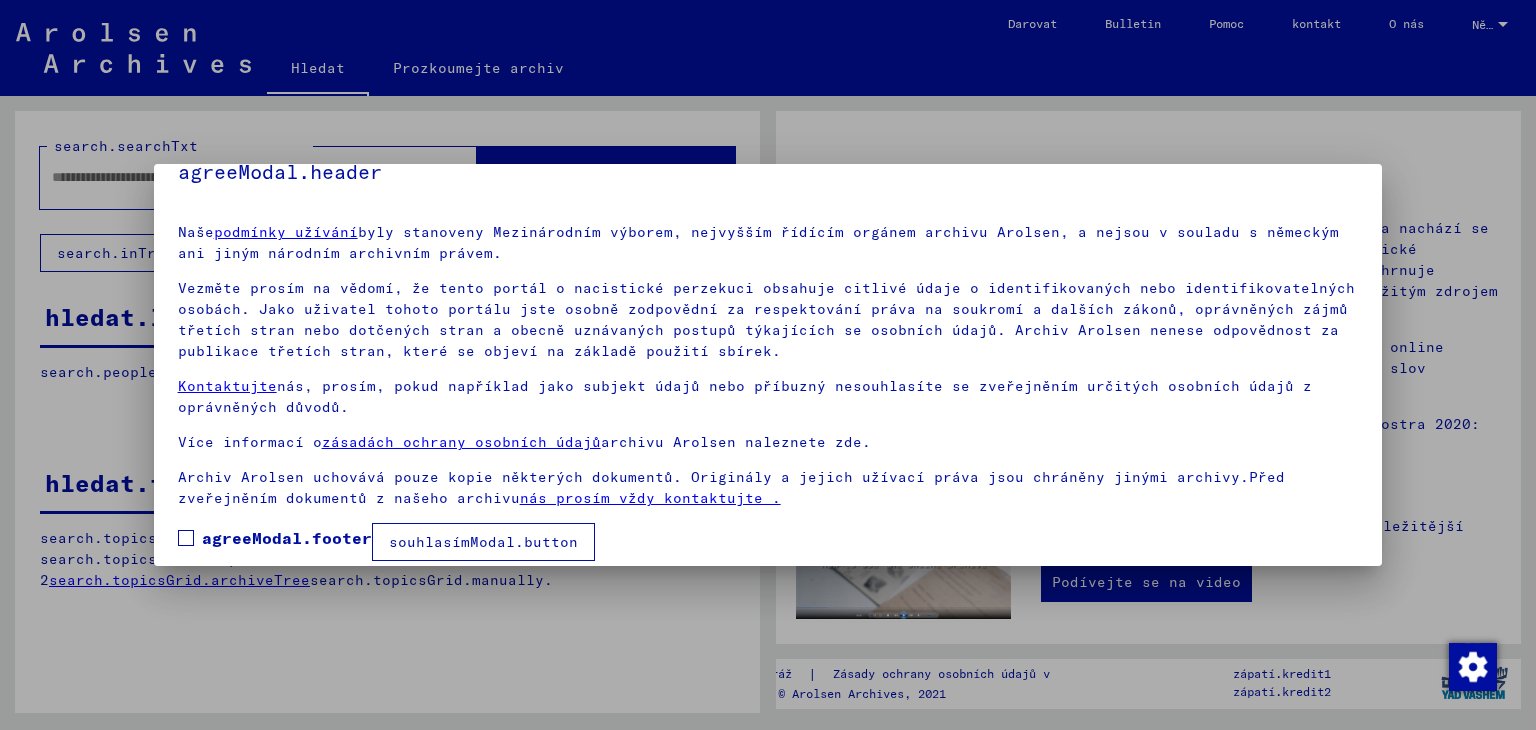scroll, scrollTop: 51, scrollLeft: 0, axis: vertical 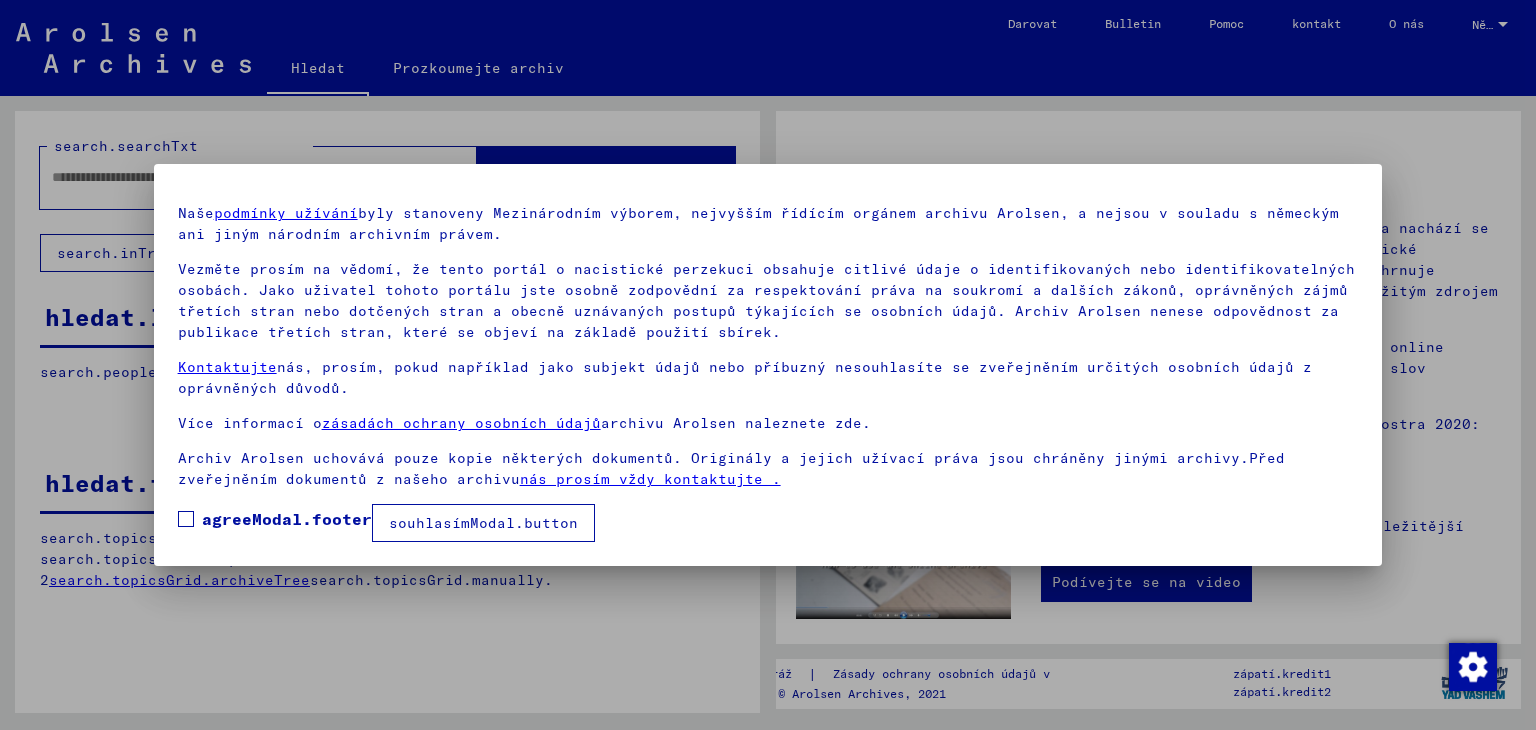 click on "souhlasímModal.button" at bounding box center (483, 523) 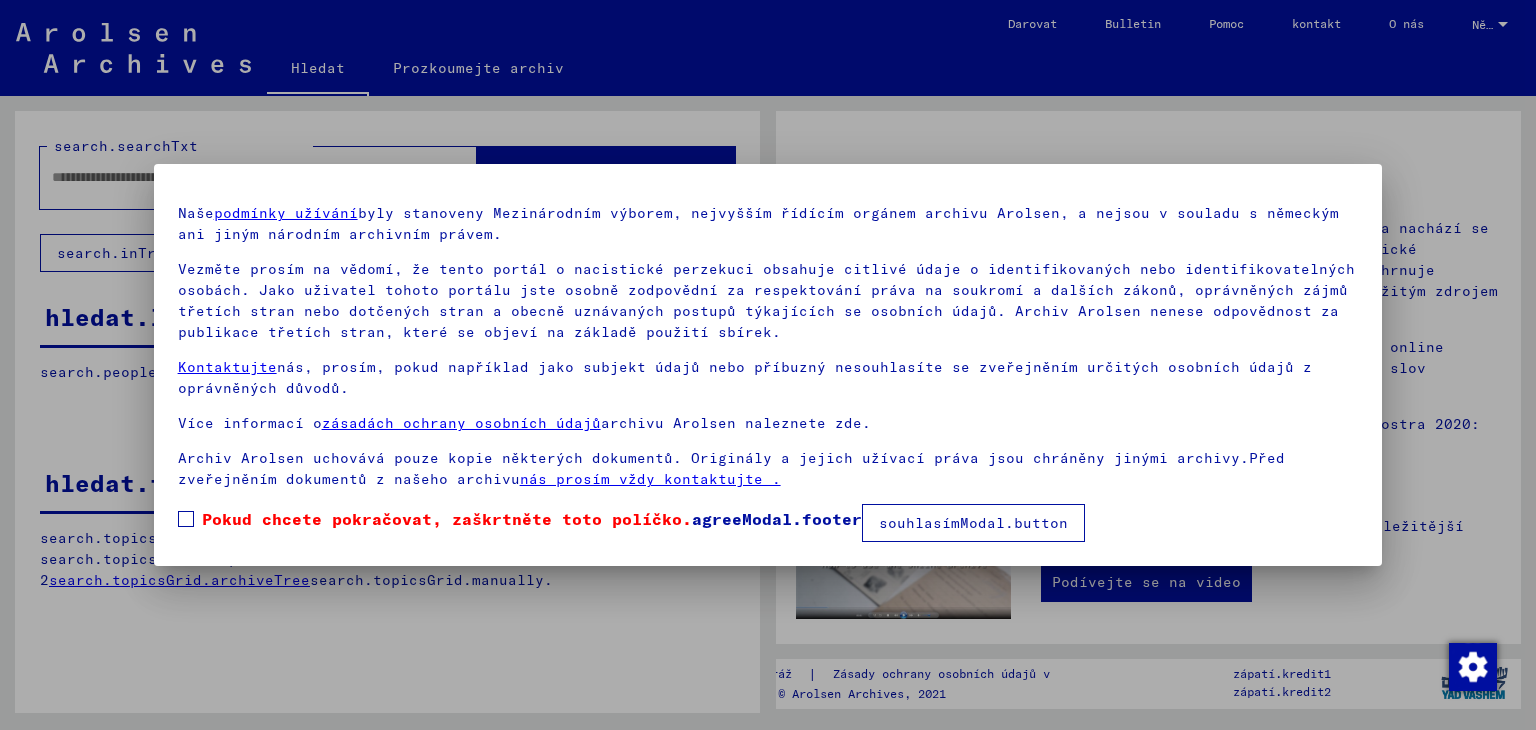 click on "Pokud chcete pokračovat, zaškrtněte toto políčko." at bounding box center (447, 519) 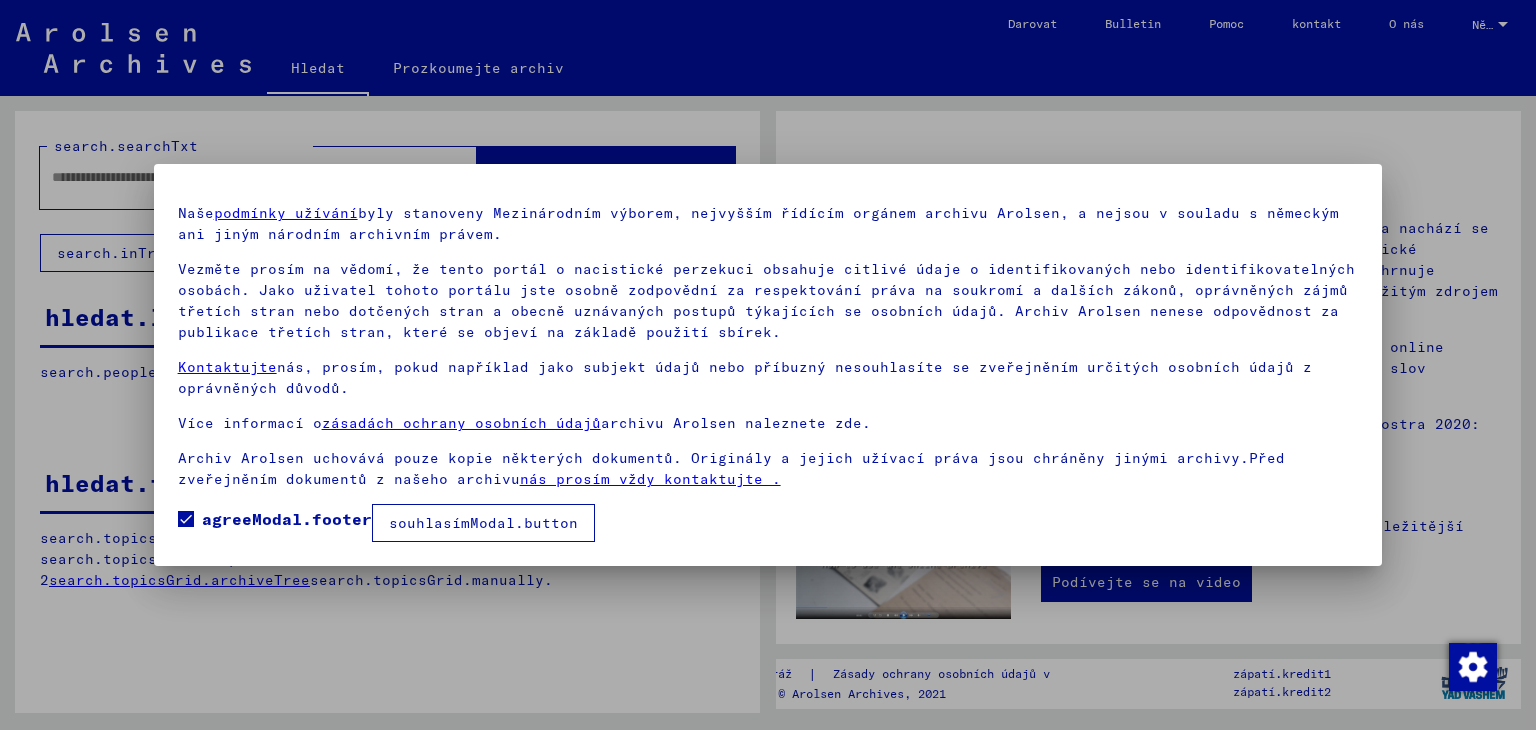 click on "souhlasímModal.button" at bounding box center [483, 523] 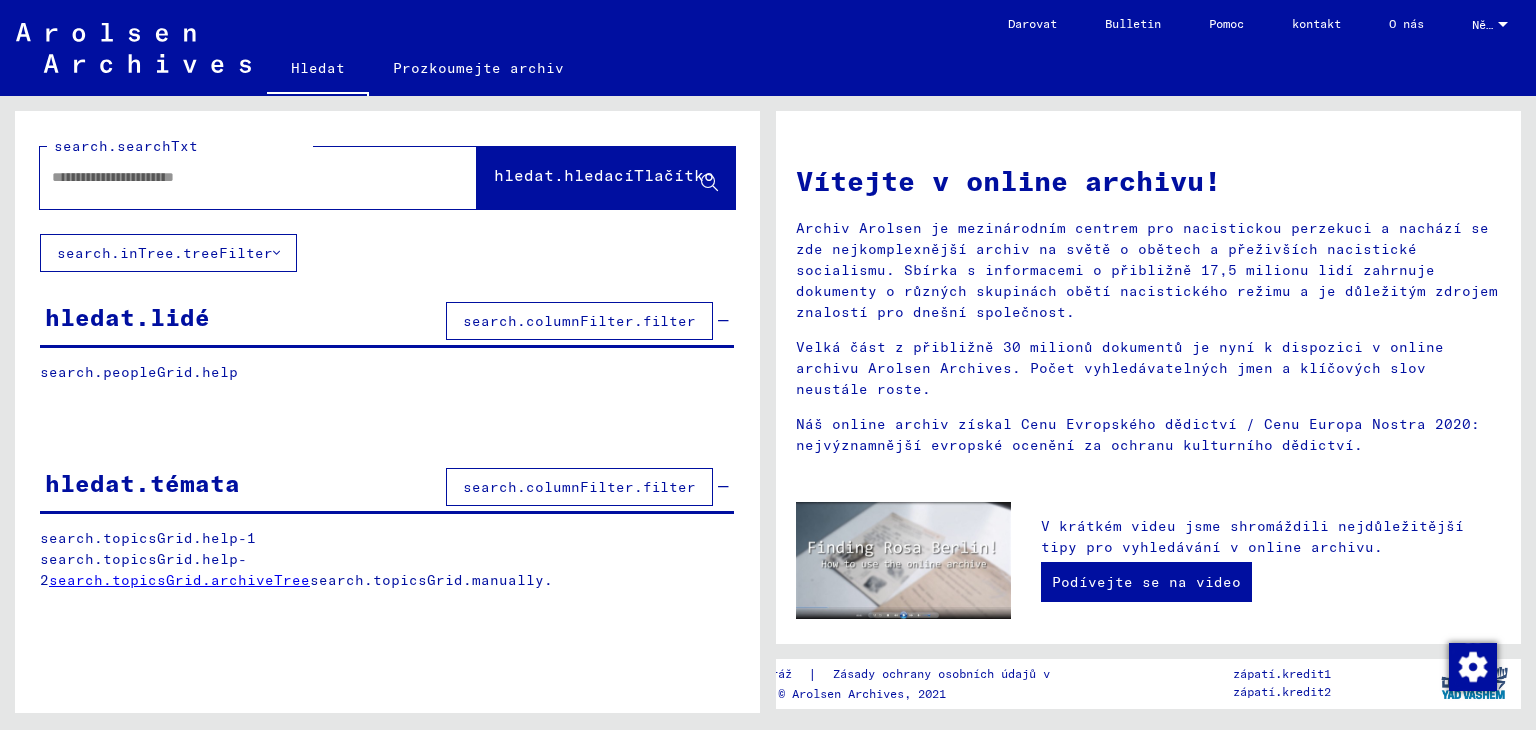 click 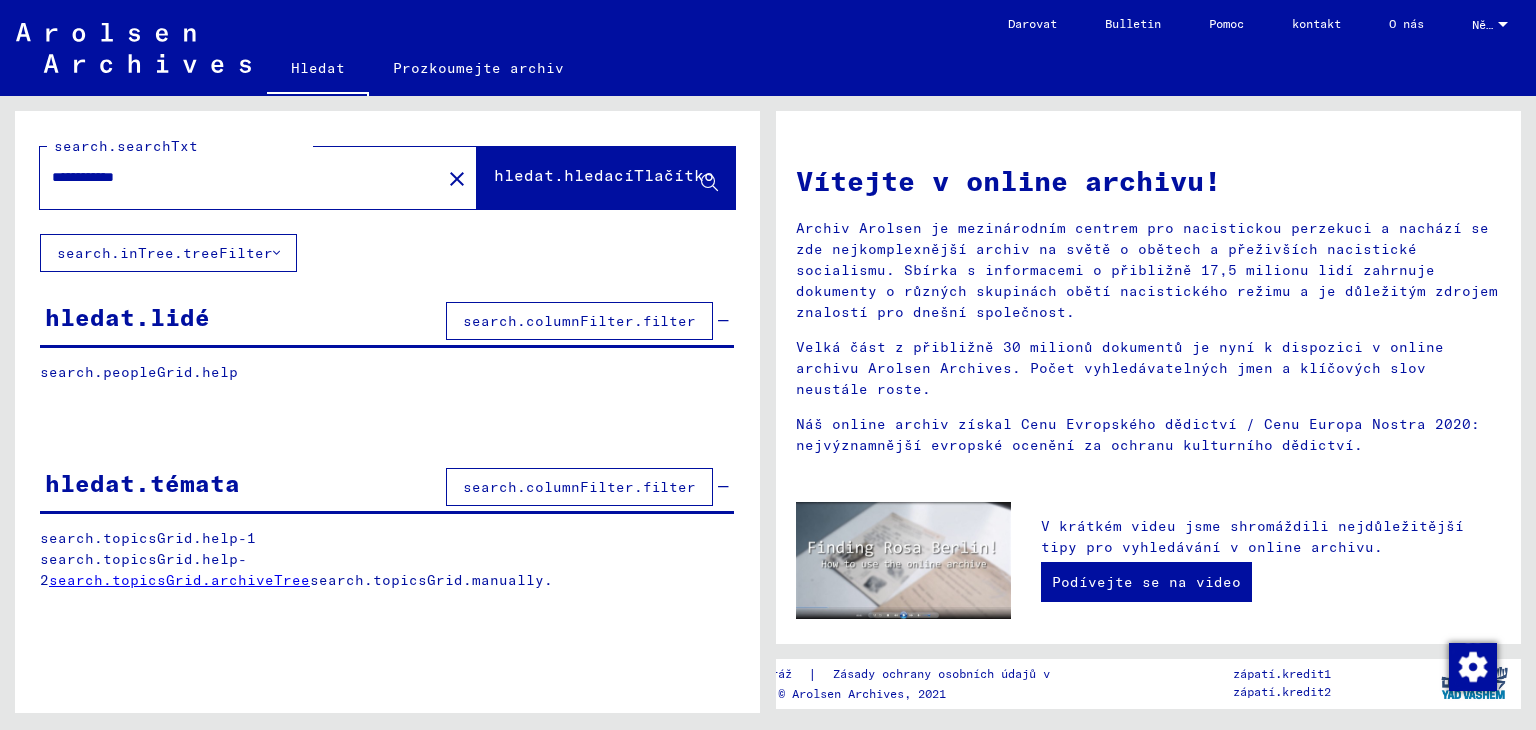 click on "**********" 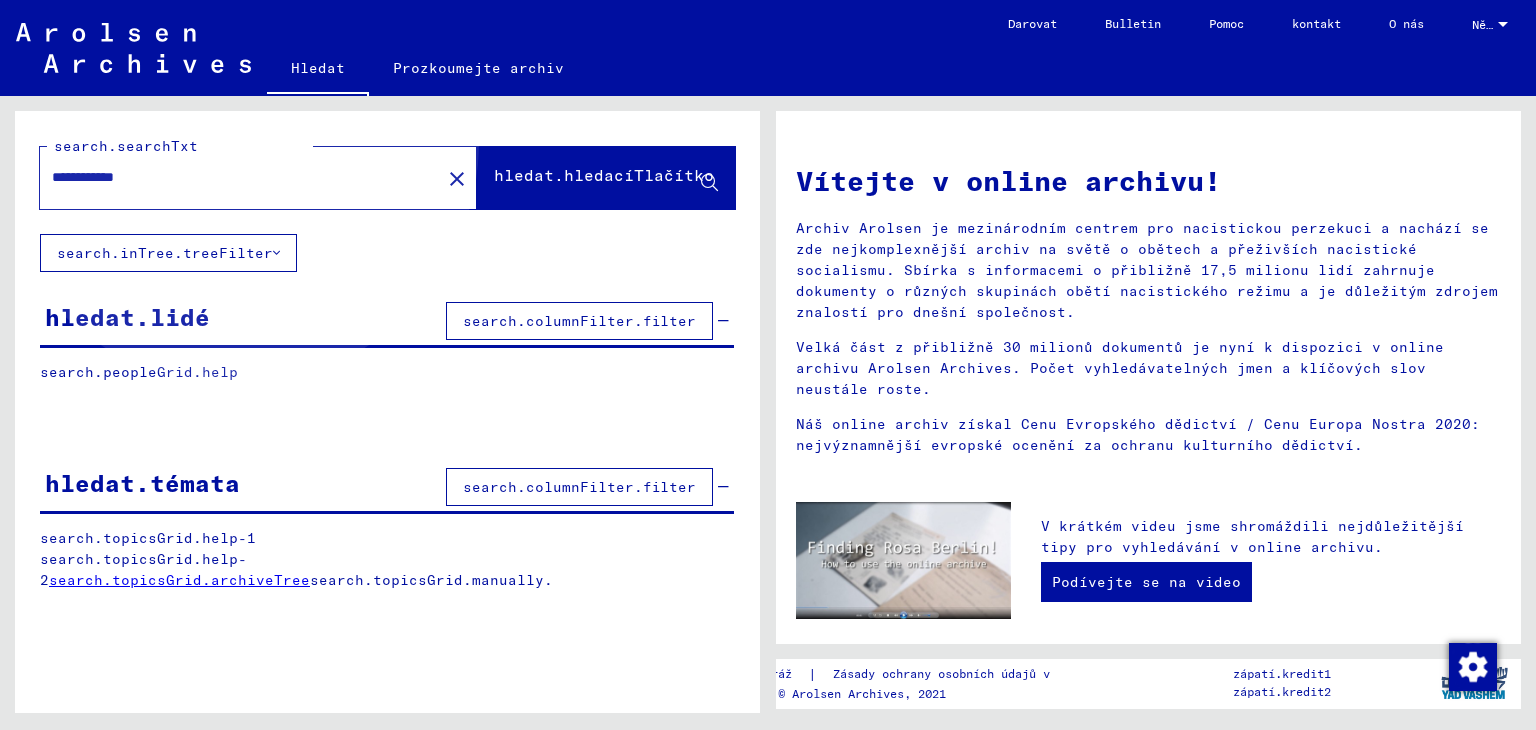 click on "hledat.hledacíTlačítko" 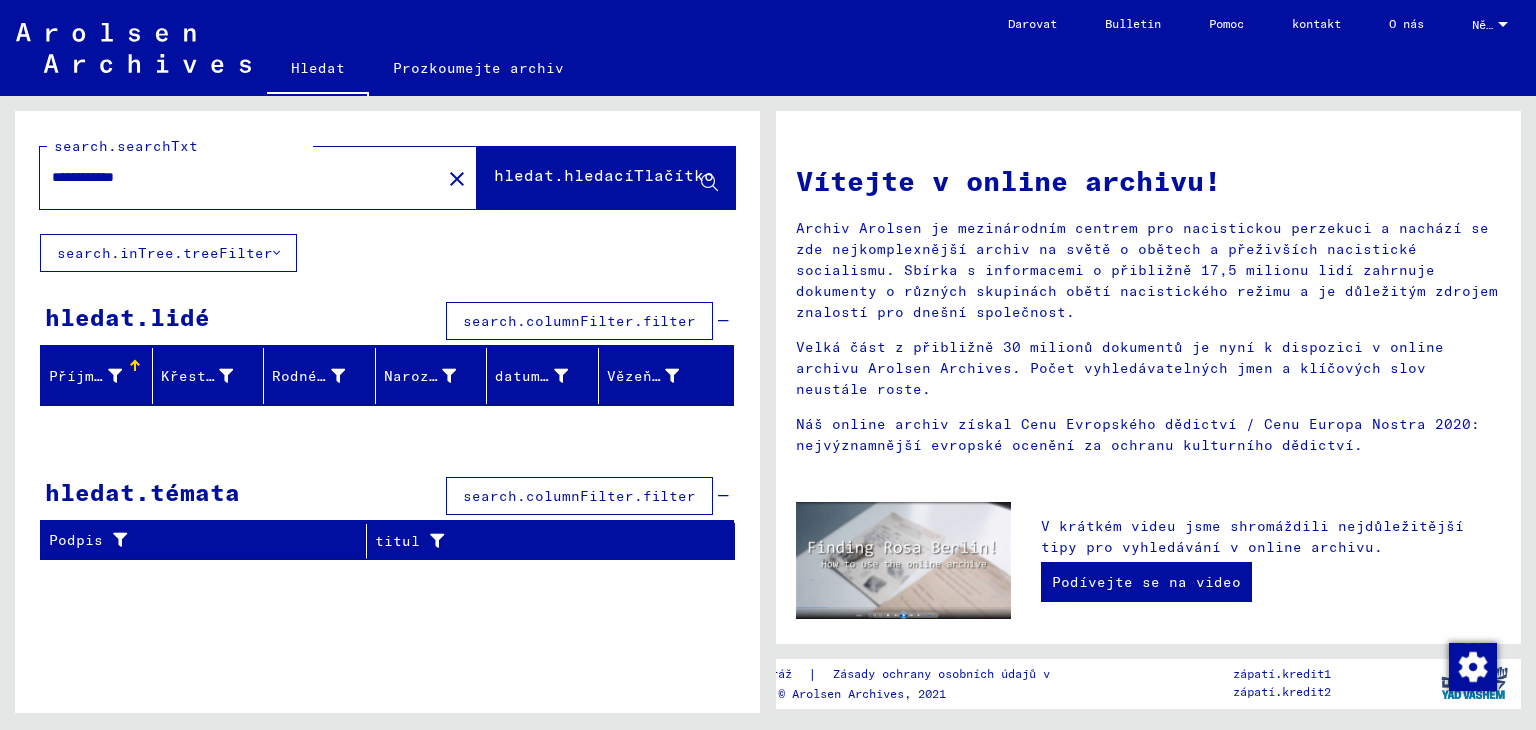 click on "Příjmení" at bounding box center [85, 376] 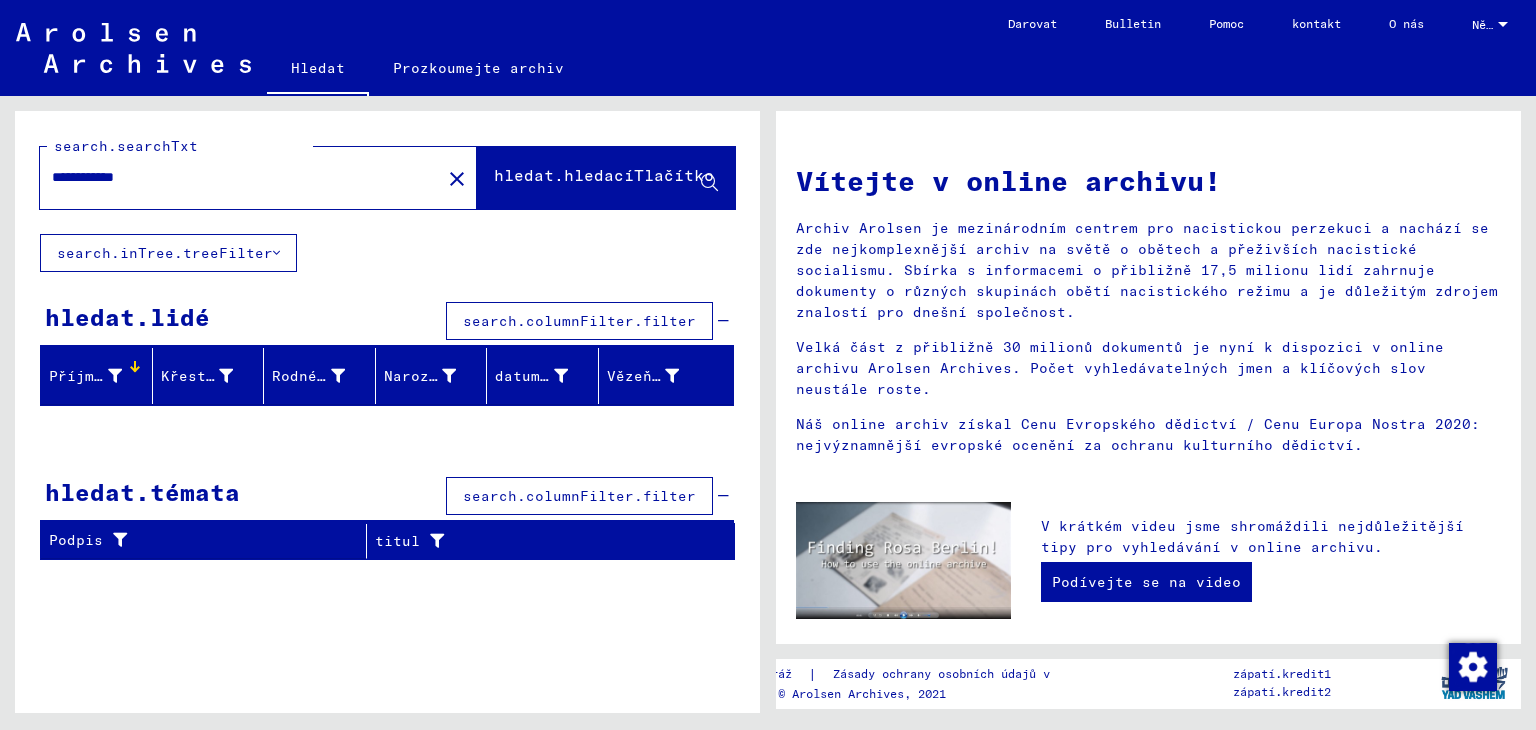 click on "Příjmení" at bounding box center [85, 376] 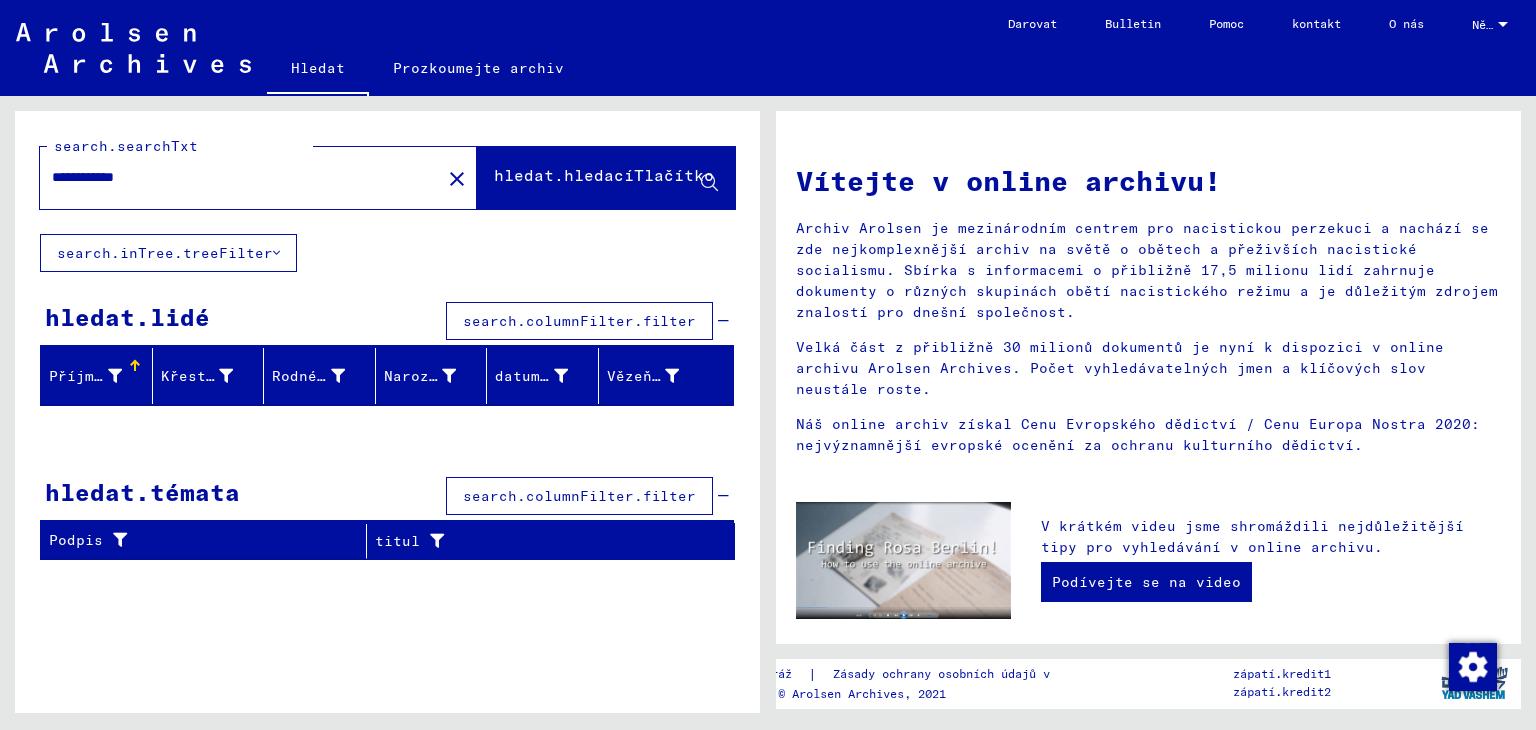 click on "search.inTree.treeFilter" 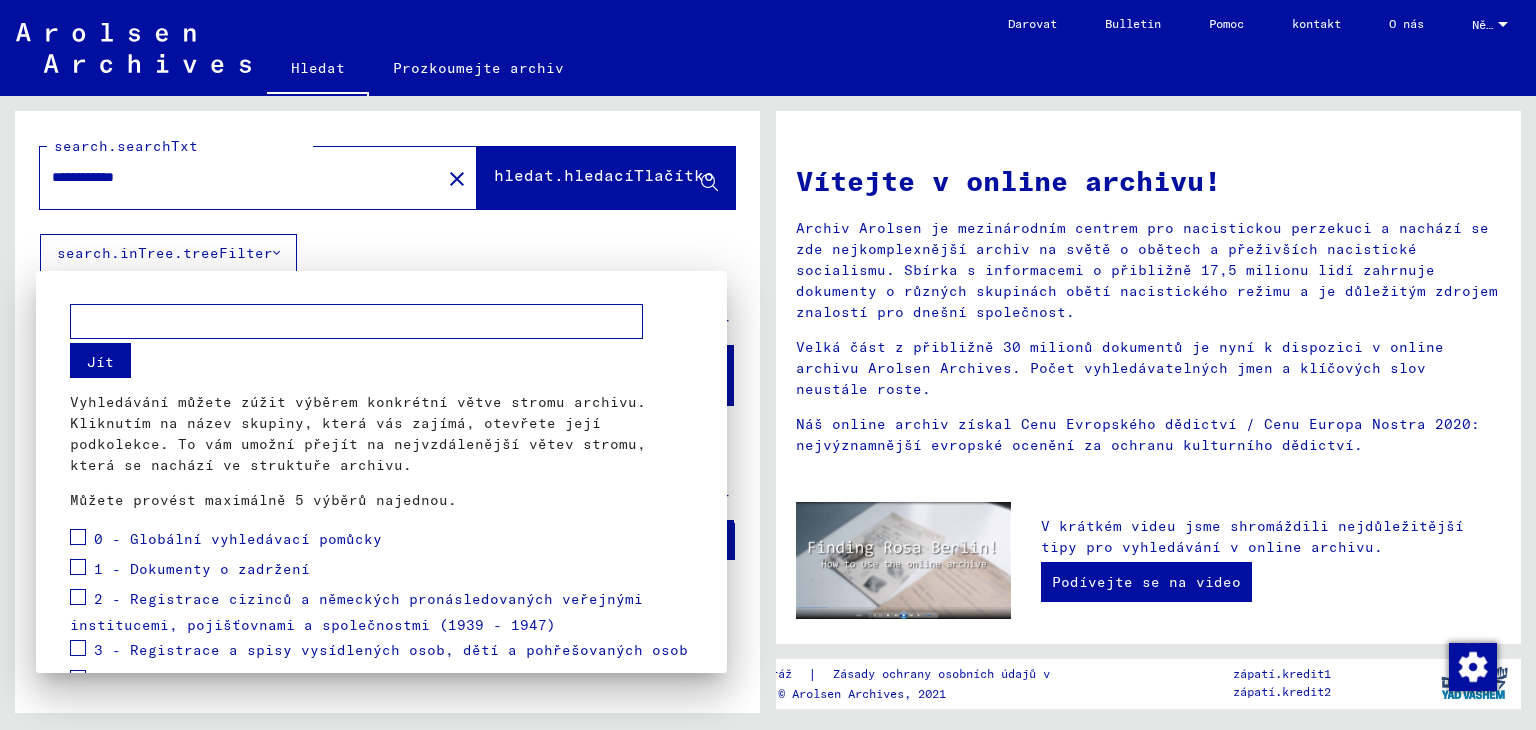 click at bounding box center (768, 365) 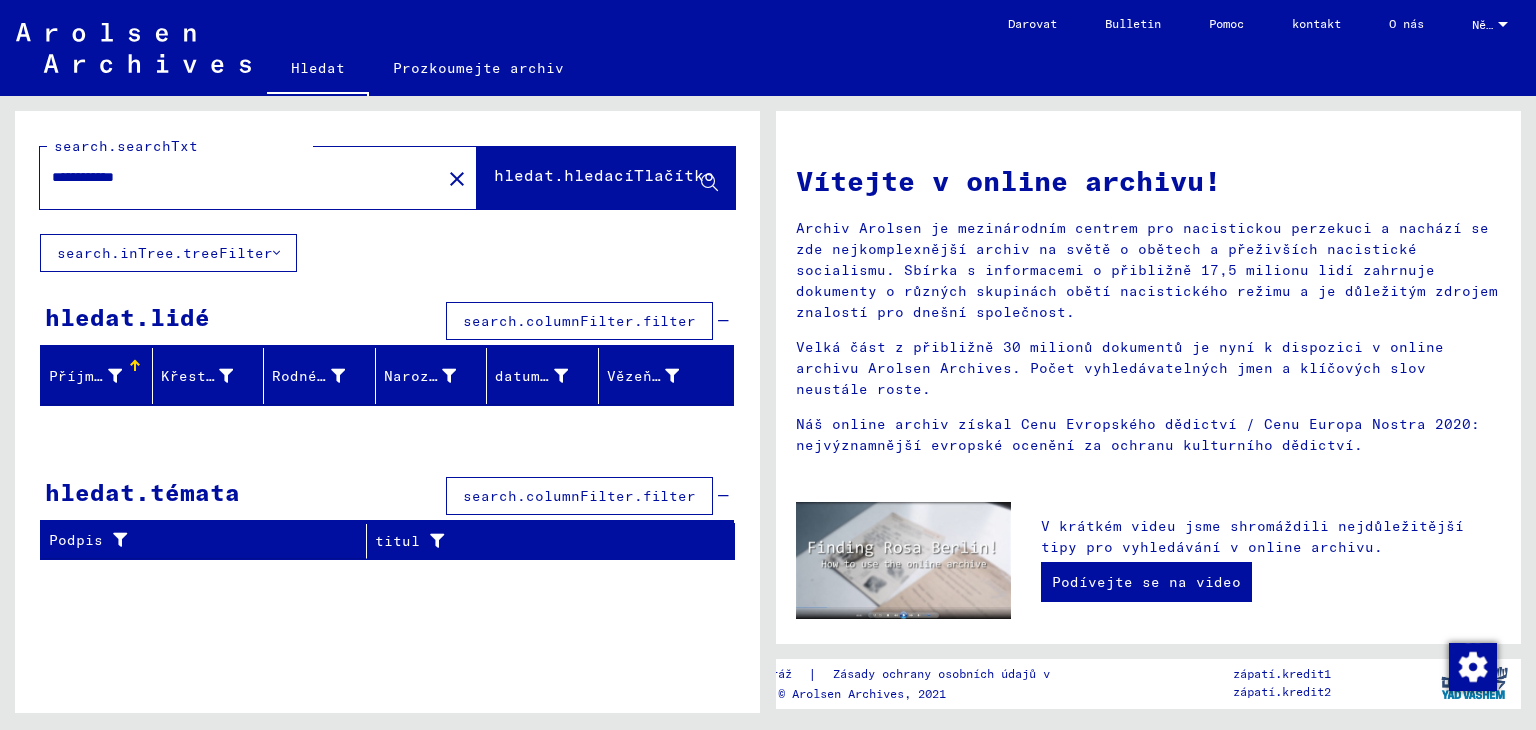 click on "**********" at bounding box center [234, 177] 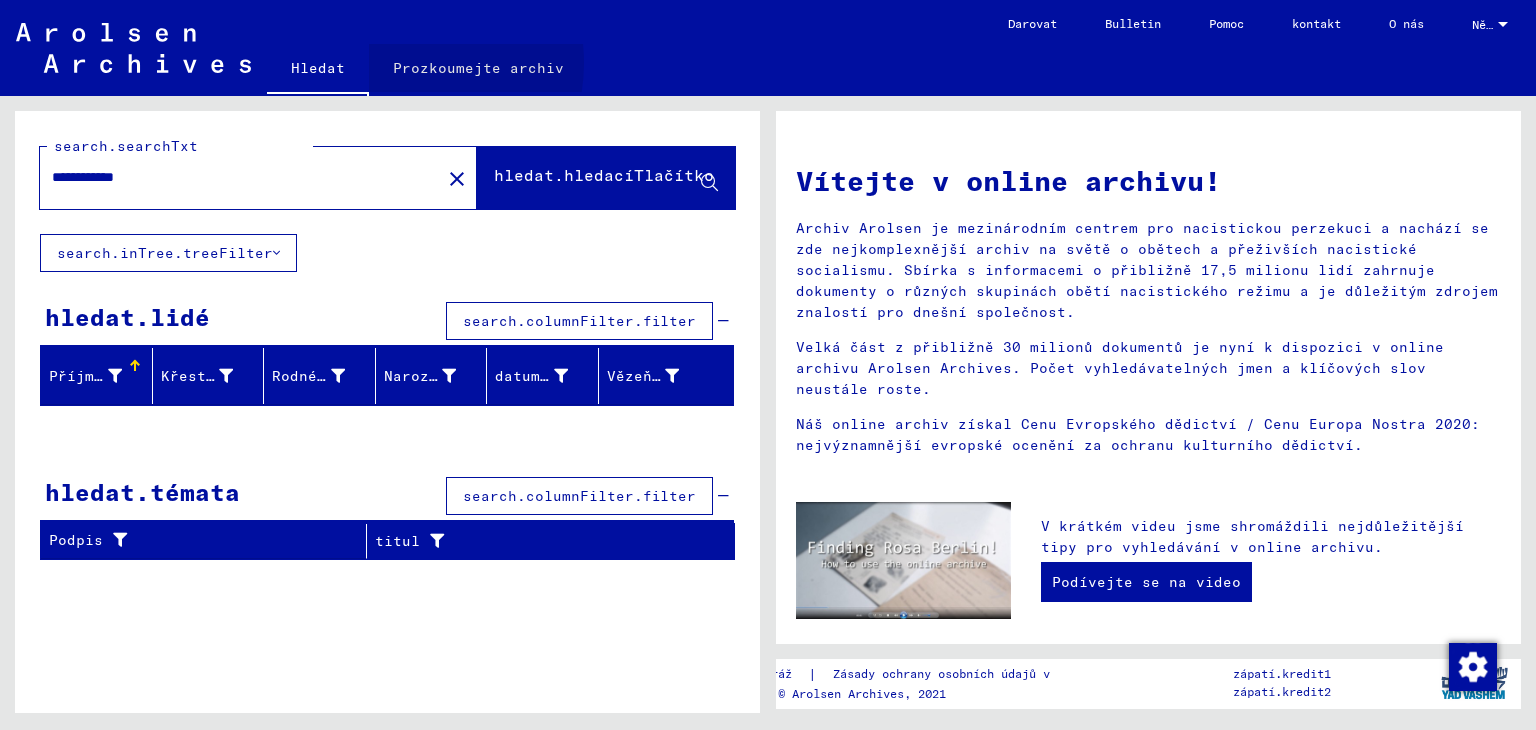 click on "Prozkoumejte archiv" 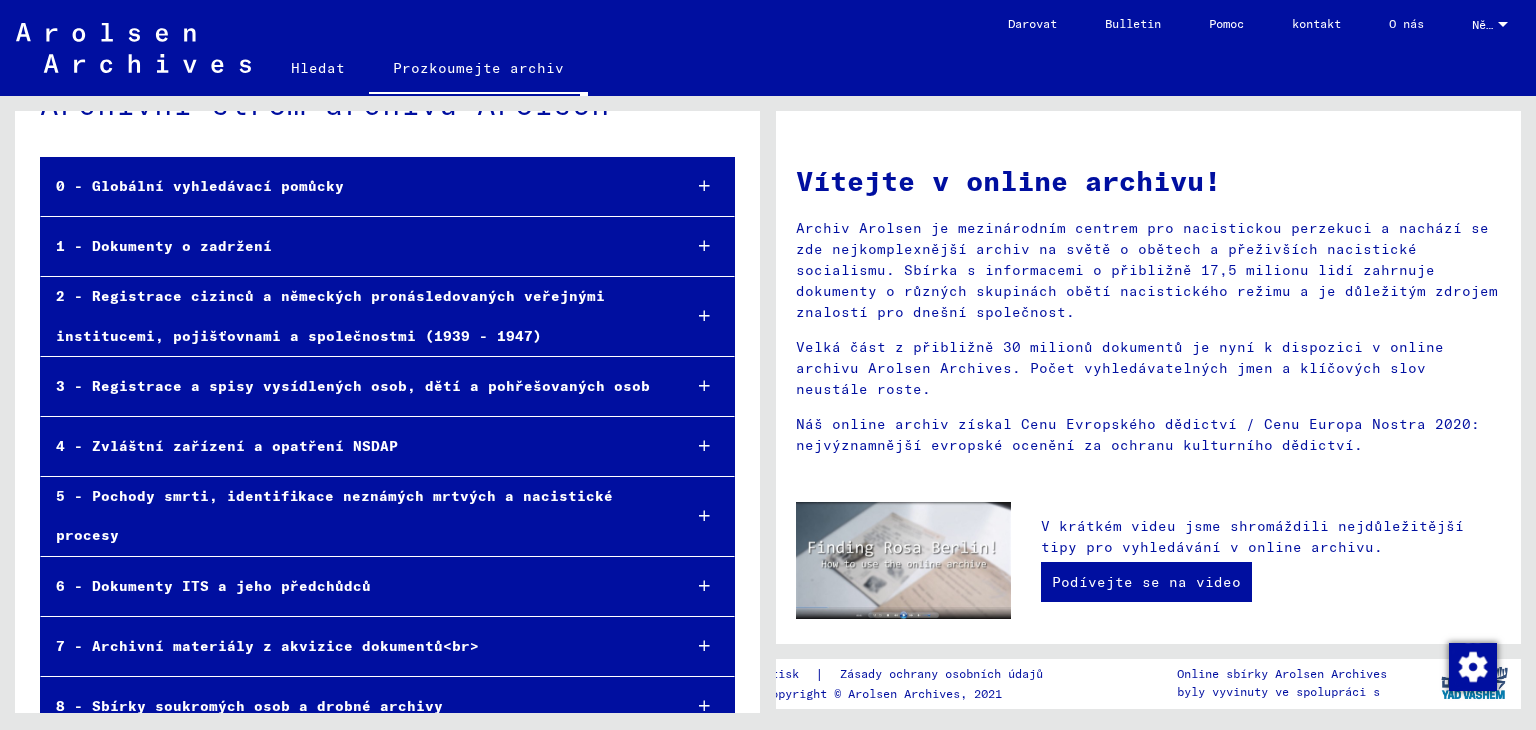 scroll, scrollTop: 91, scrollLeft: 0, axis: vertical 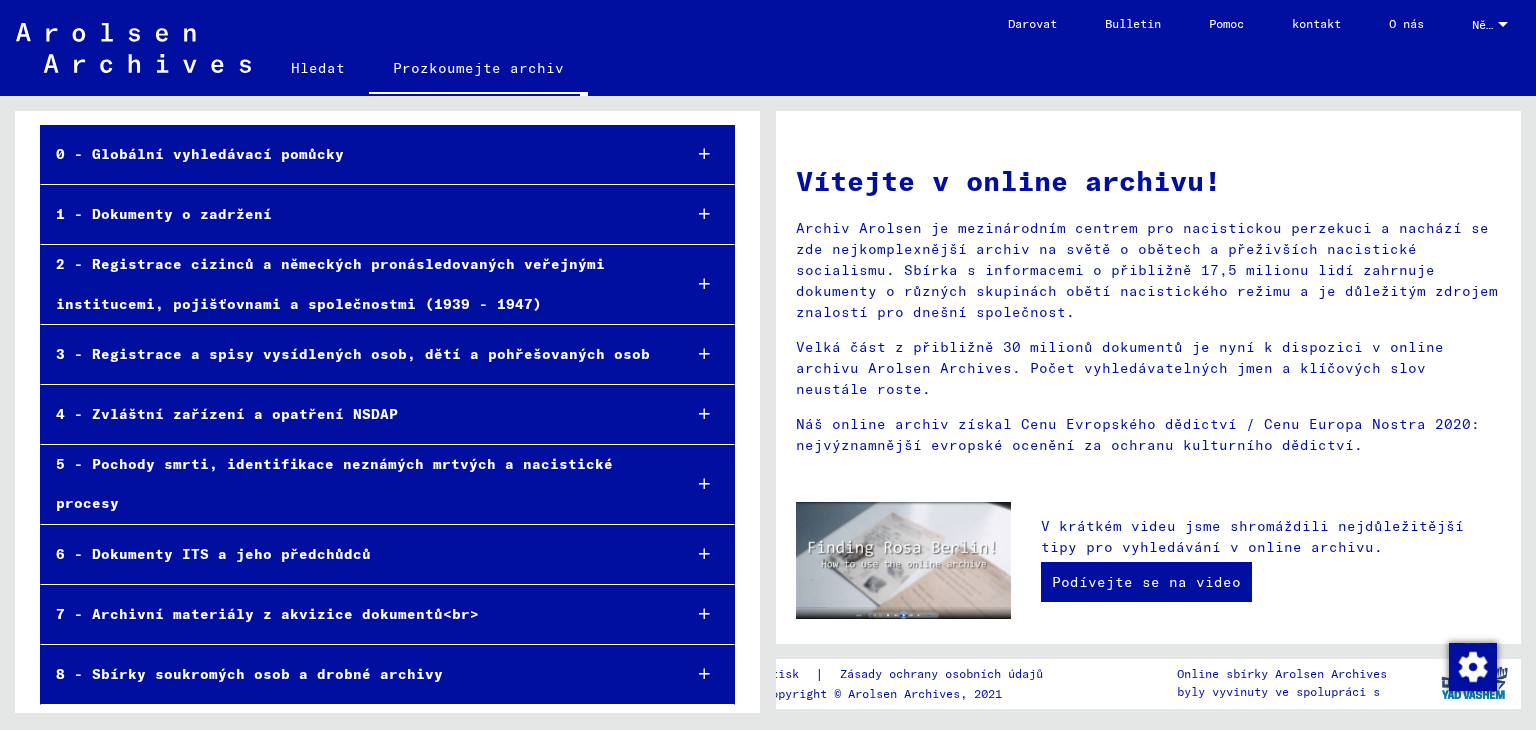 click on "8 - Sbírky soukromých osob a drobné archivy" at bounding box center (249, 674) 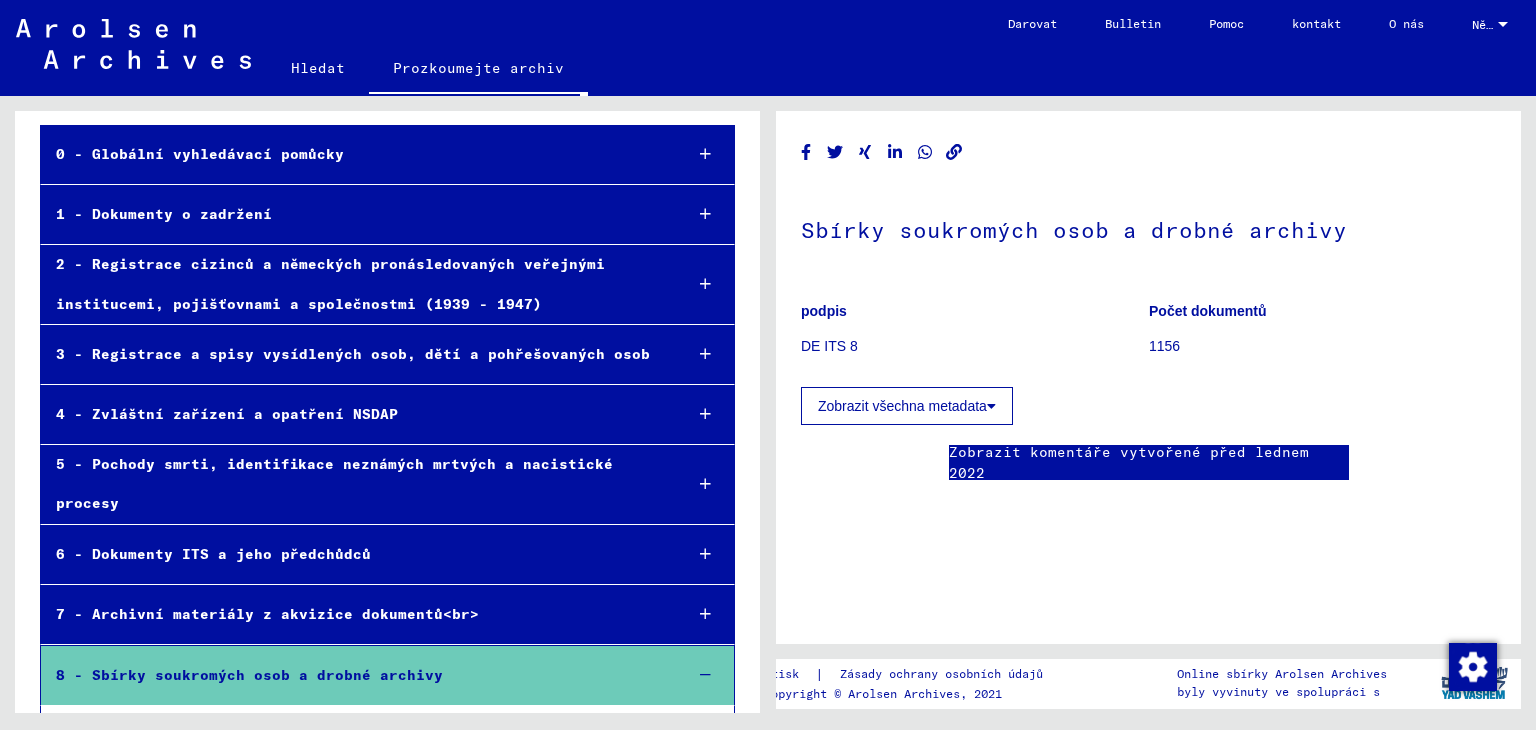 scroll, scrollTop: 0, scrollLeft: 0, axis: both 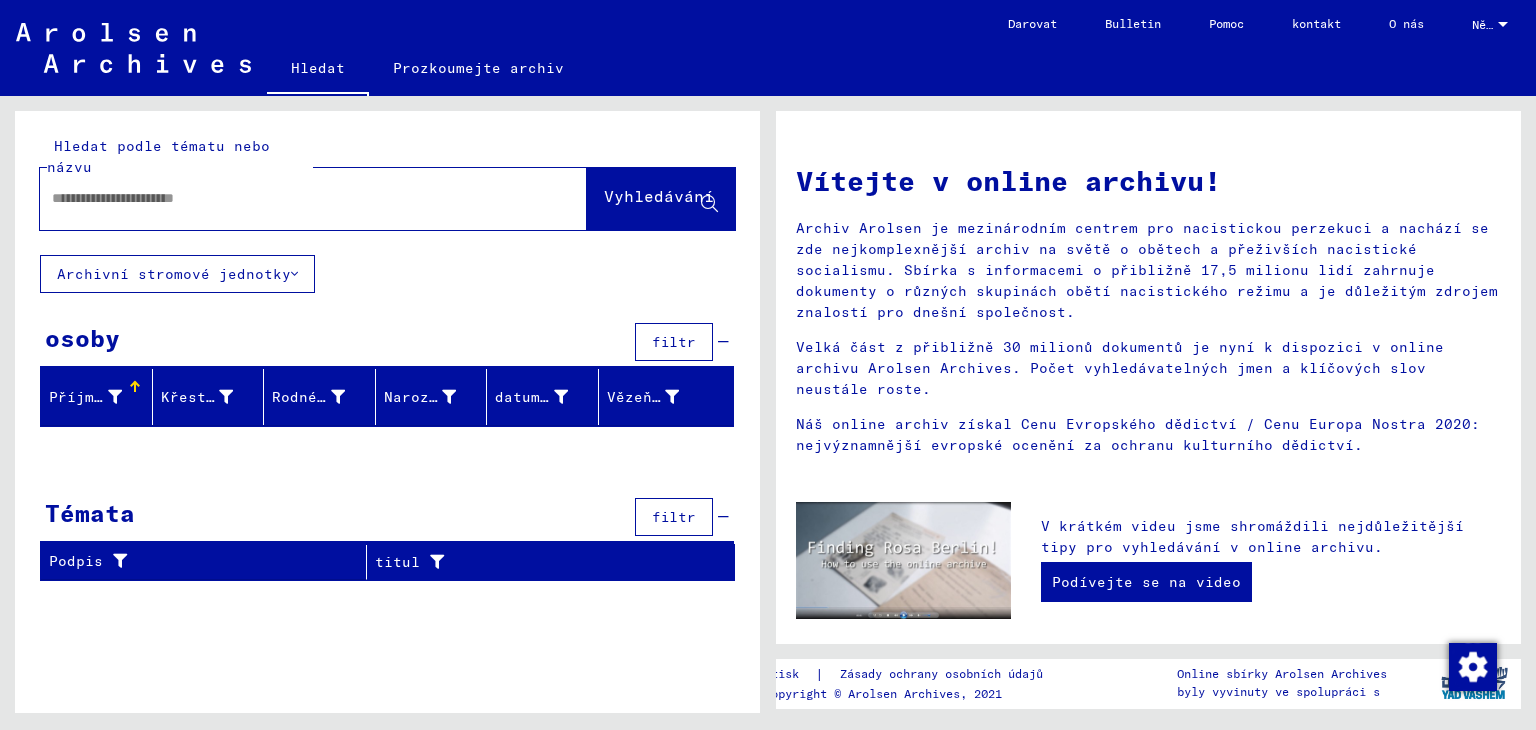 click at bounding box center [289, 198] 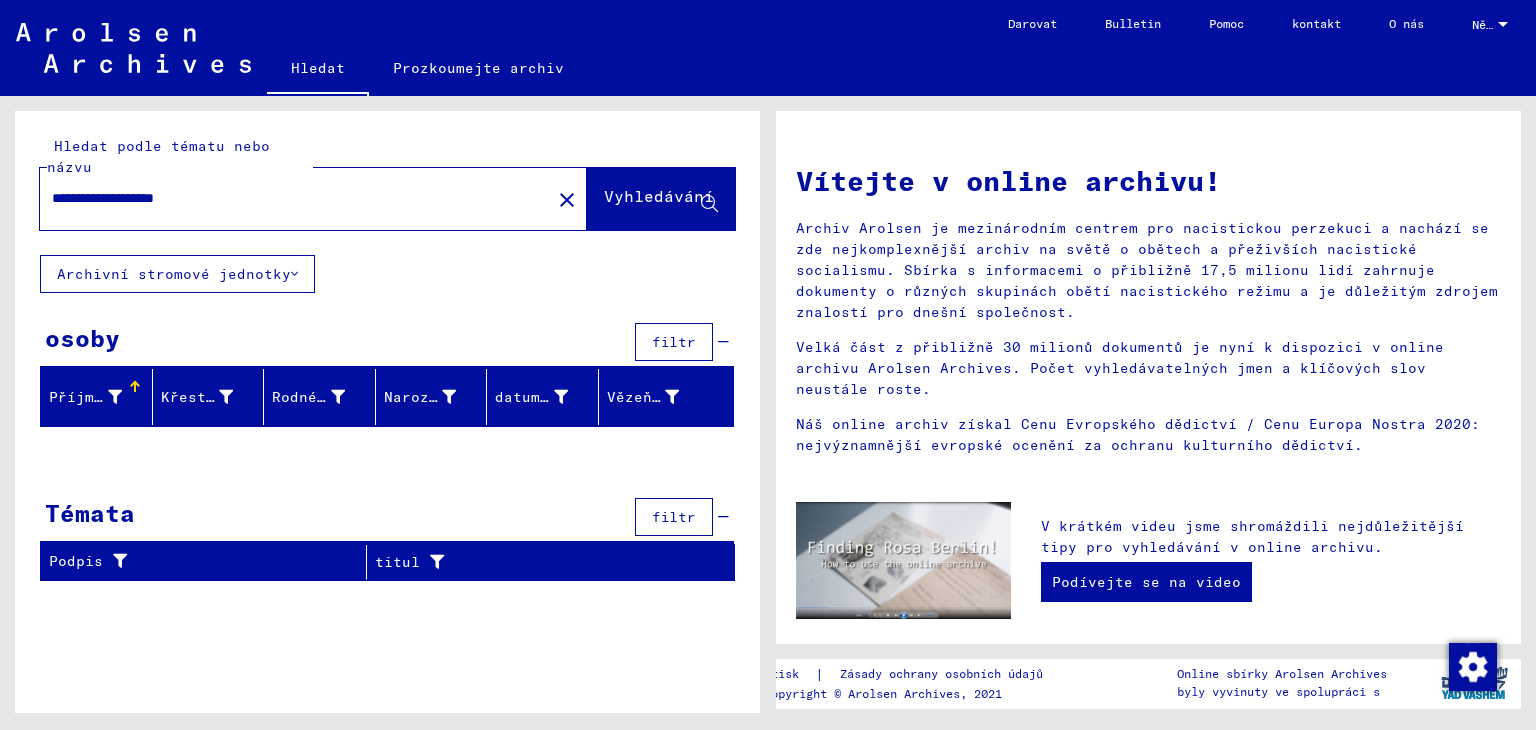 type on "**********" 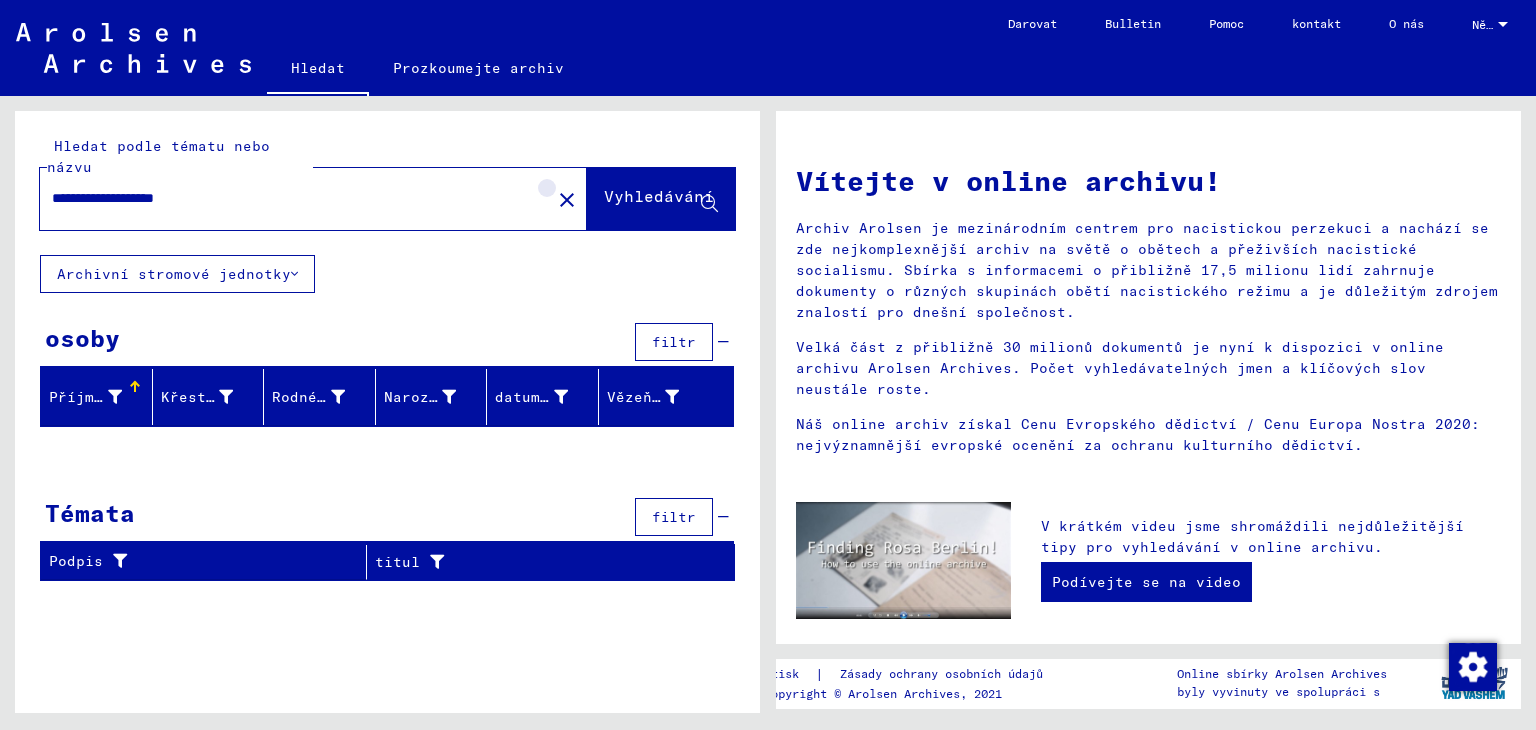 click on "close" 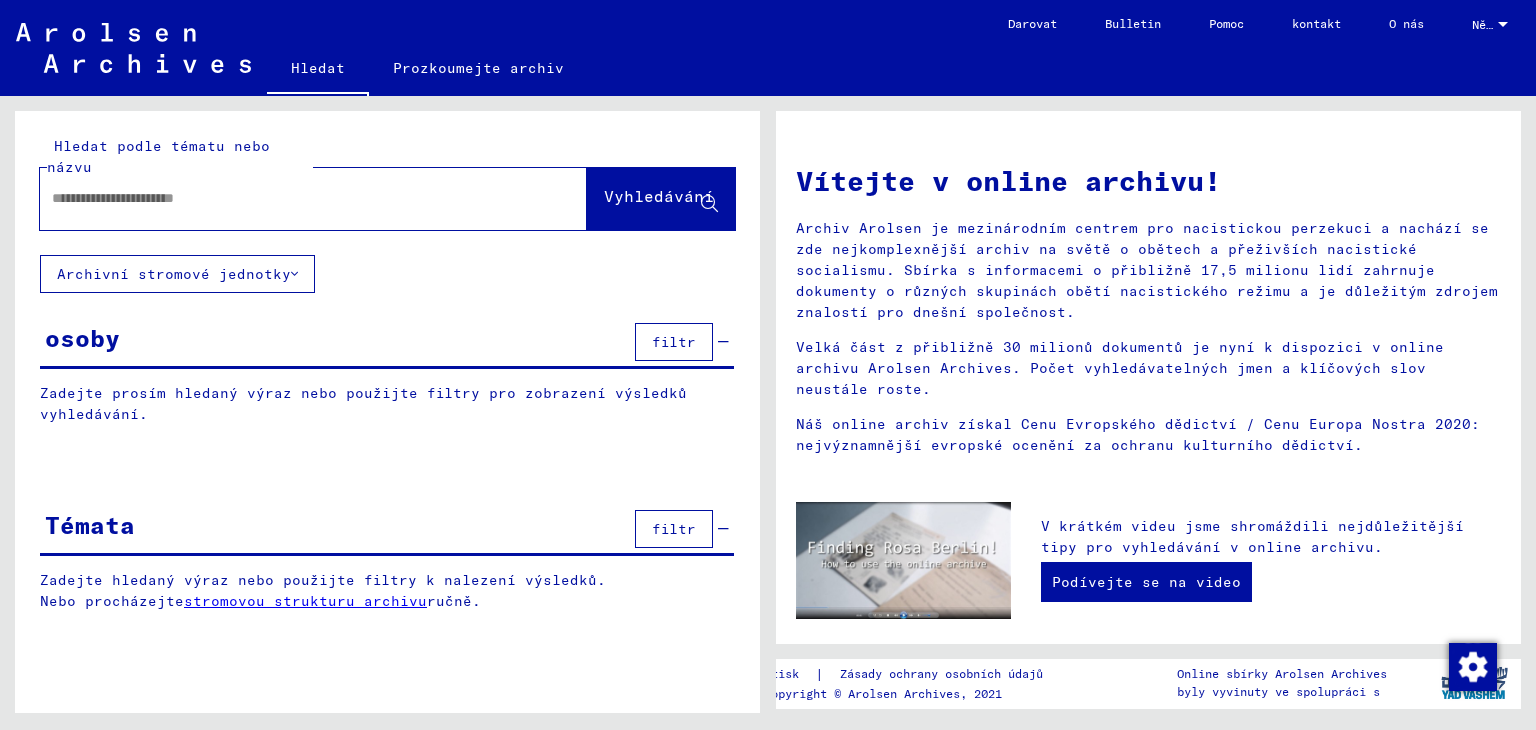 click 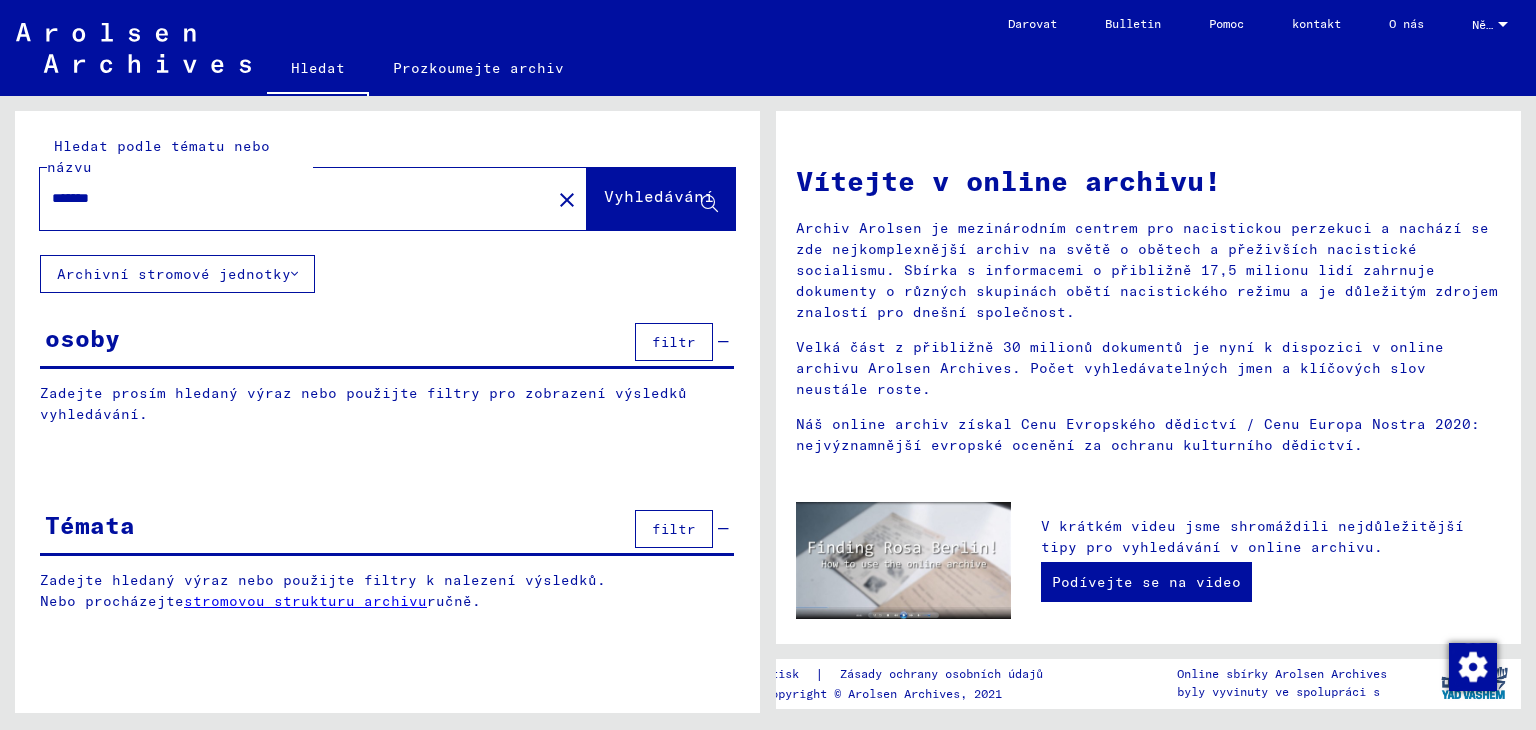 type on "*******" 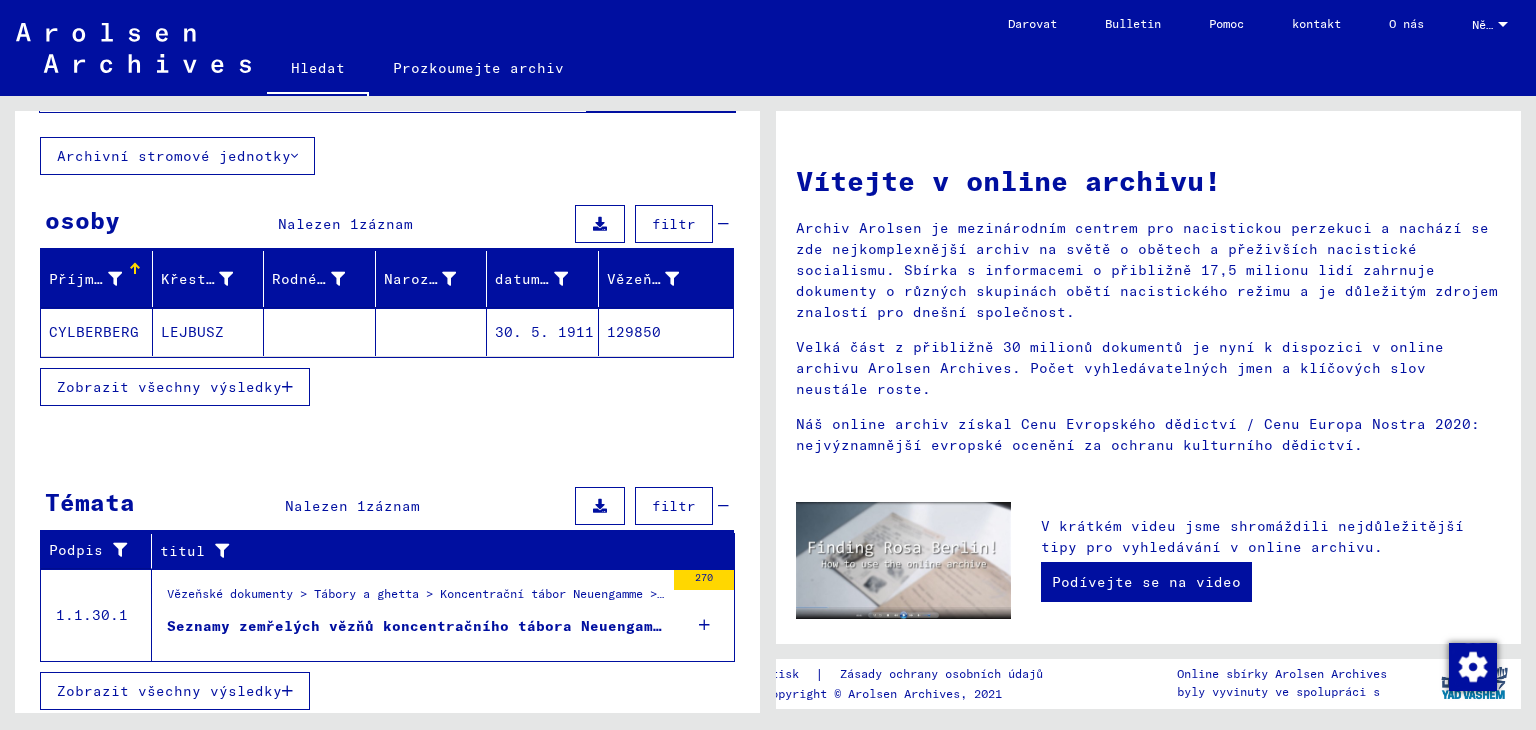 scroll, scrollTop: 120, scrollLeft: 0, axis: vertical 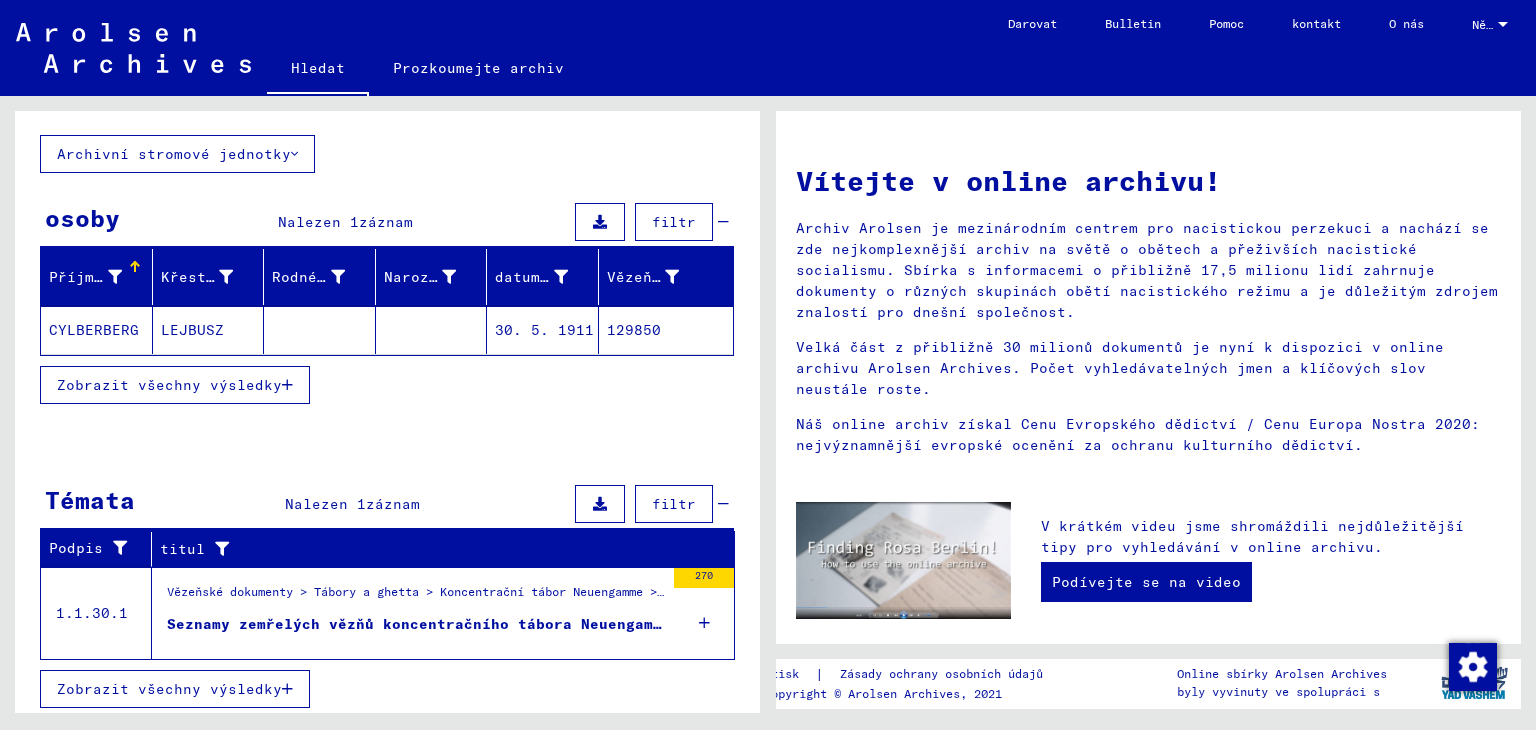 click on "Seznamy zemřelých vězňů koncentračního tábora Neuengamme a jeho externích oddílů" at bounding box center [415, 624] 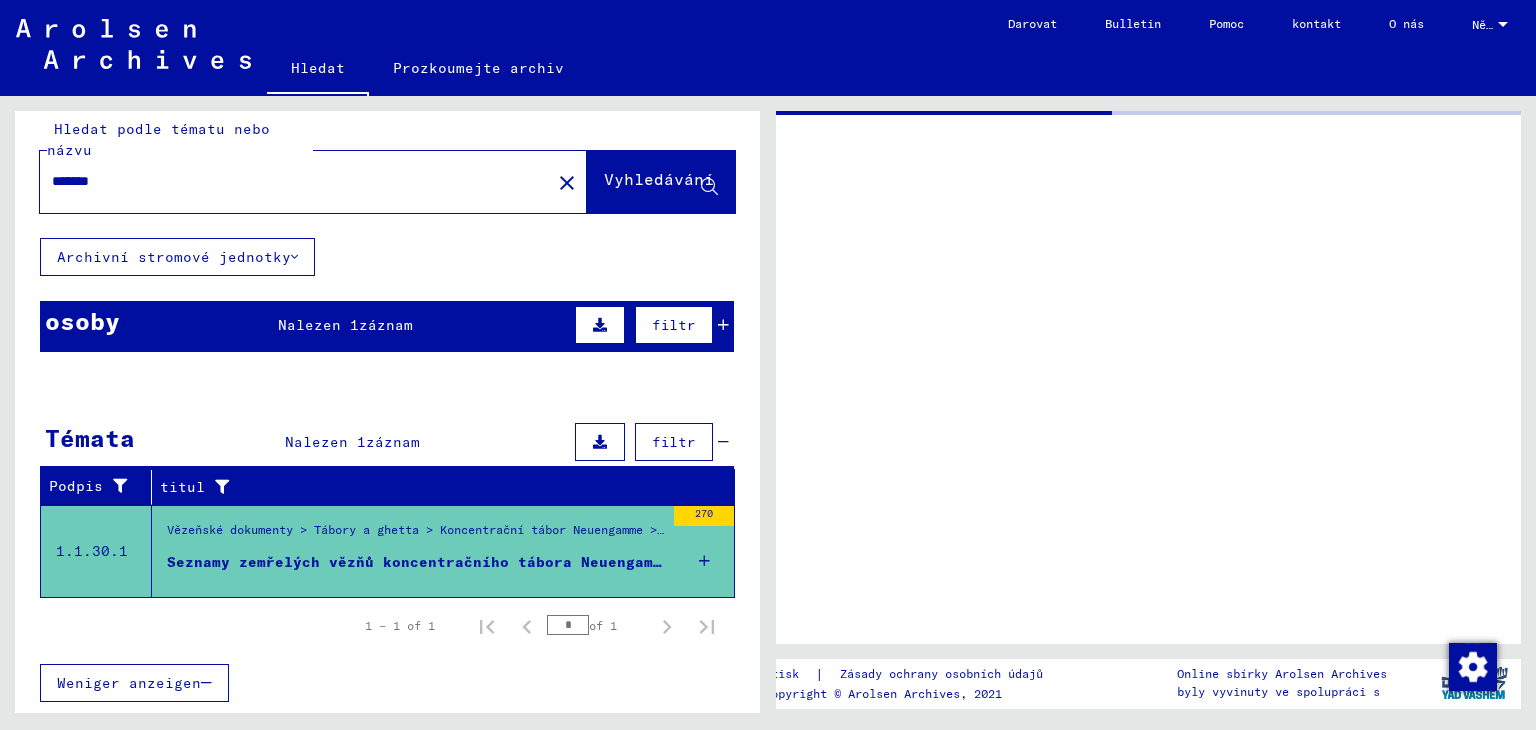 scroll, scrollTop: 13, scrollLeft: 0, axis: vertical 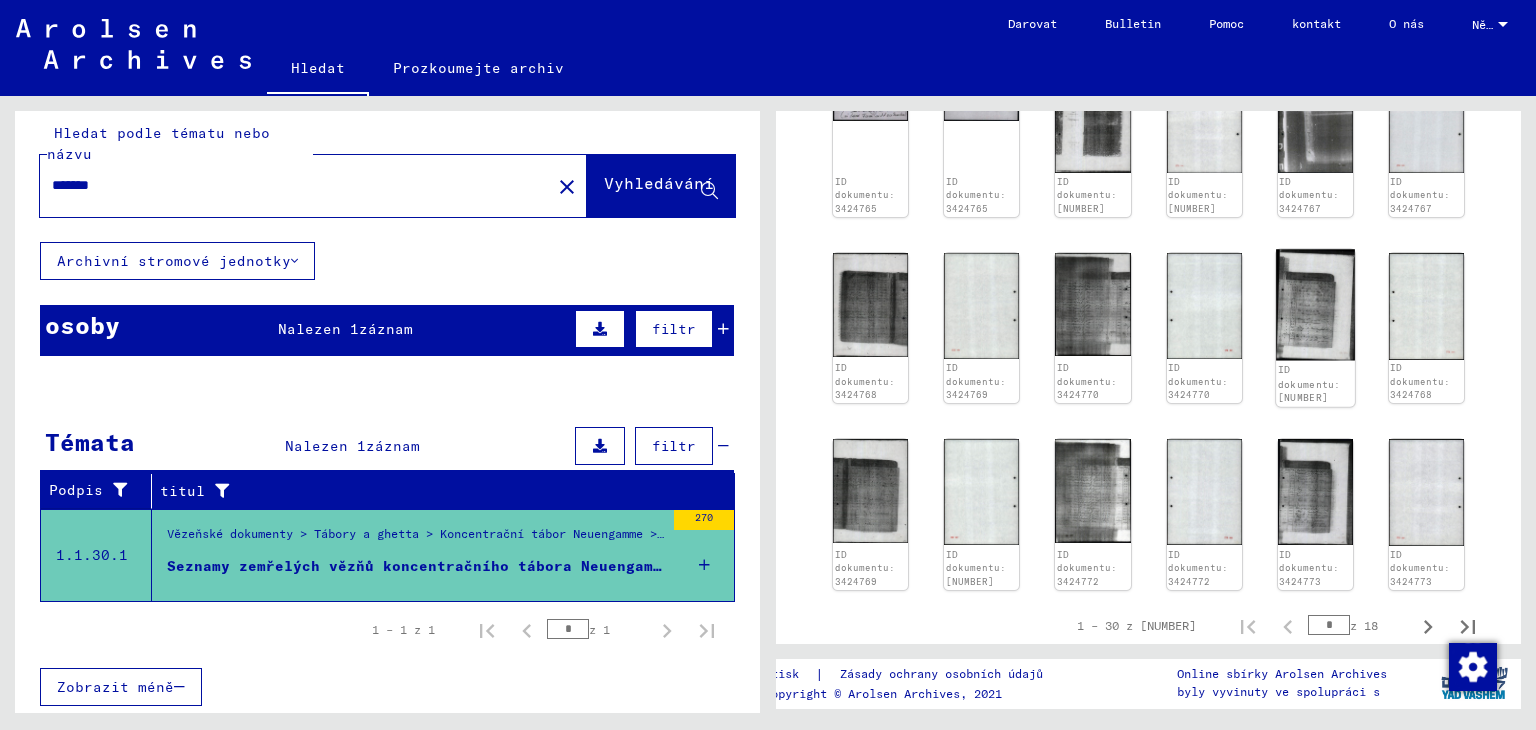 click 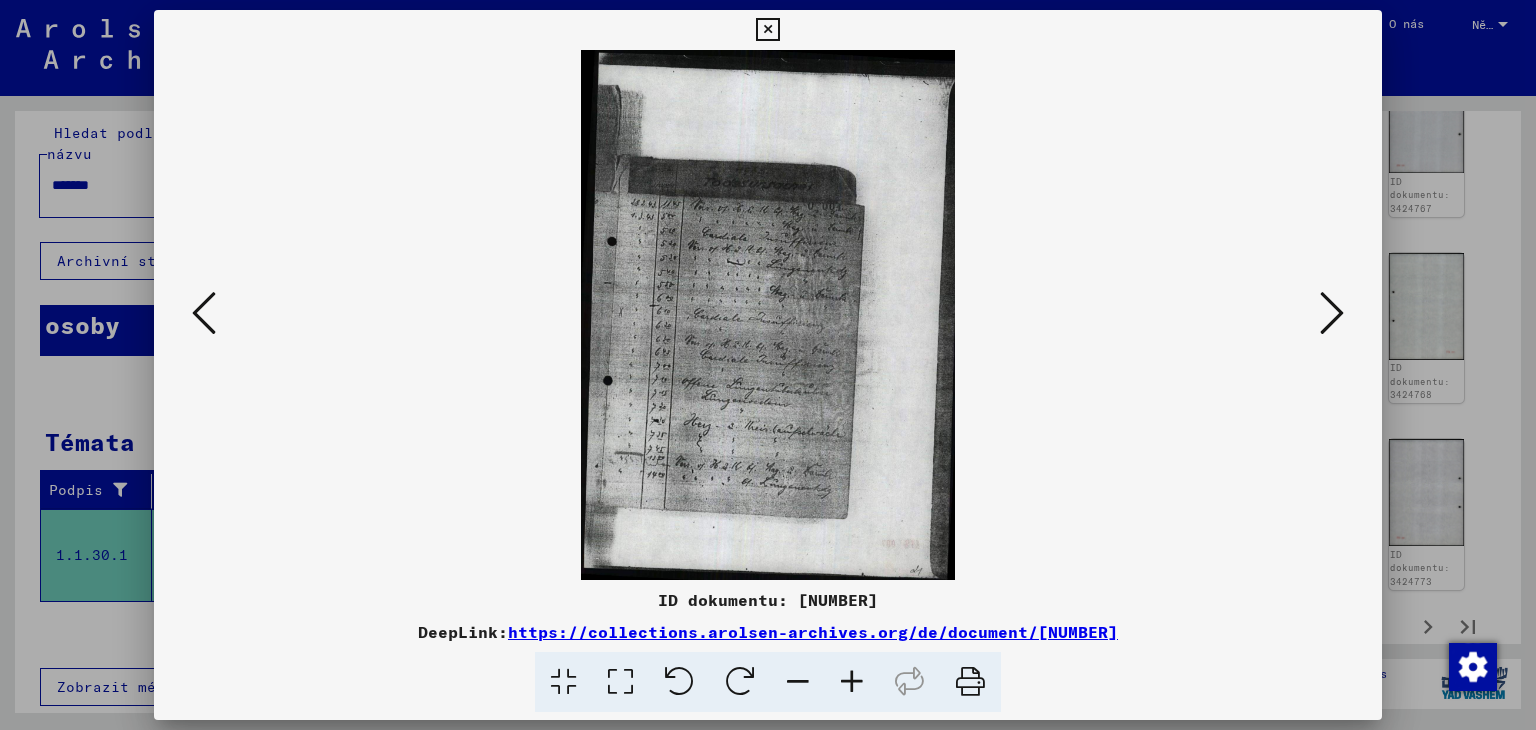 click at bounding box center (768, 315) 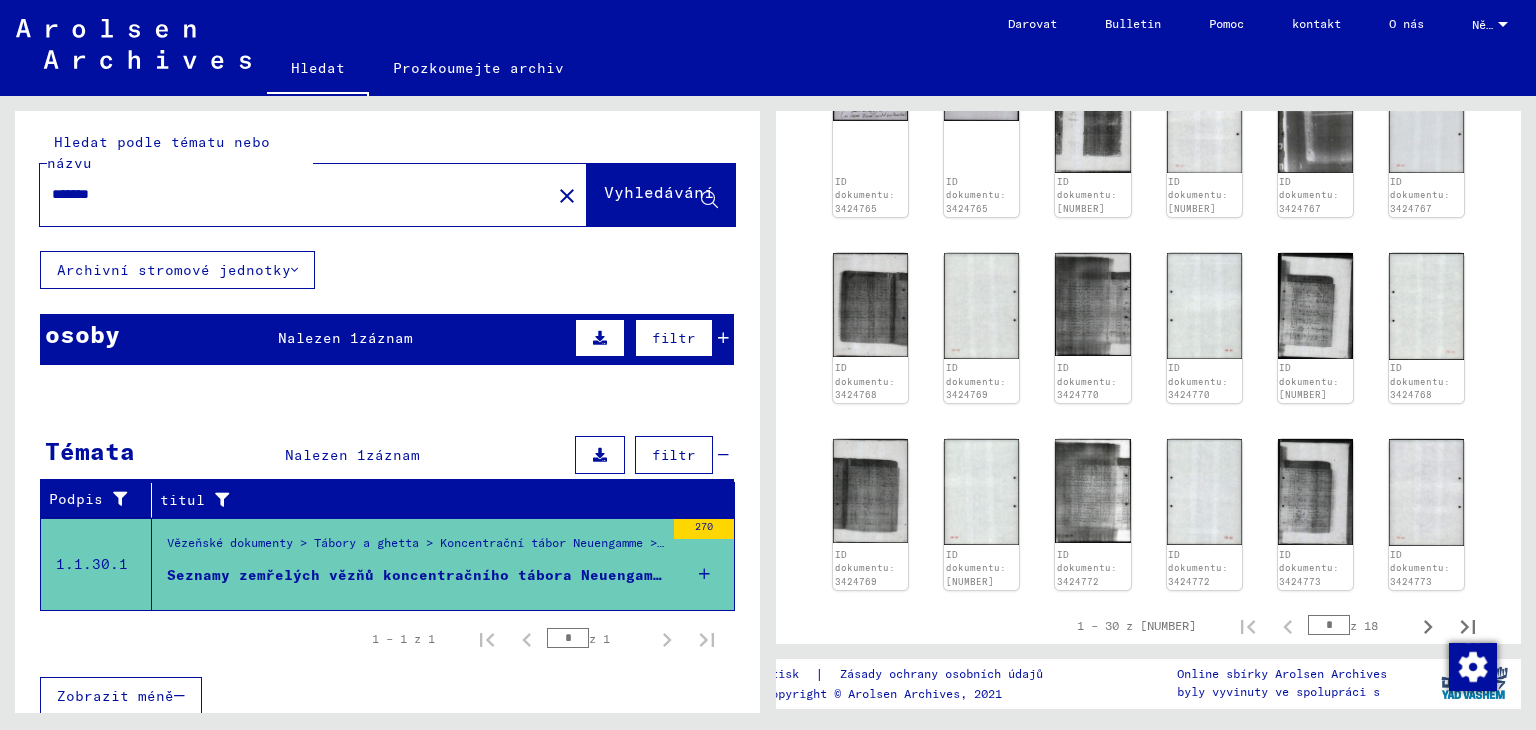 scroll, scrollTop: 0, scrollLeft: 0, axis: both 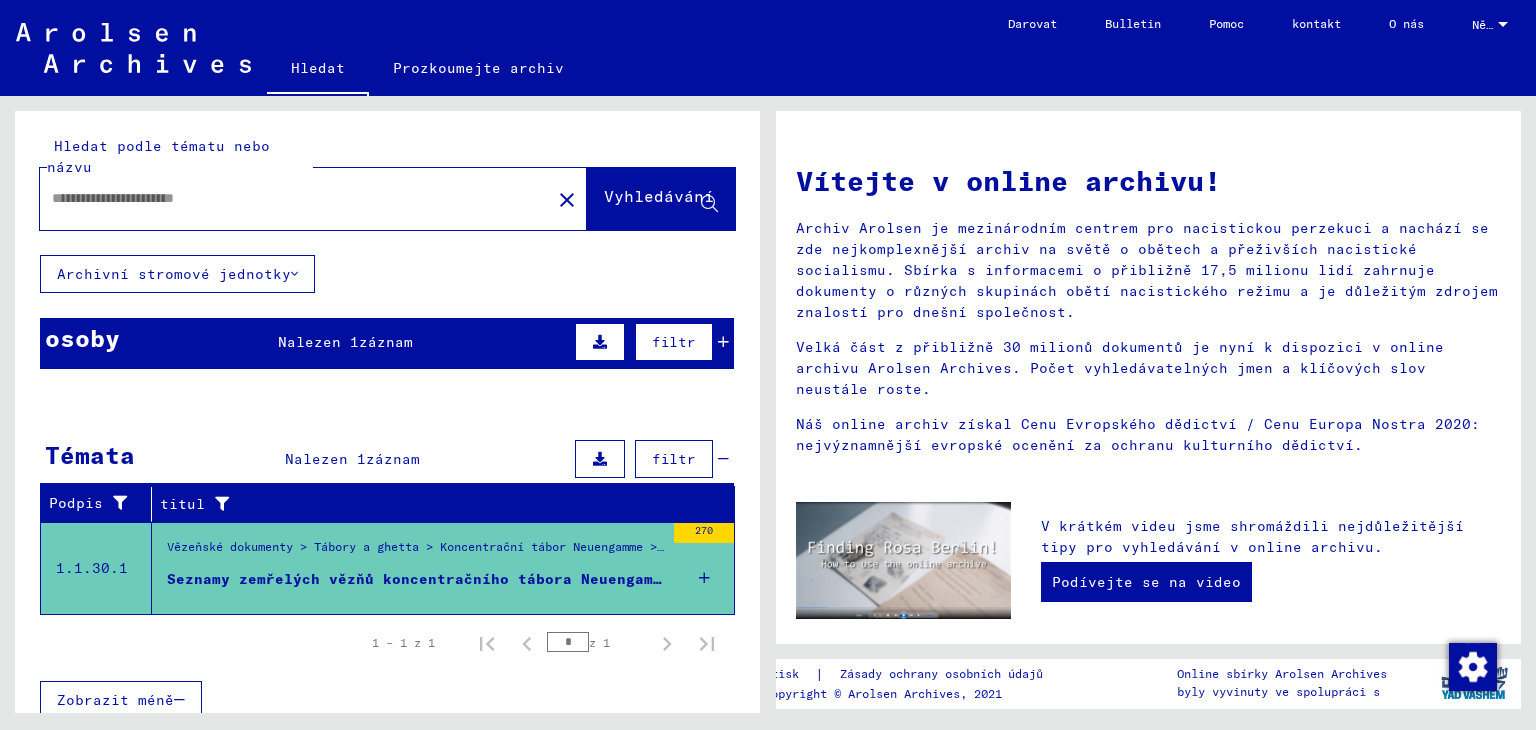 type on "**********" 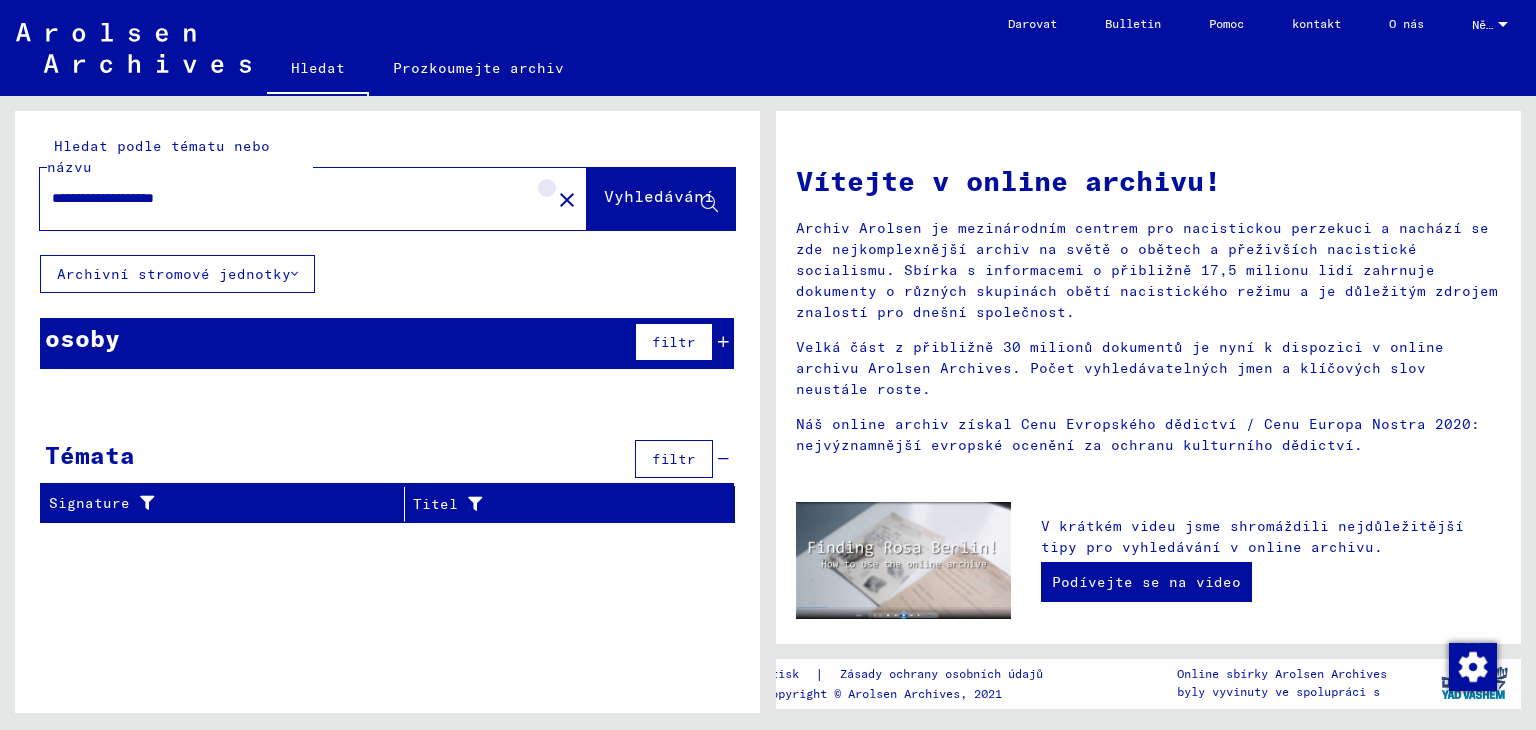 click on "close" 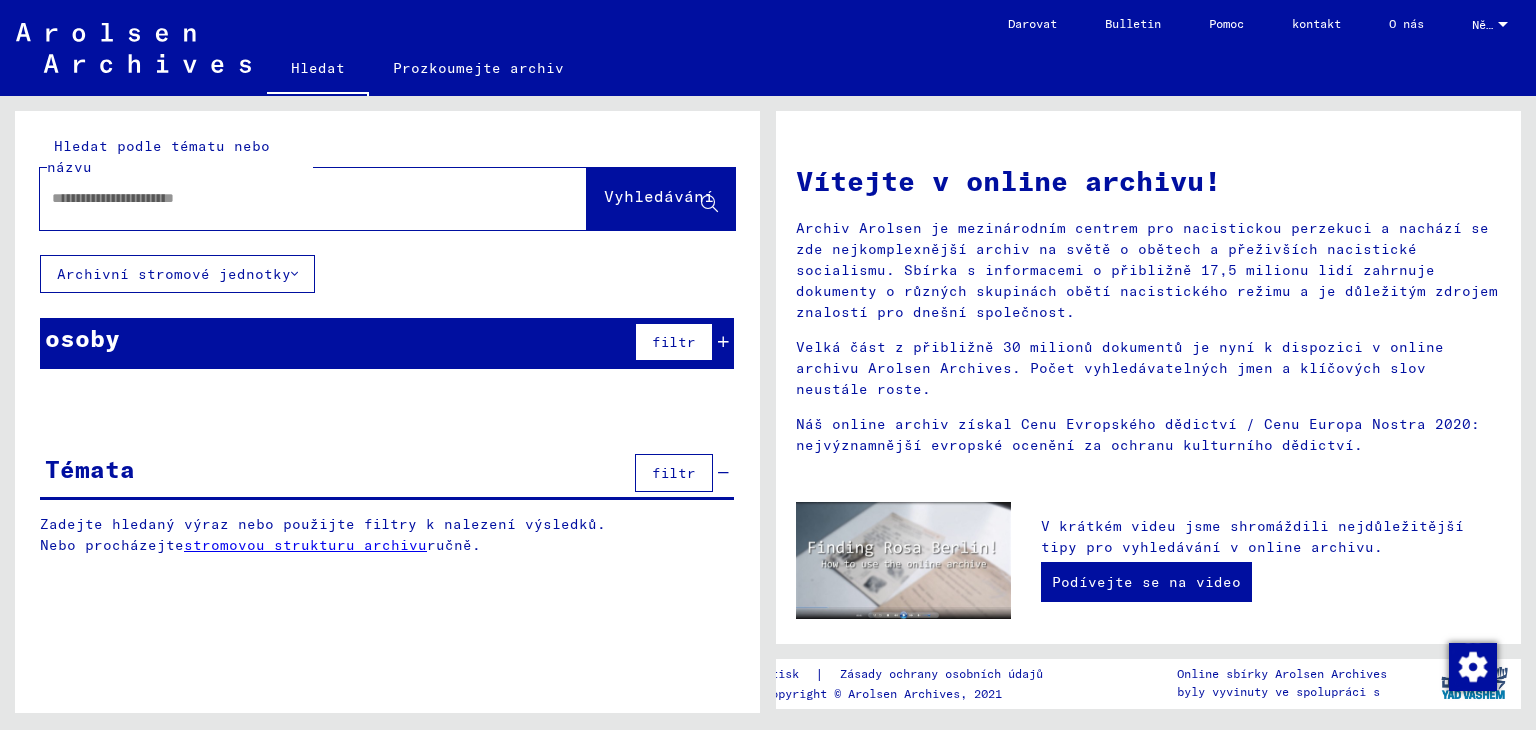 click 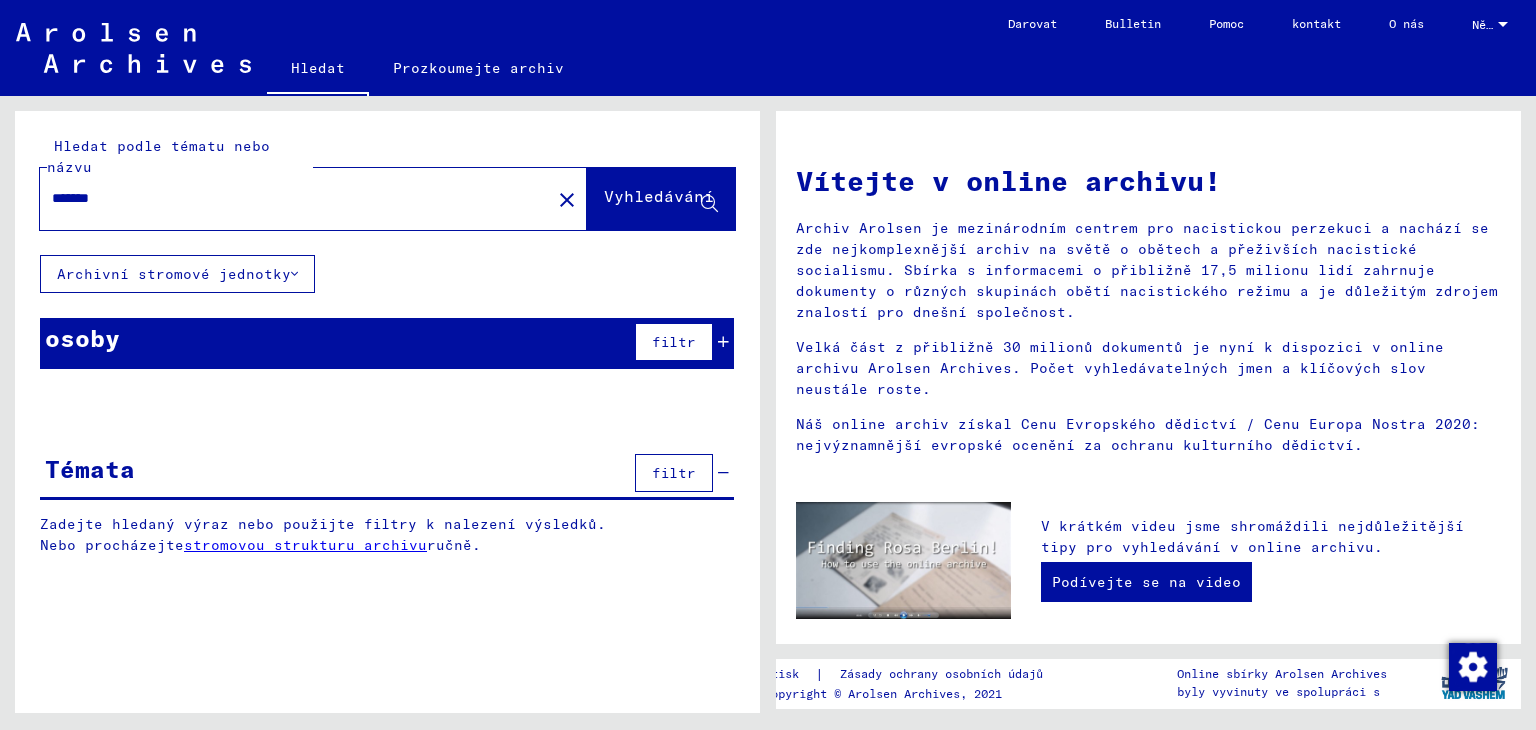 type on "*******" 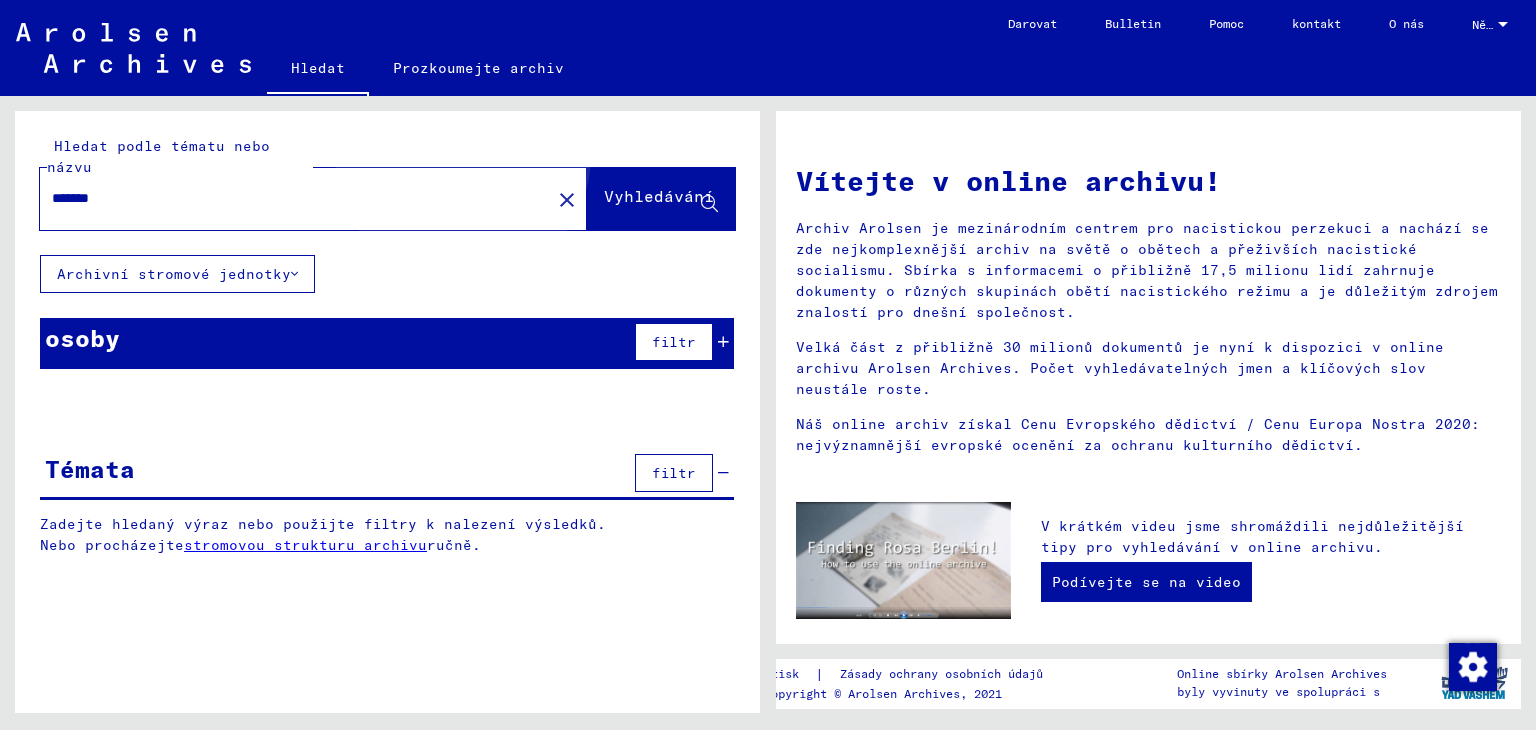 click on "Vyhledávání" 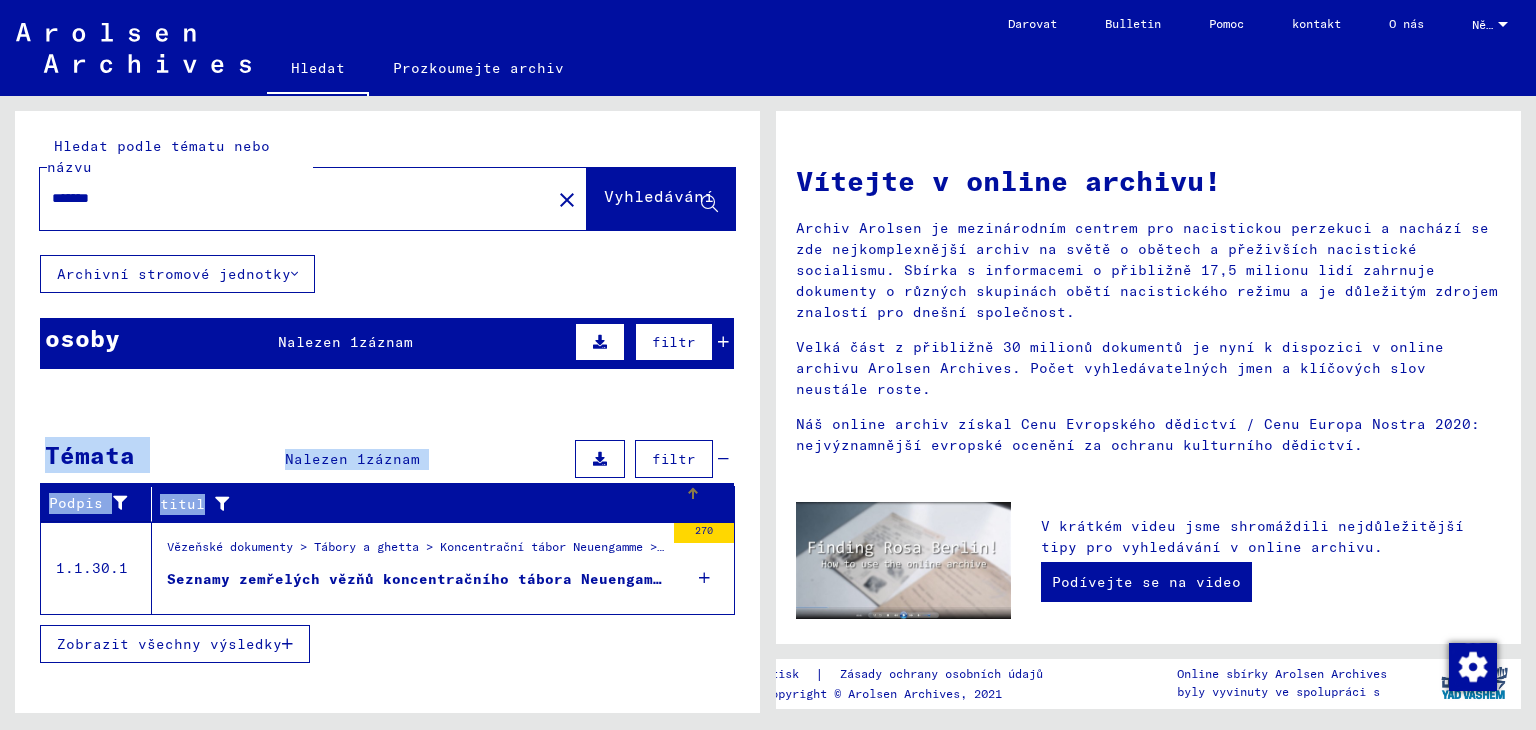 drag, startPoint x: 297, startPoint y: 509, endPoint x: 296, endPoint y: 525, distance: 16.03122 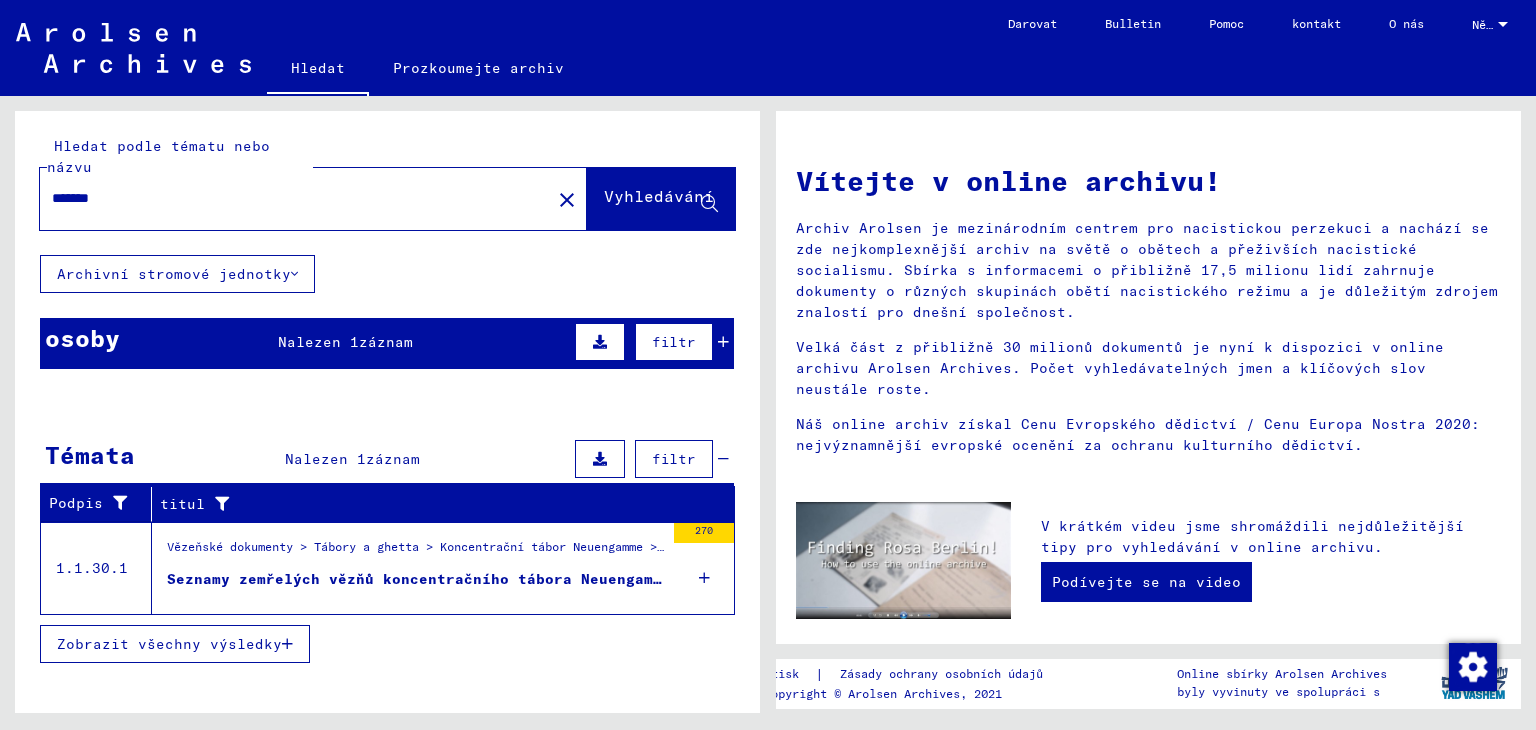 click on "Vězeňské dokumenty > Tábory a ghetta > Koncentrační tábor Neuengamme > Seznamový materiál Neuengamme Seznamy zemřelých vězňů koncentračního tábora Neuengamme a jeho externích oddílů" at bounding box center (408, 568) 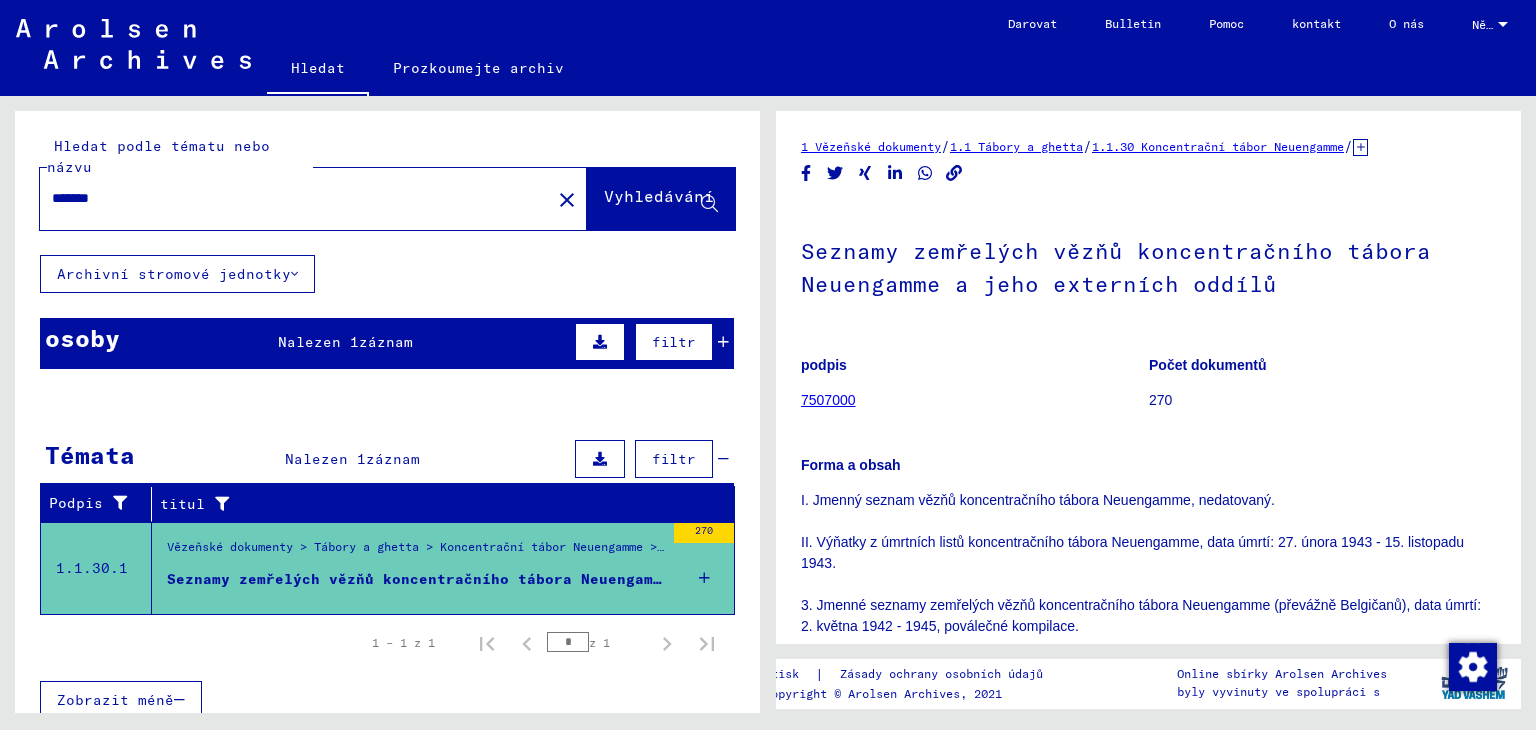 scroll, scrollTop: 0, scrollLeft: 0, axis: both 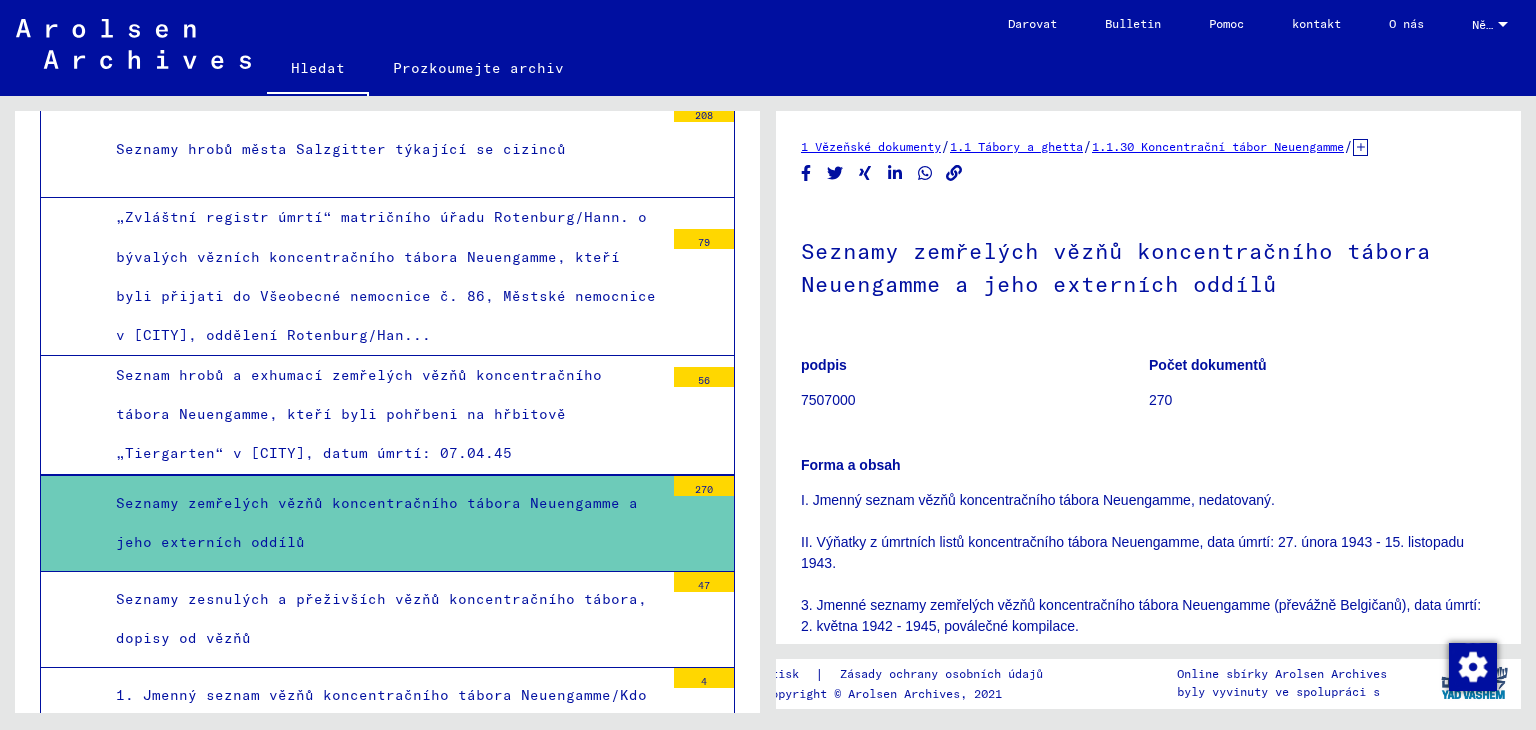 click on "Seznamy zemřelých vězňů koncentračního tábora Neuengamme a jeho externích oddílů" at bounding box center (382, 523) 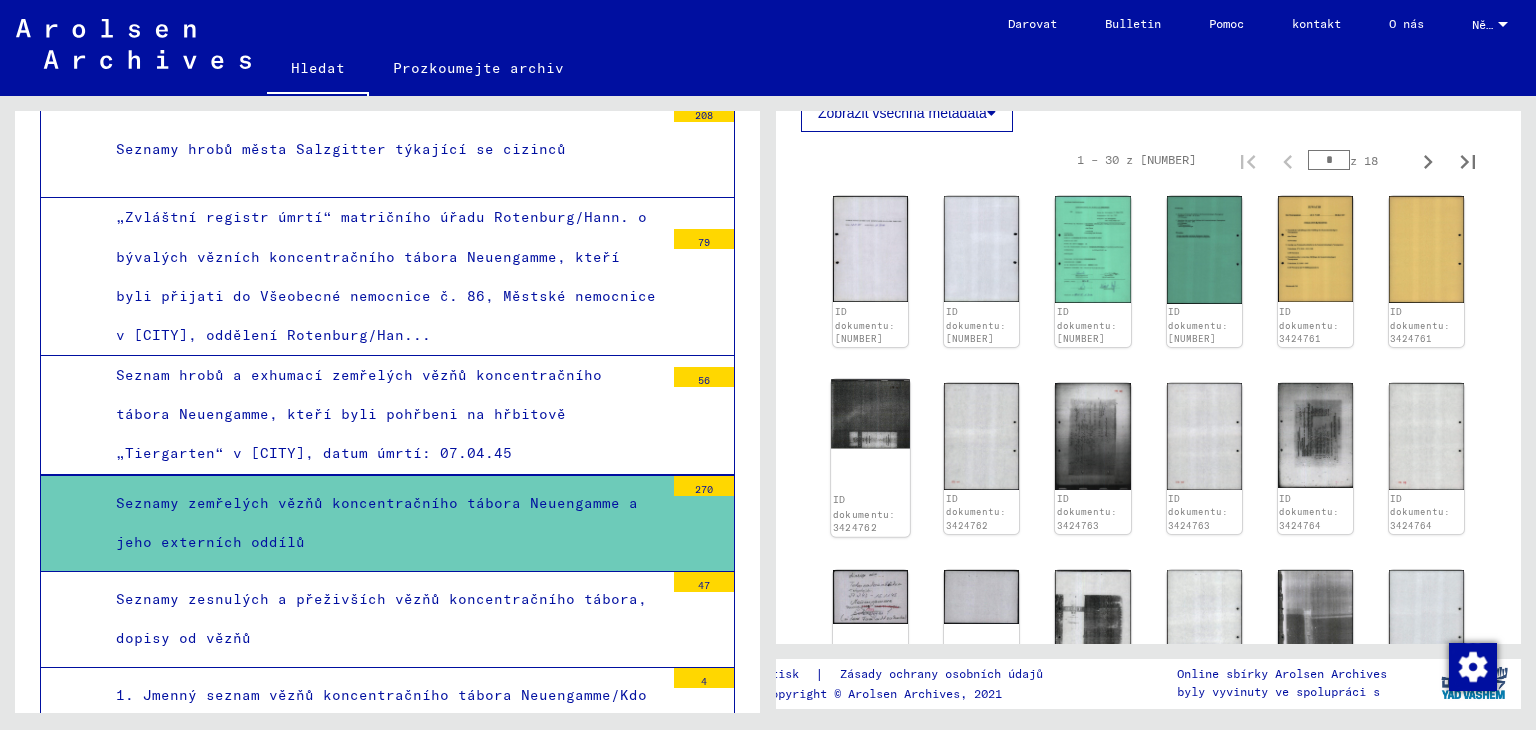 scroll, scrollTop: 800, scrollLeft: 0, axis: vertical 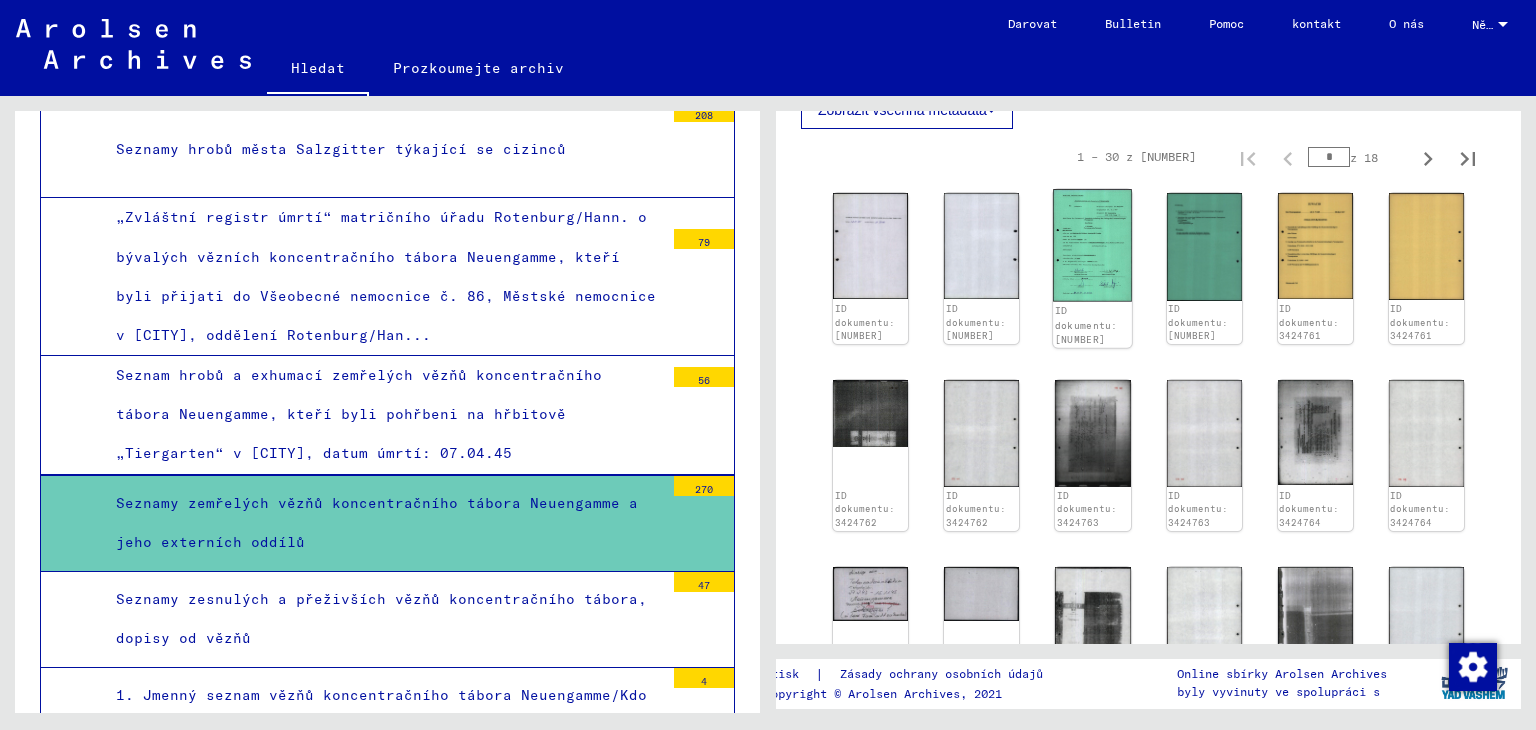click 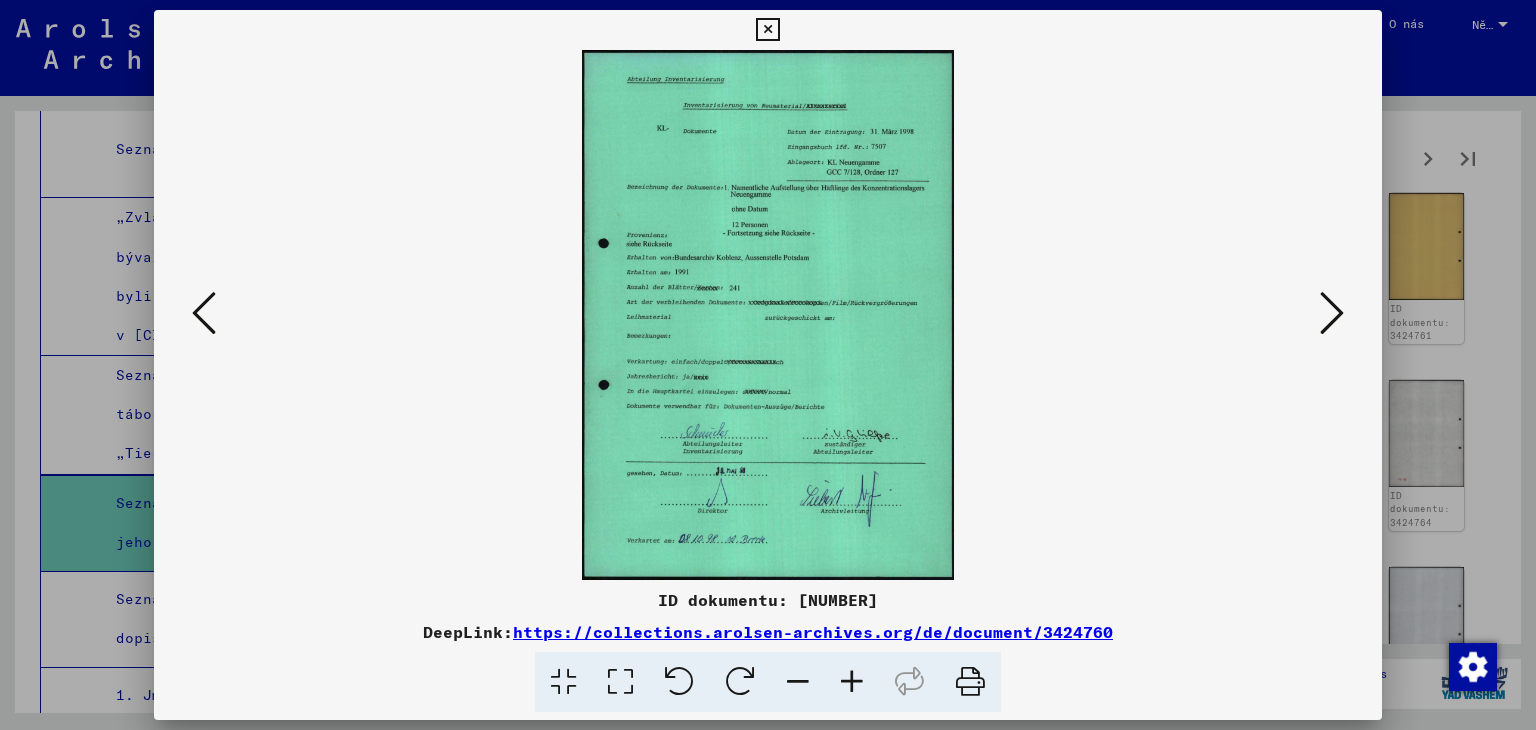 click at bounding box center [768, 315] 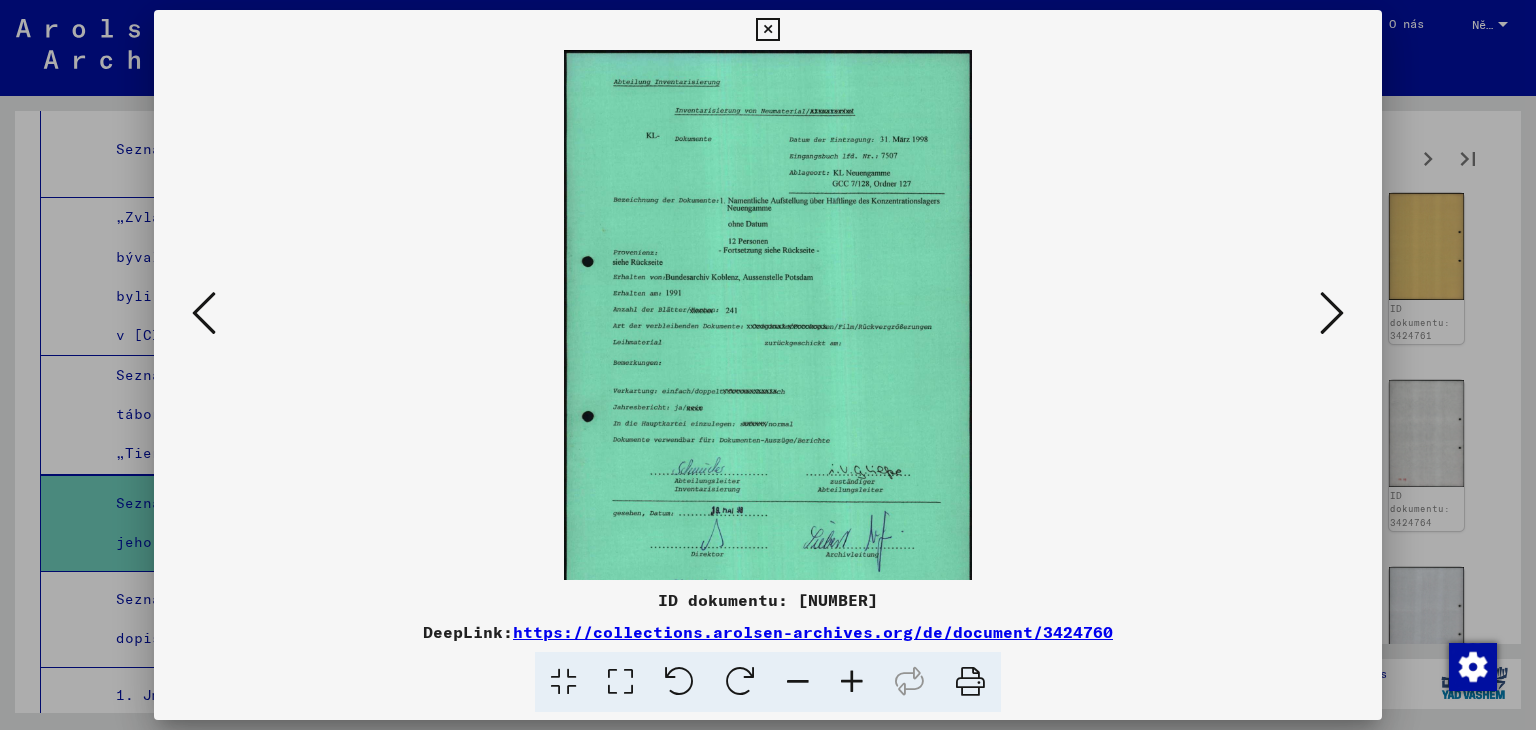 click at bounding box center [852, 682] 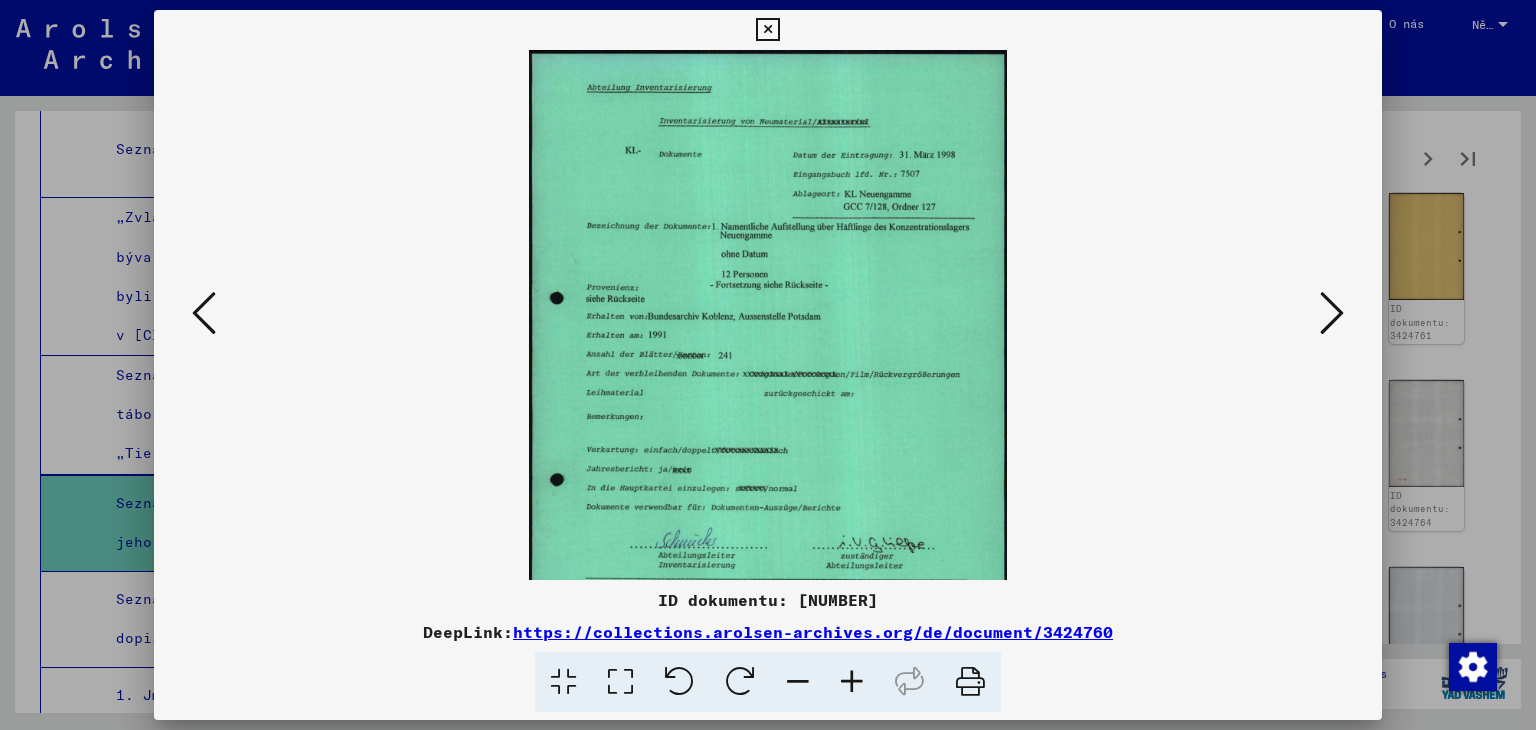 click at bounding box center [852, 682] 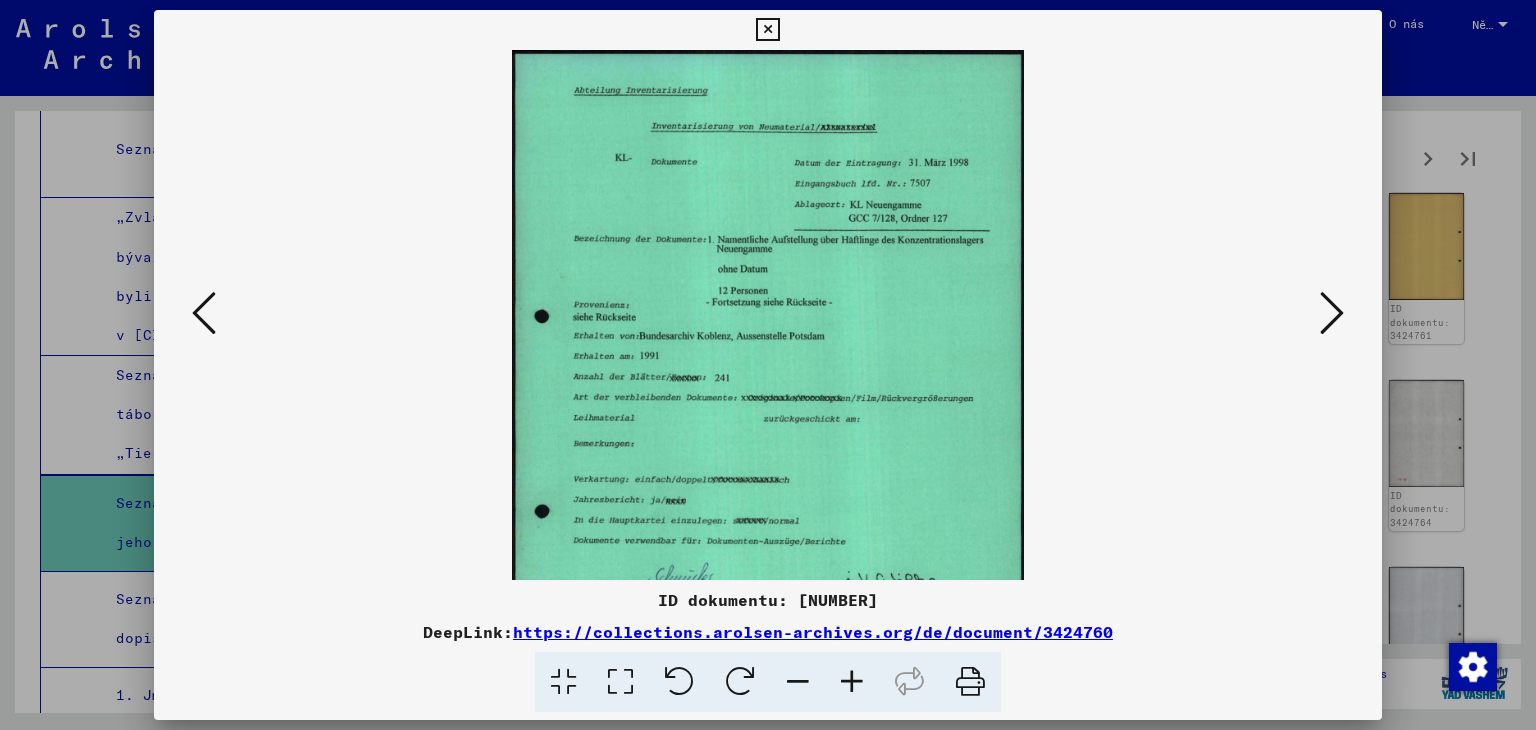 click at bounding box center [852, 682] 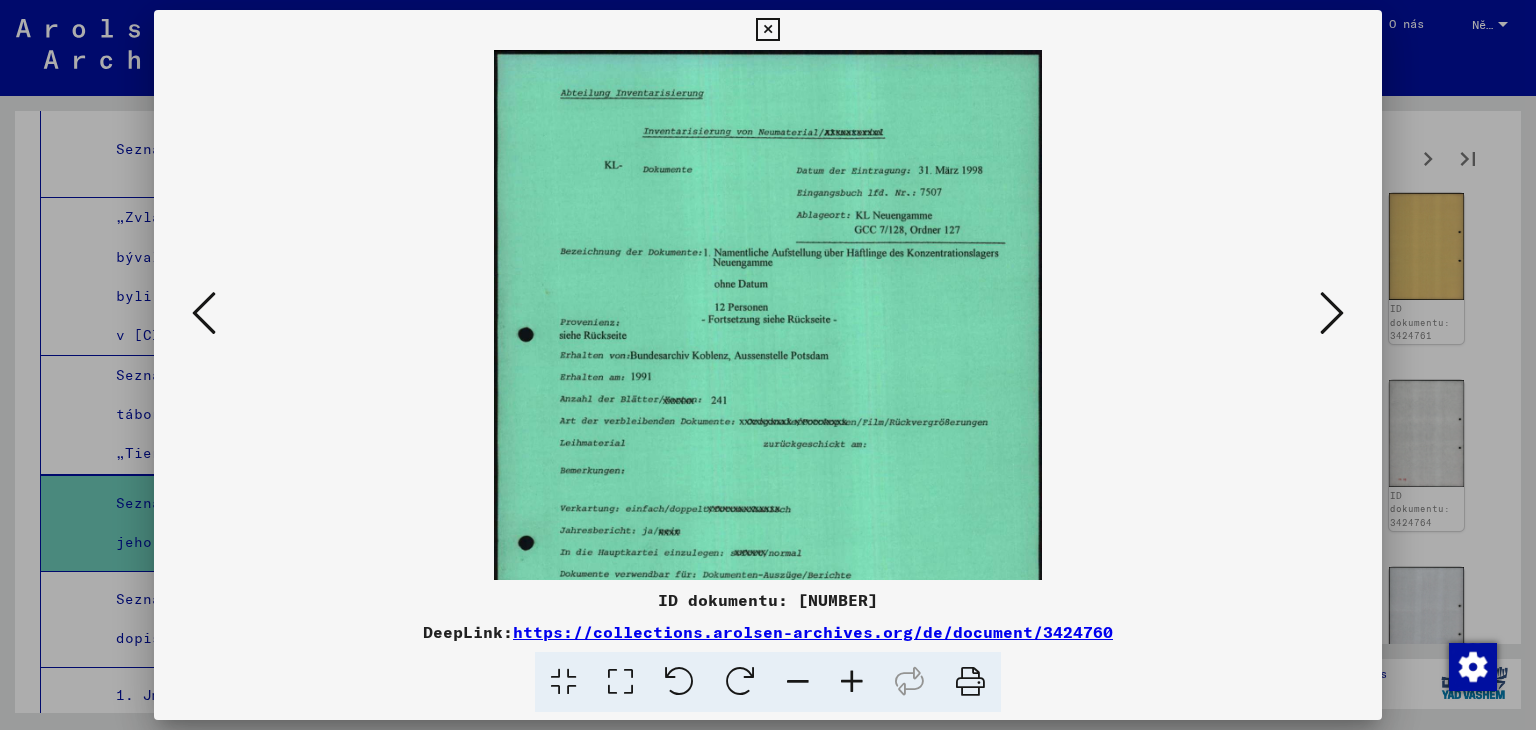 click at bounding box center (852, 682) 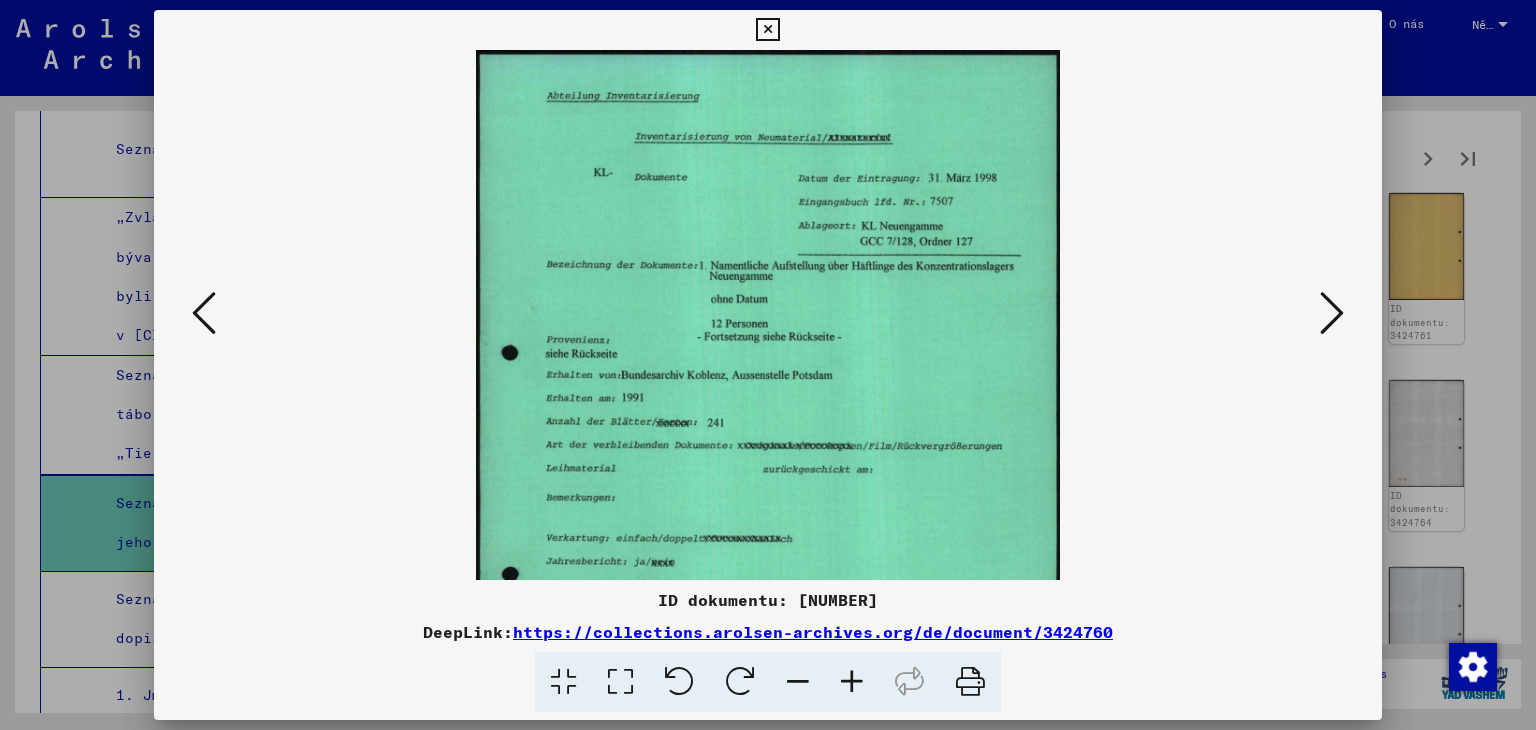 click at bounding box center [852, 682] 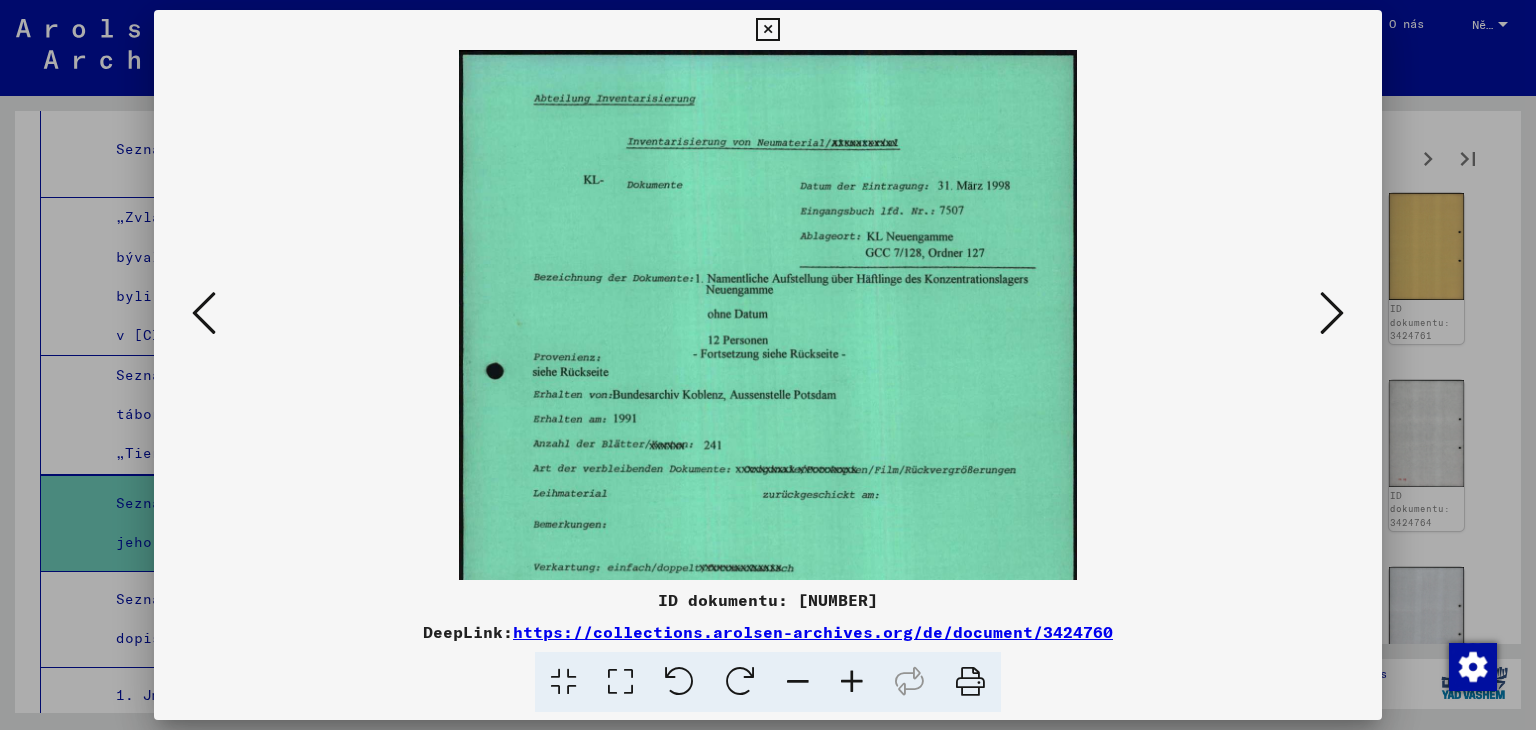 click at bounding box center [852, 682] 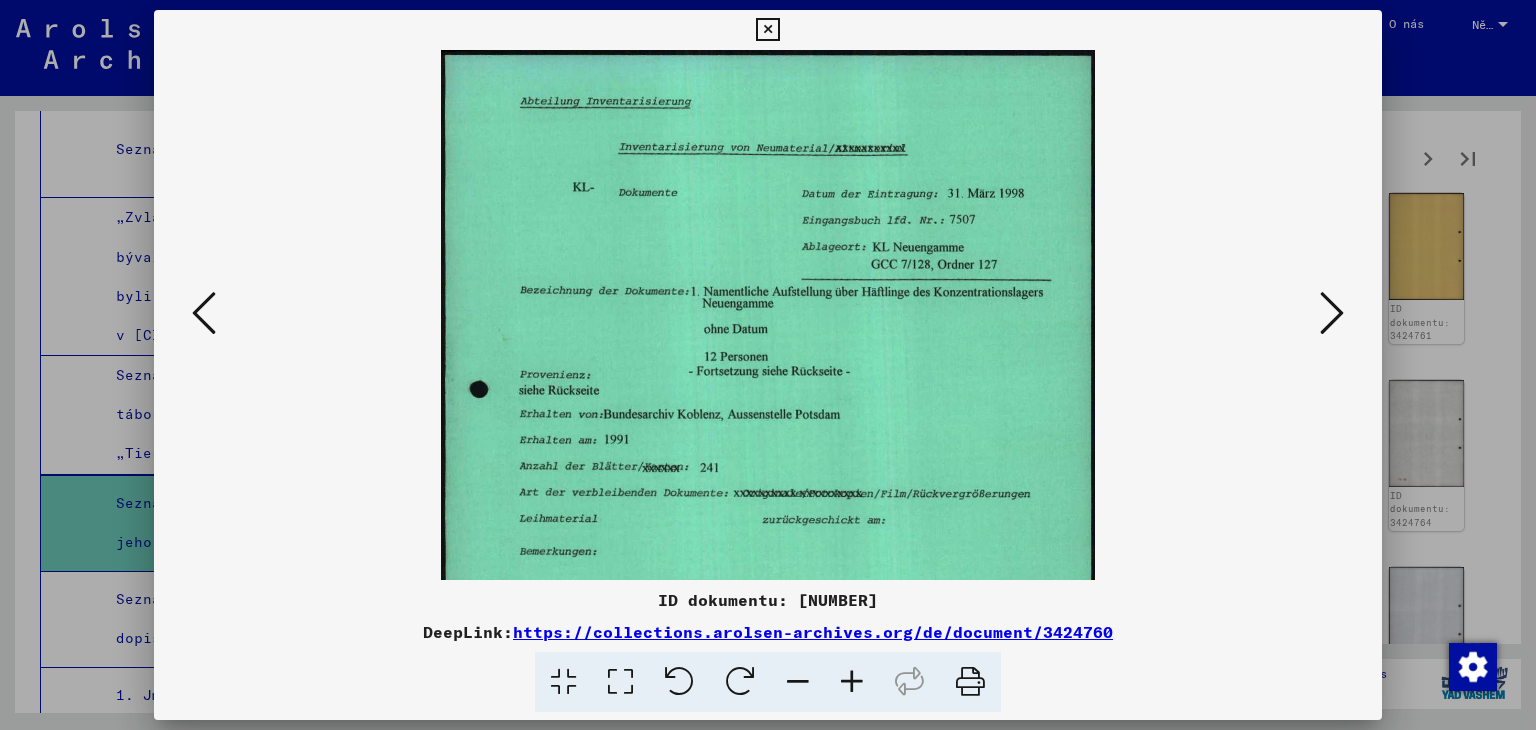click at bounding box center [852, 682] 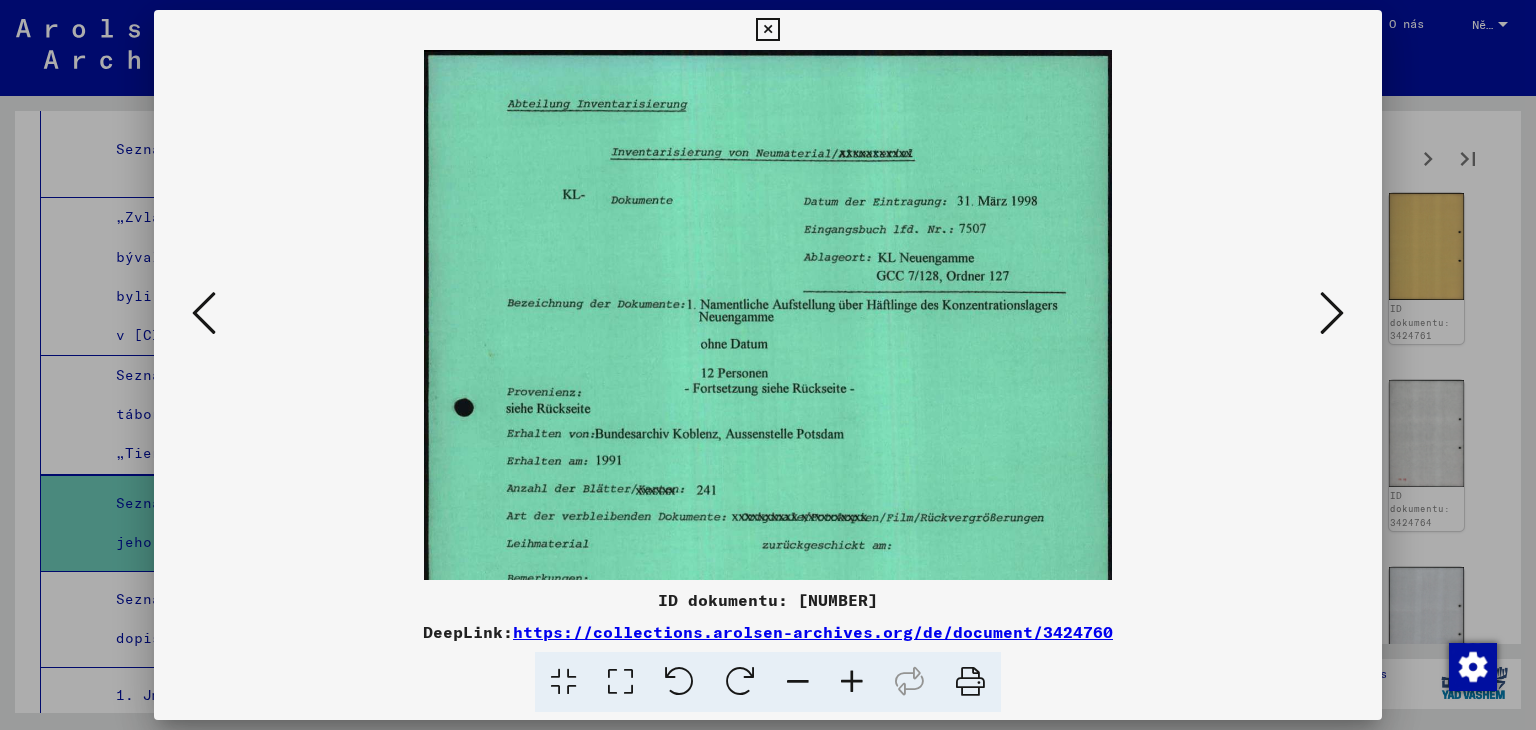 click at bounding box center [852, 682] 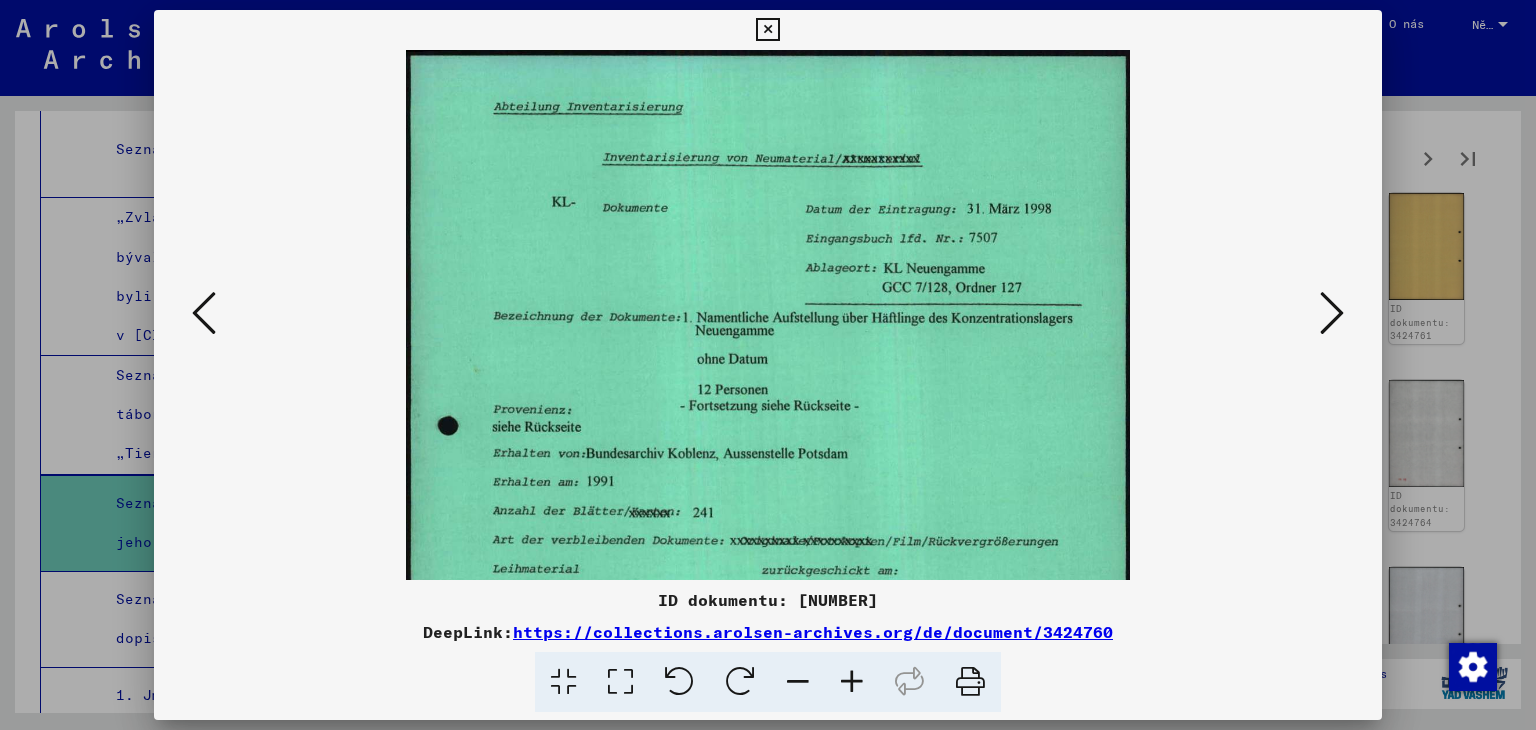 click at bounding box center (852, 682) 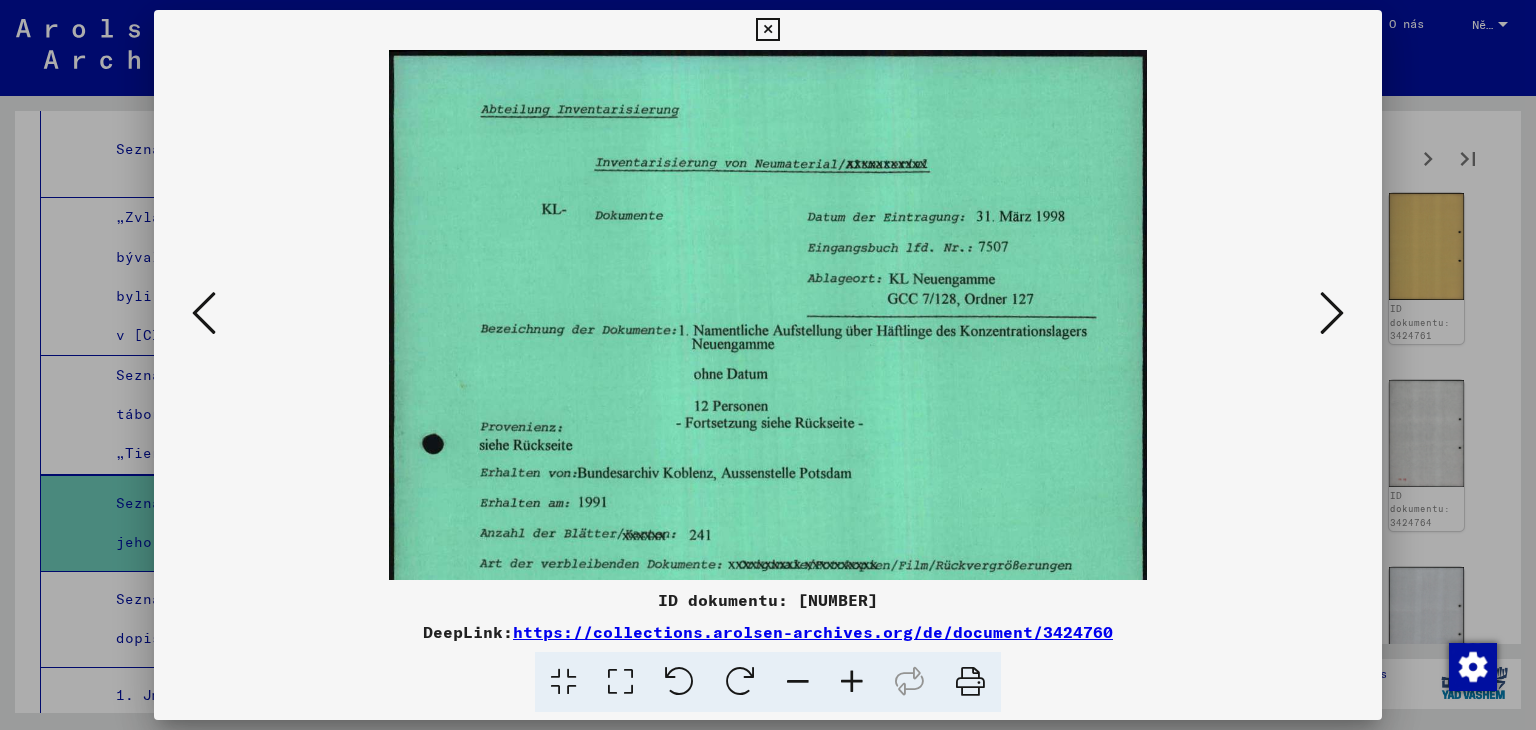 click at bounding box center [852, 682] 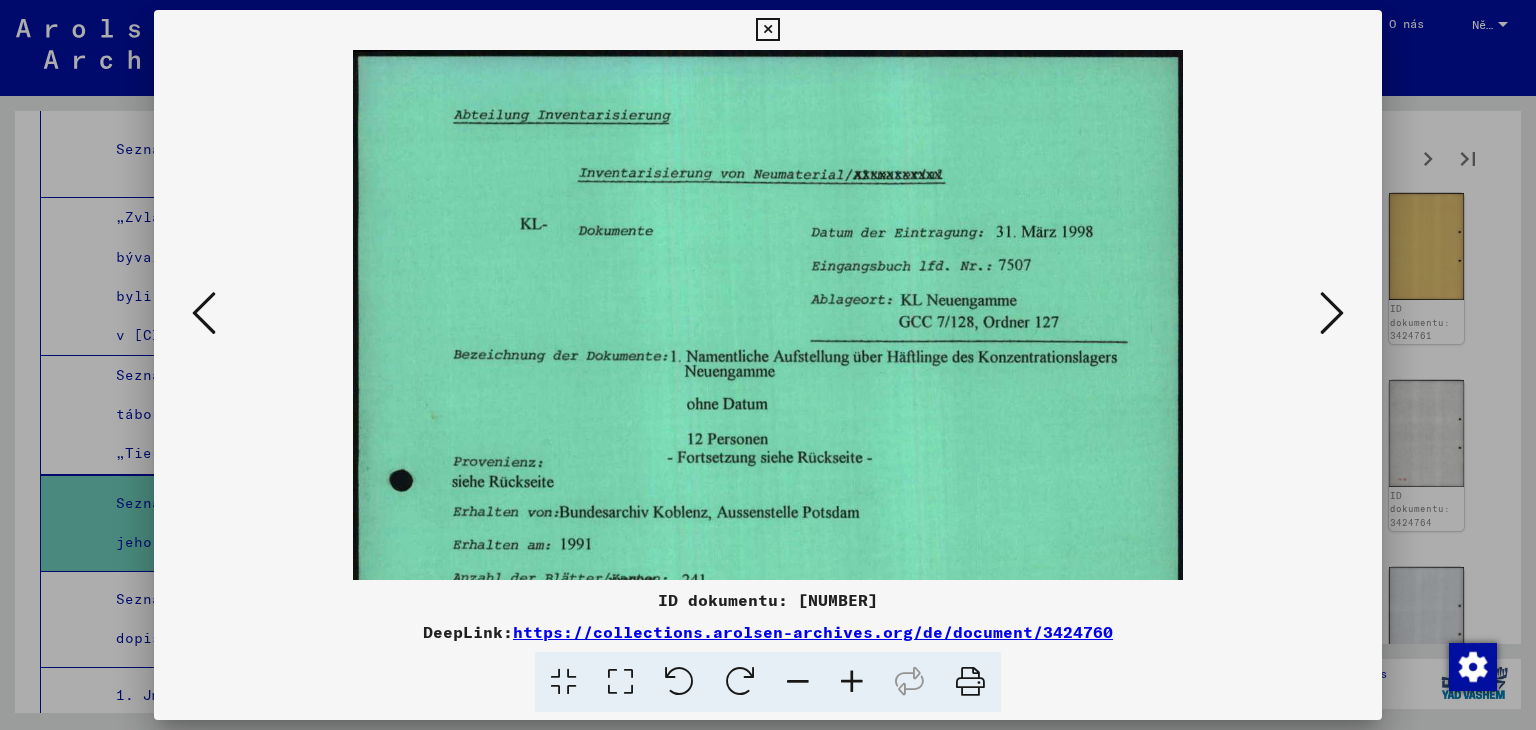 click at bounding box center (852, 682) 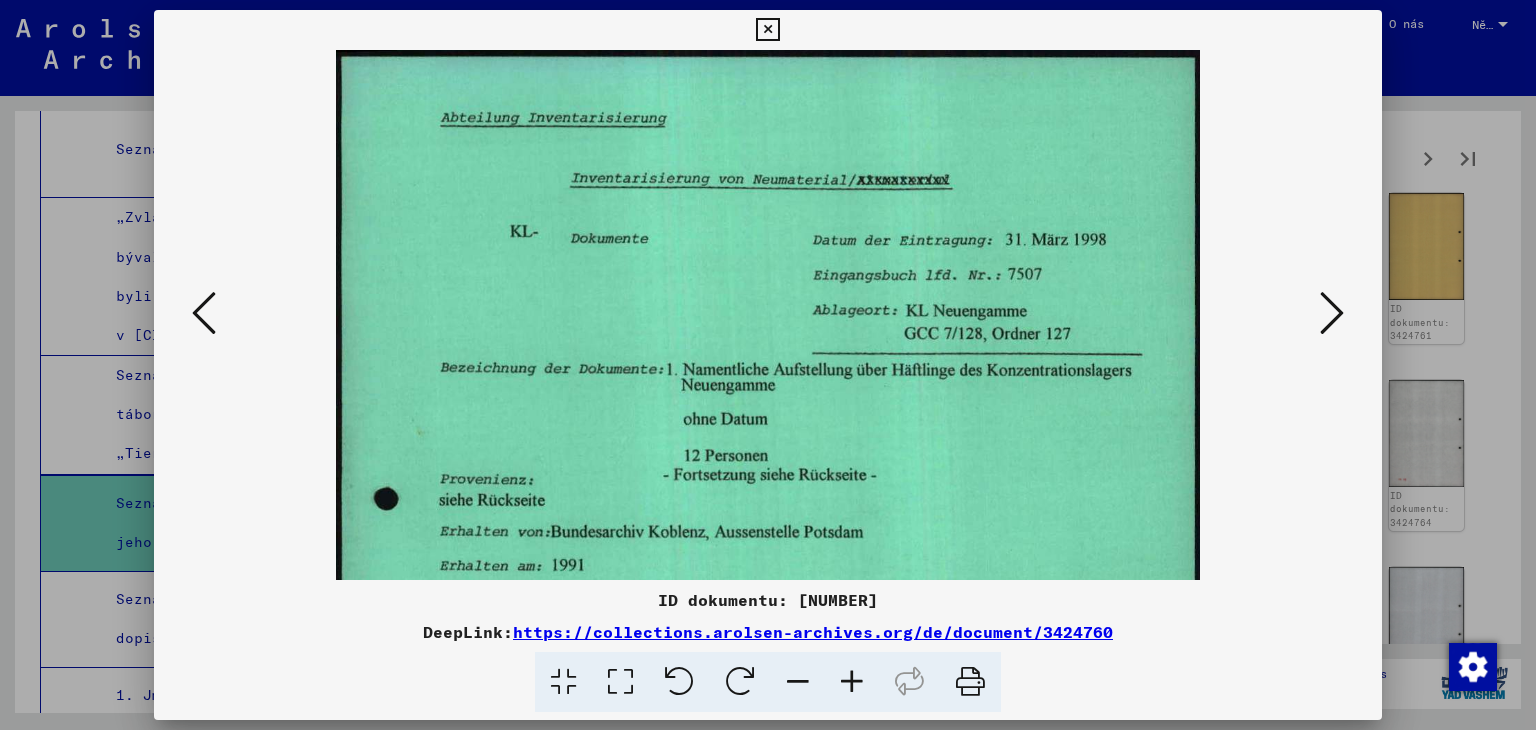 click at bounding box center [852, 682] 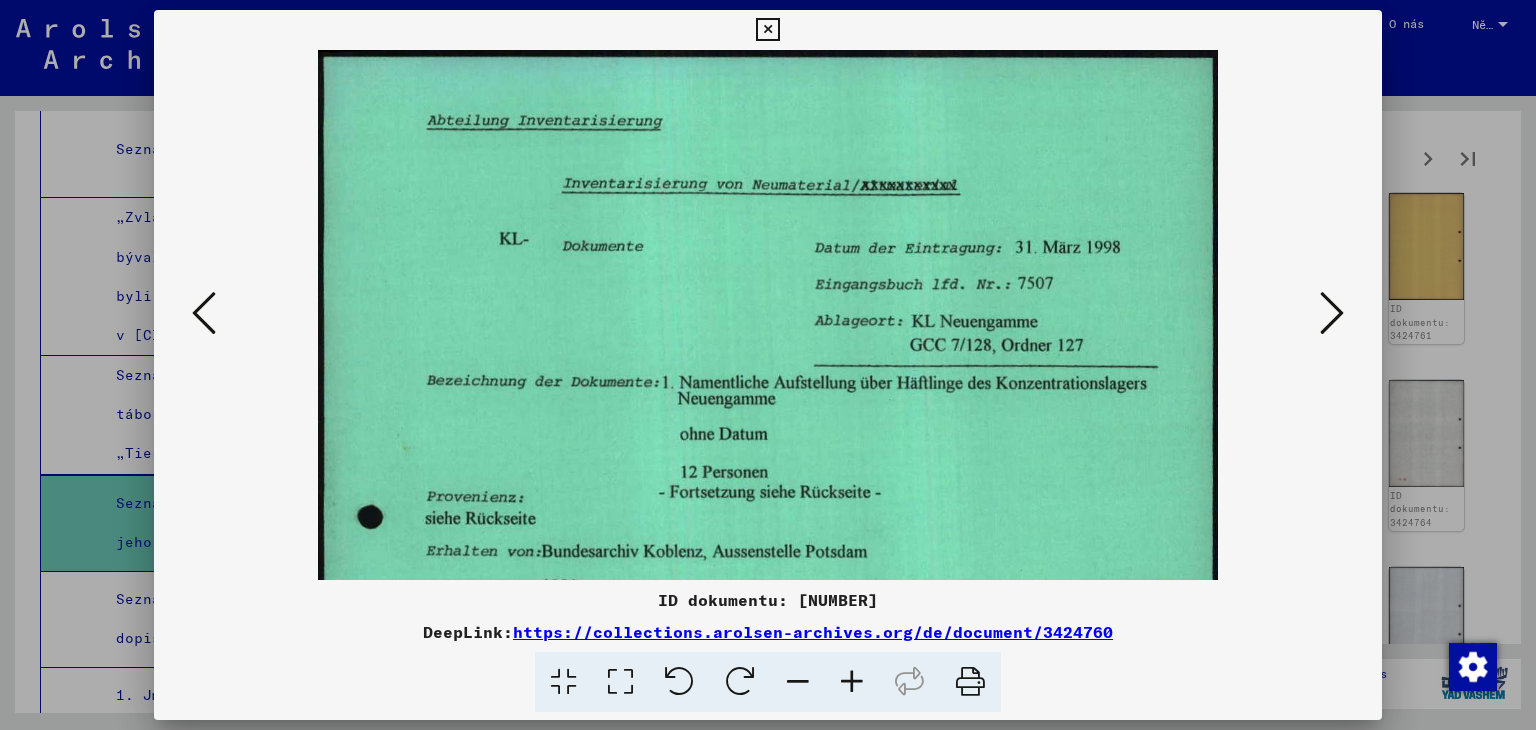 click at bounding box center [852, 682] 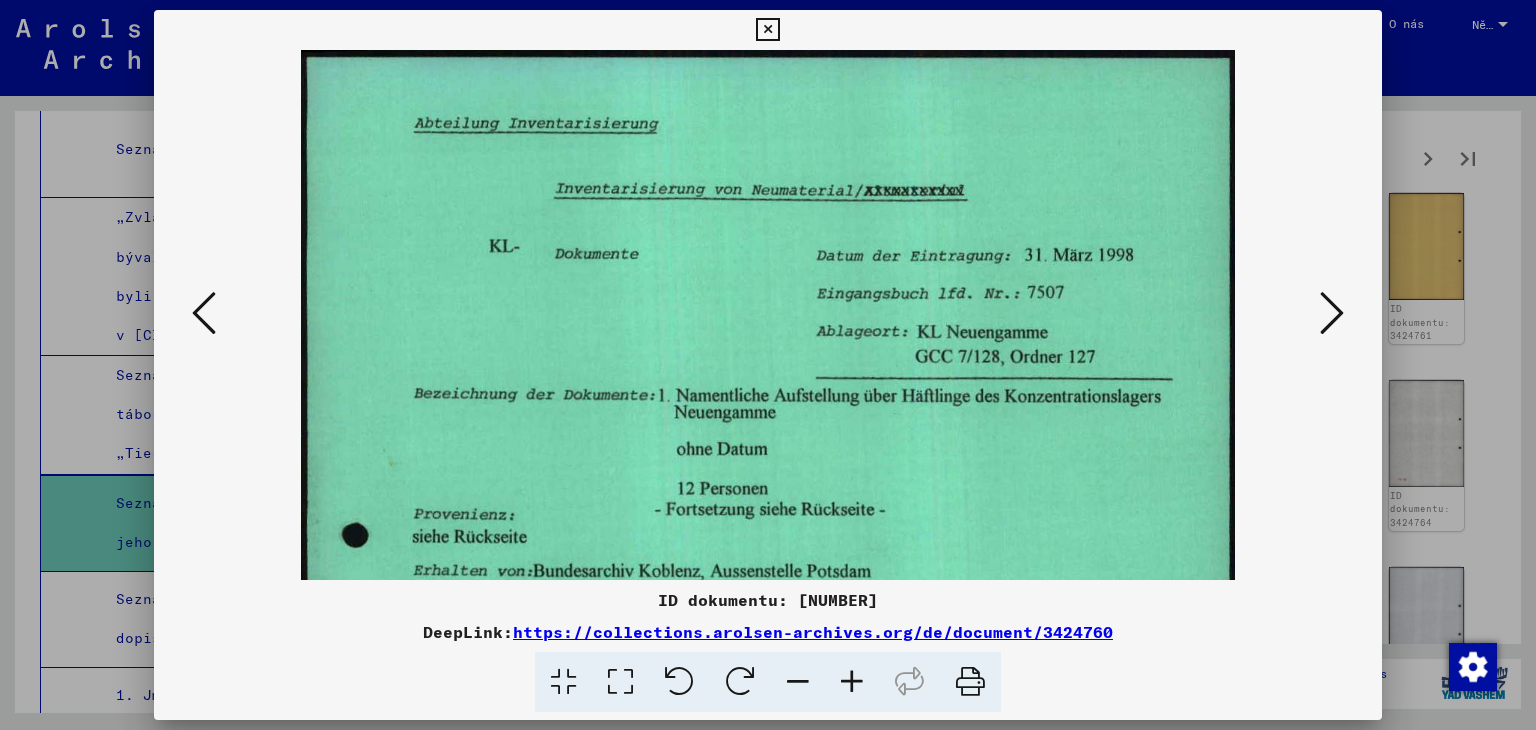 click at bounding box center (852, 682) 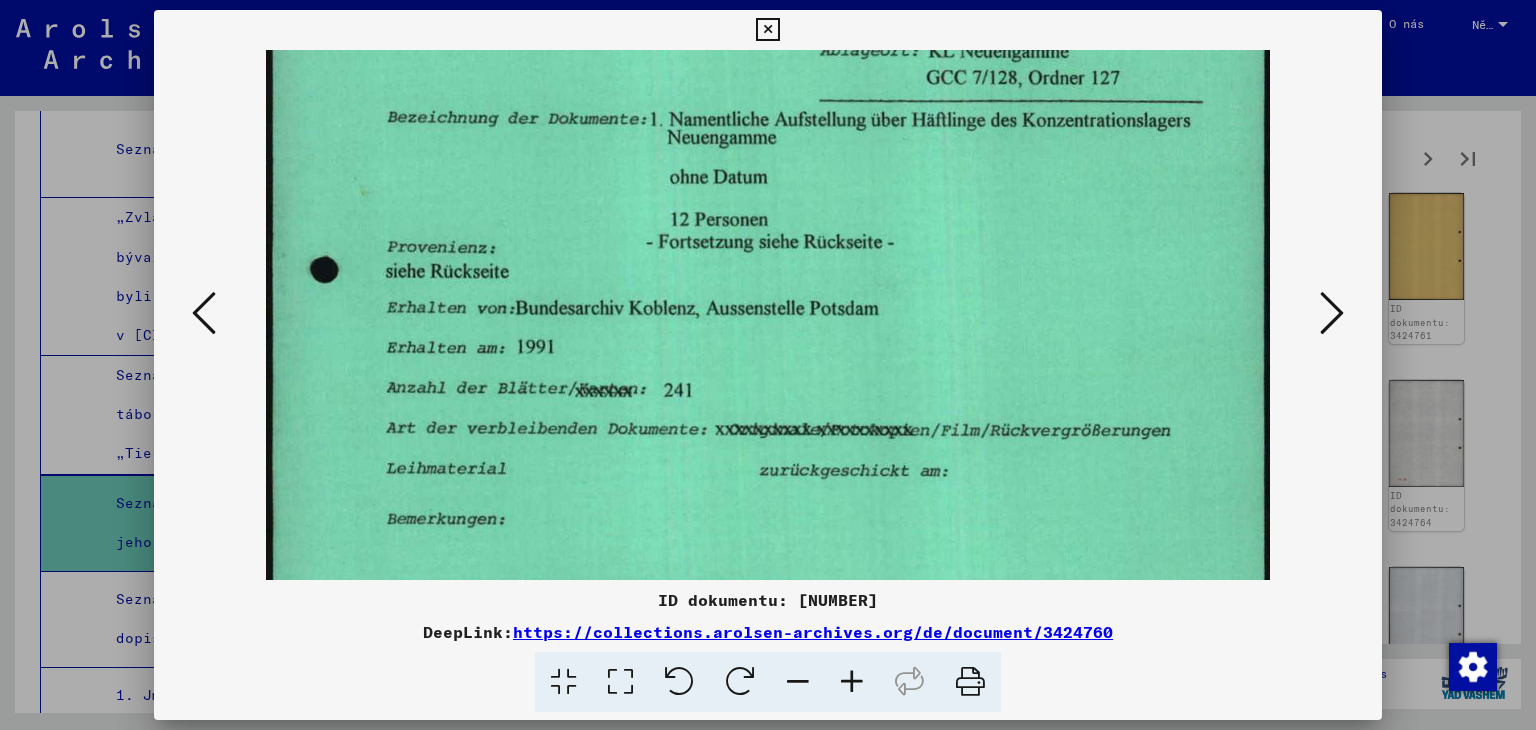 drag, startPoint x: 853, startPoint y: 453, endPoint x: 897, endPoint y: 141, distance: 315.08728 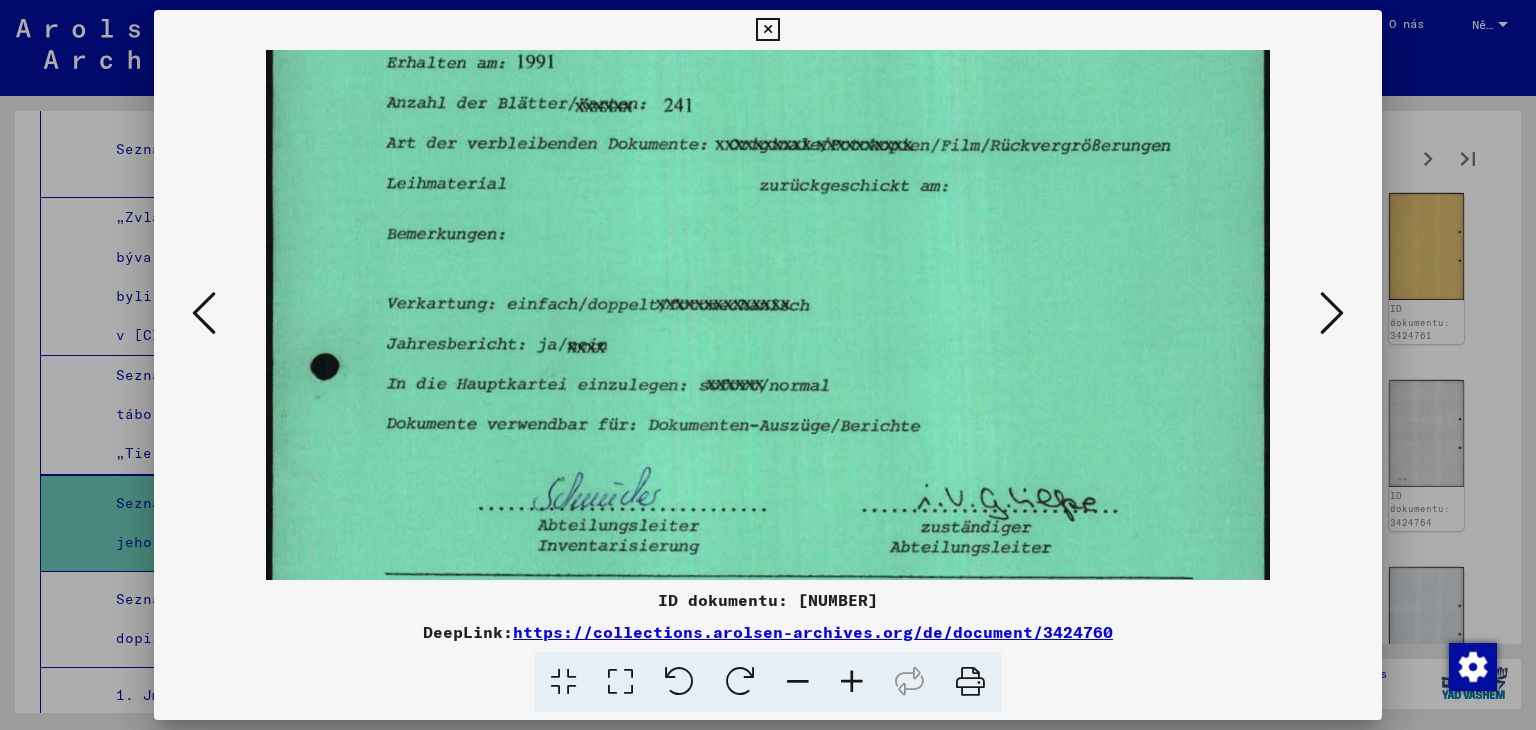 drag, startPoint x: 750, startPoint y: 445, endPoint x: 868, endPoint y: 165, distance: 303.84863 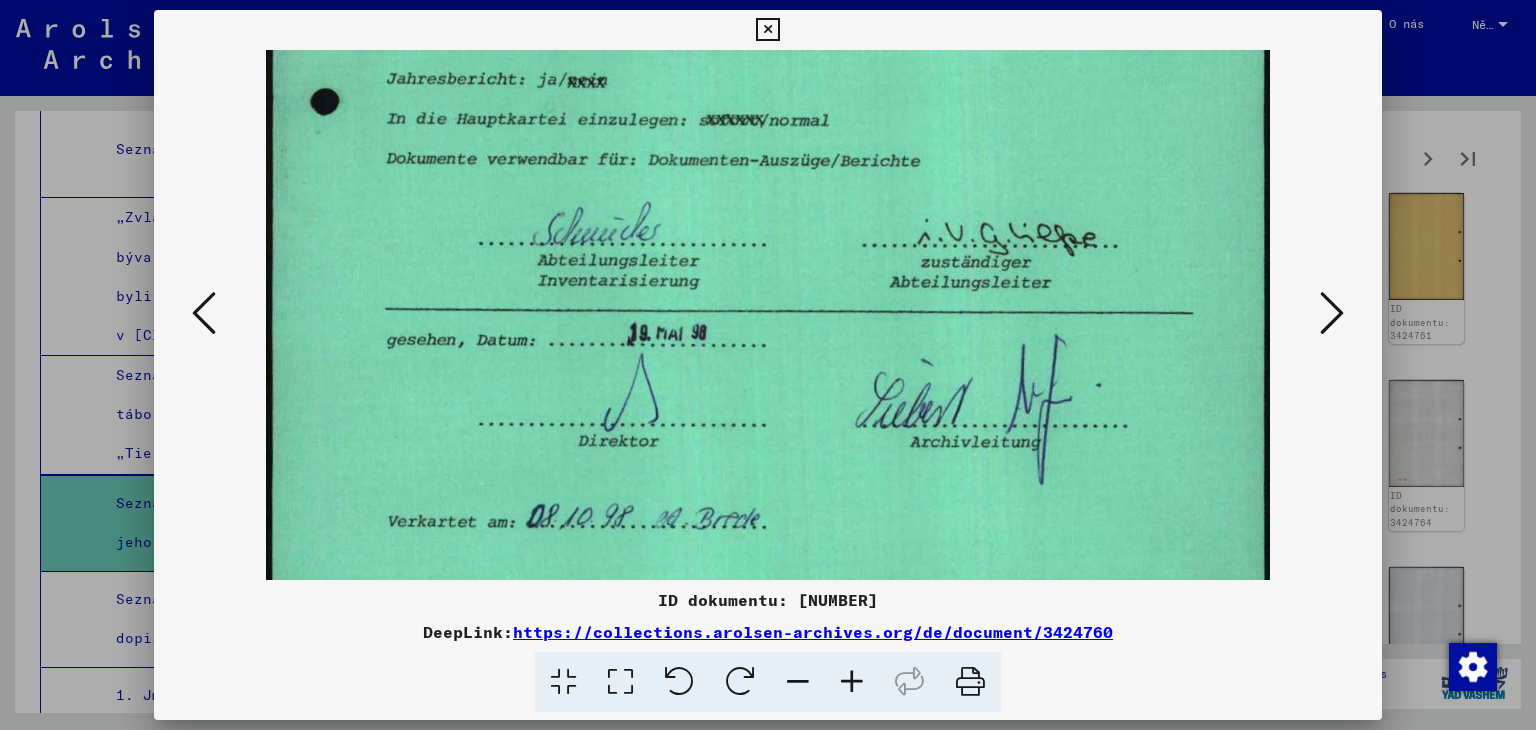 scroll, scrollTop: 900, scrollLeft: 0, axis: vertical 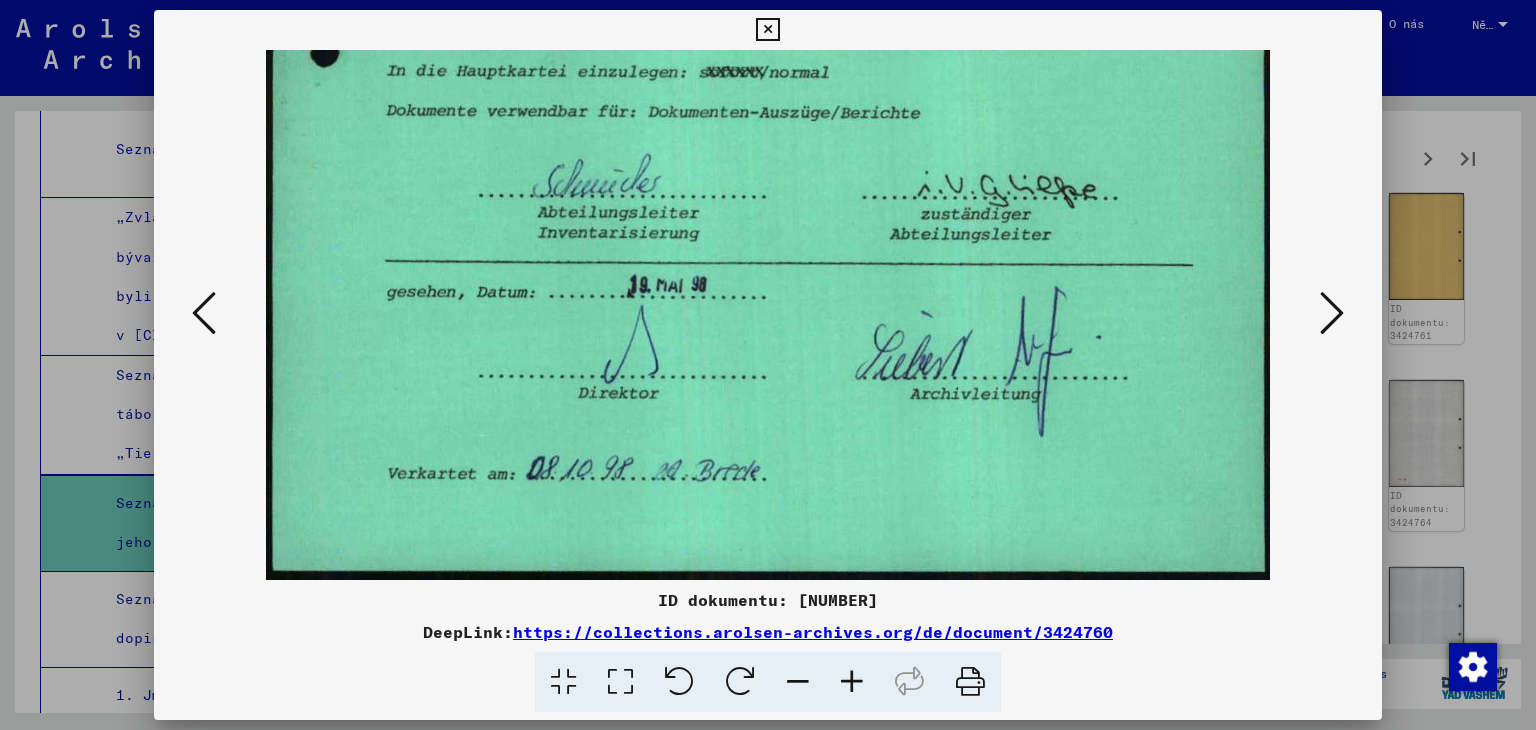 drag, startPoint x: 836, startPoint y: 318, endPoint x: 1032, endPoint y: -24, distance: 394.1827 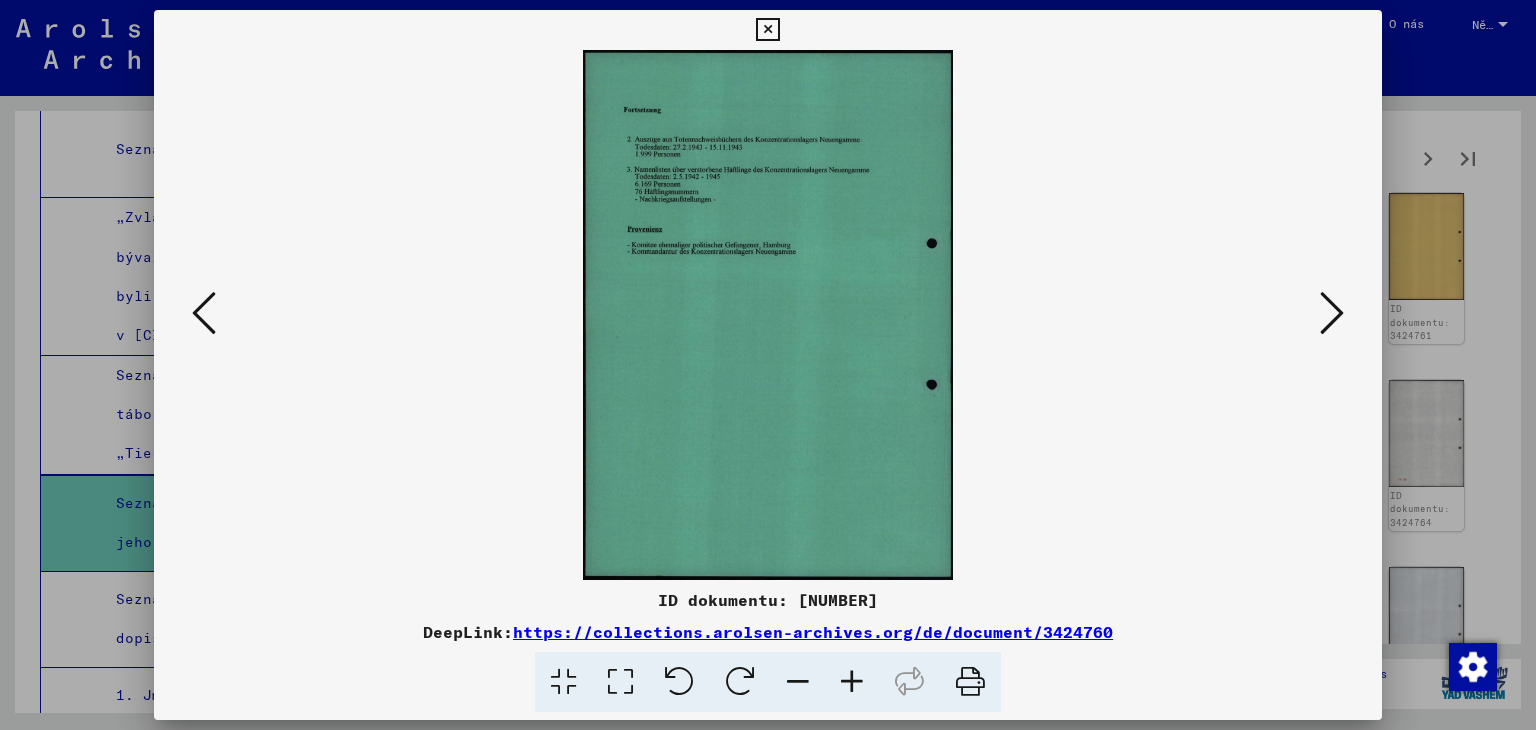 scroll, scrollTop: 0, scrollLeft: 0, axis: both 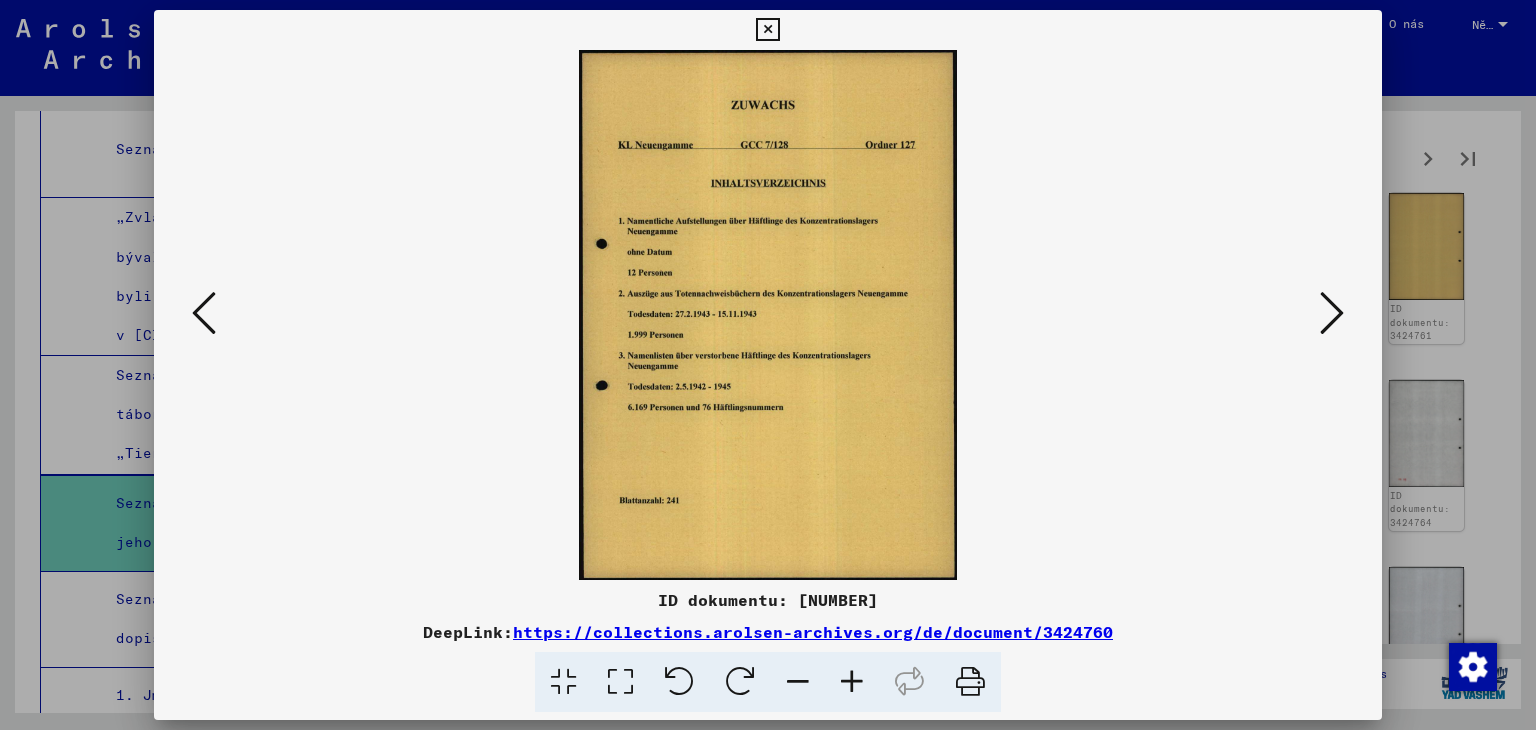click at bounding box center [1332, 313] 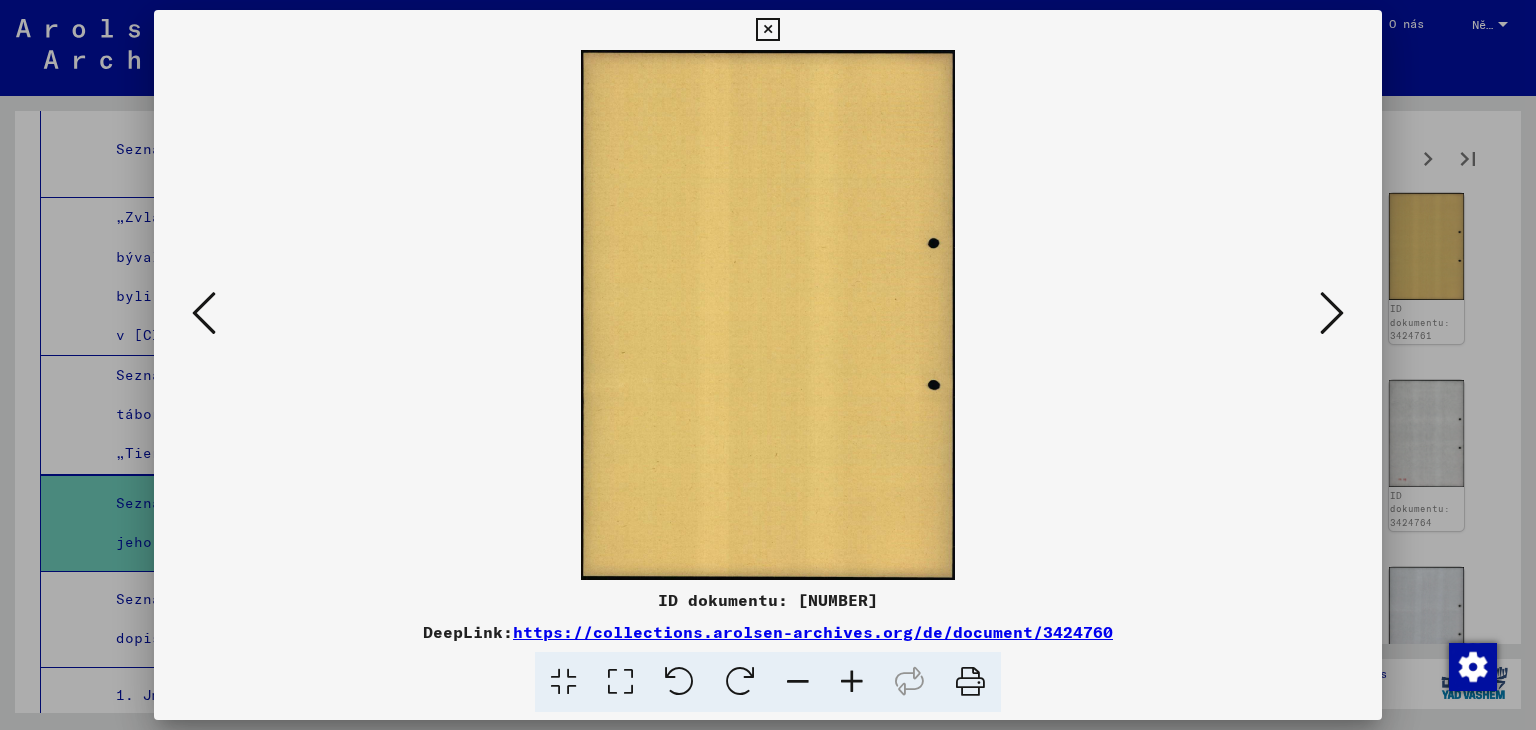 click at bounding box center (1332, 313) 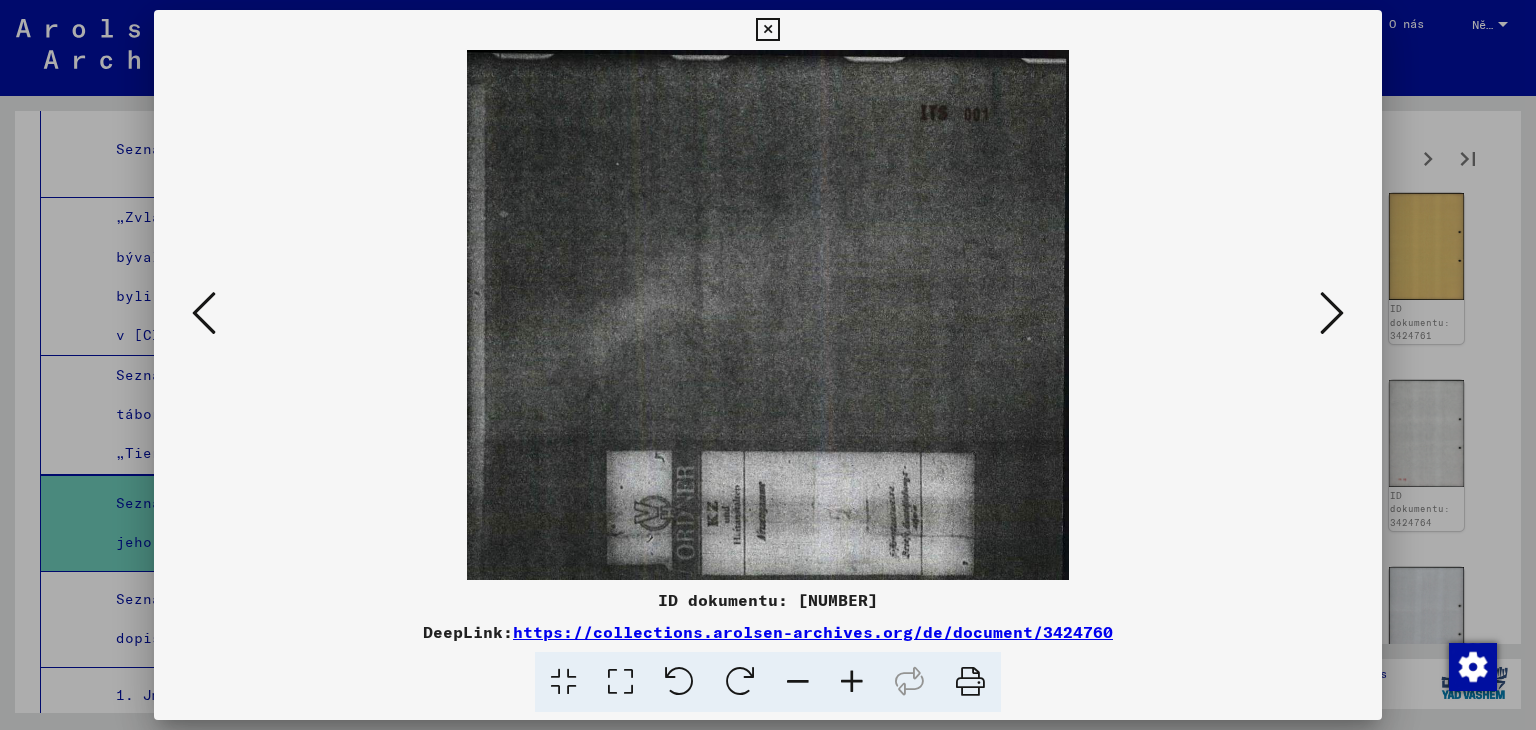 click at bounding box center (1332, 313) 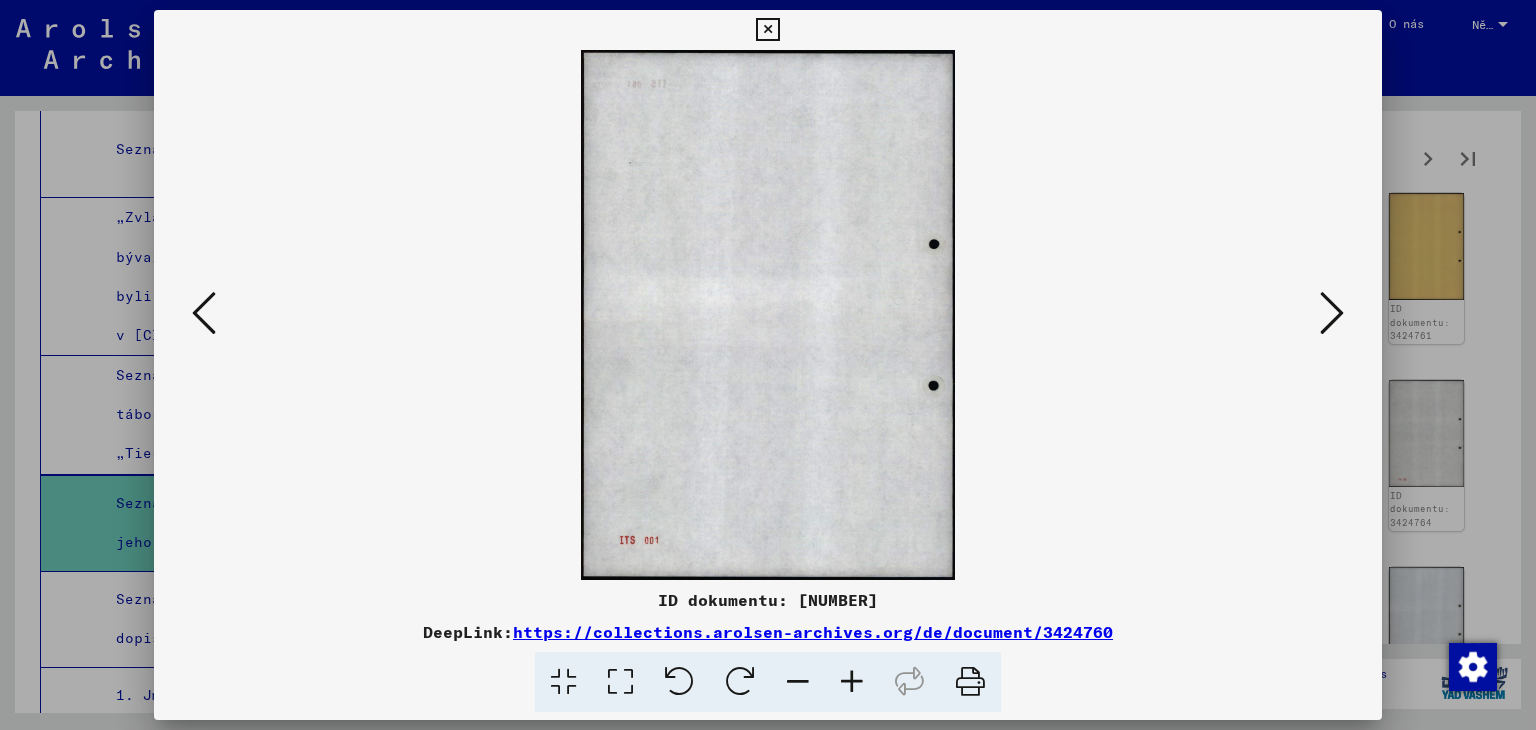 click at bounding box center (204, 313) 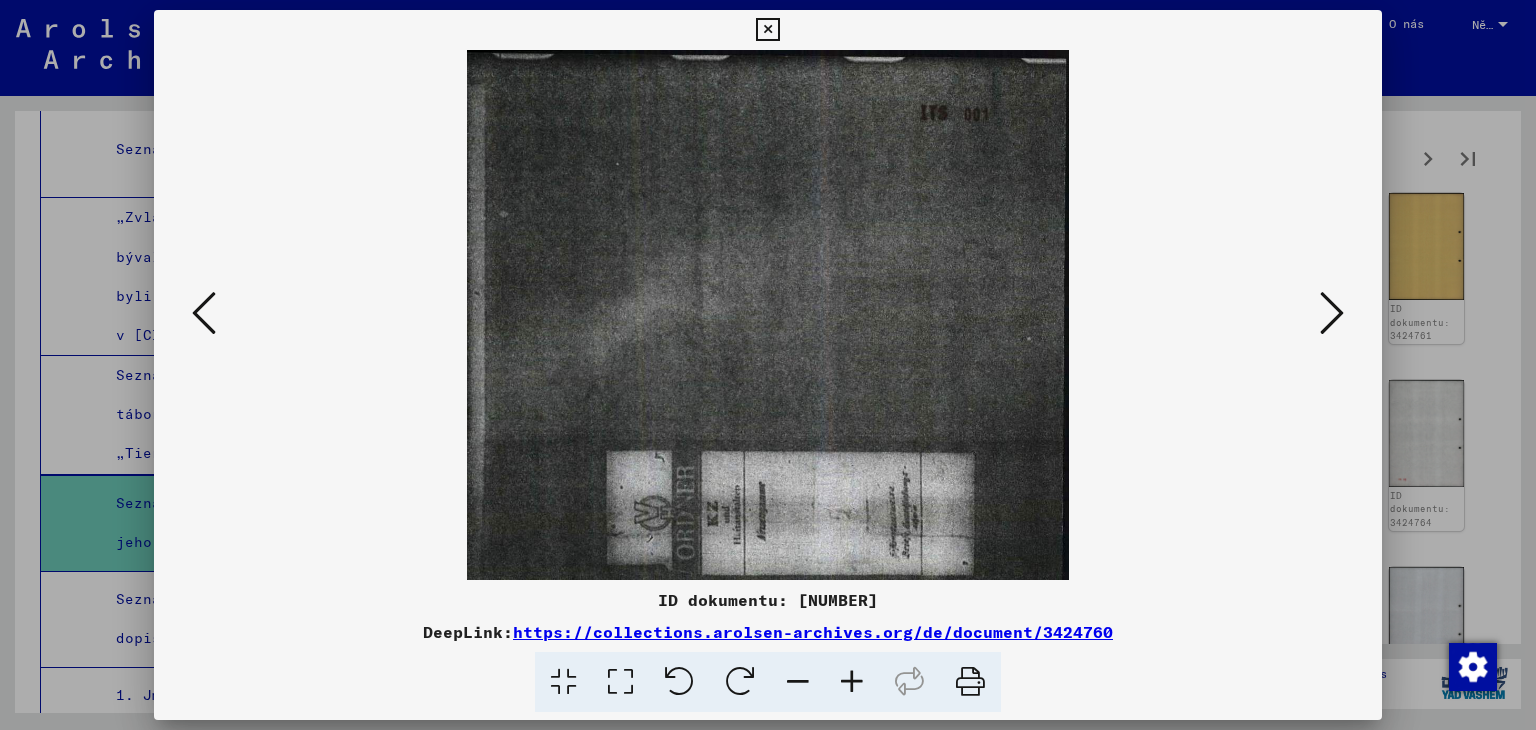 type 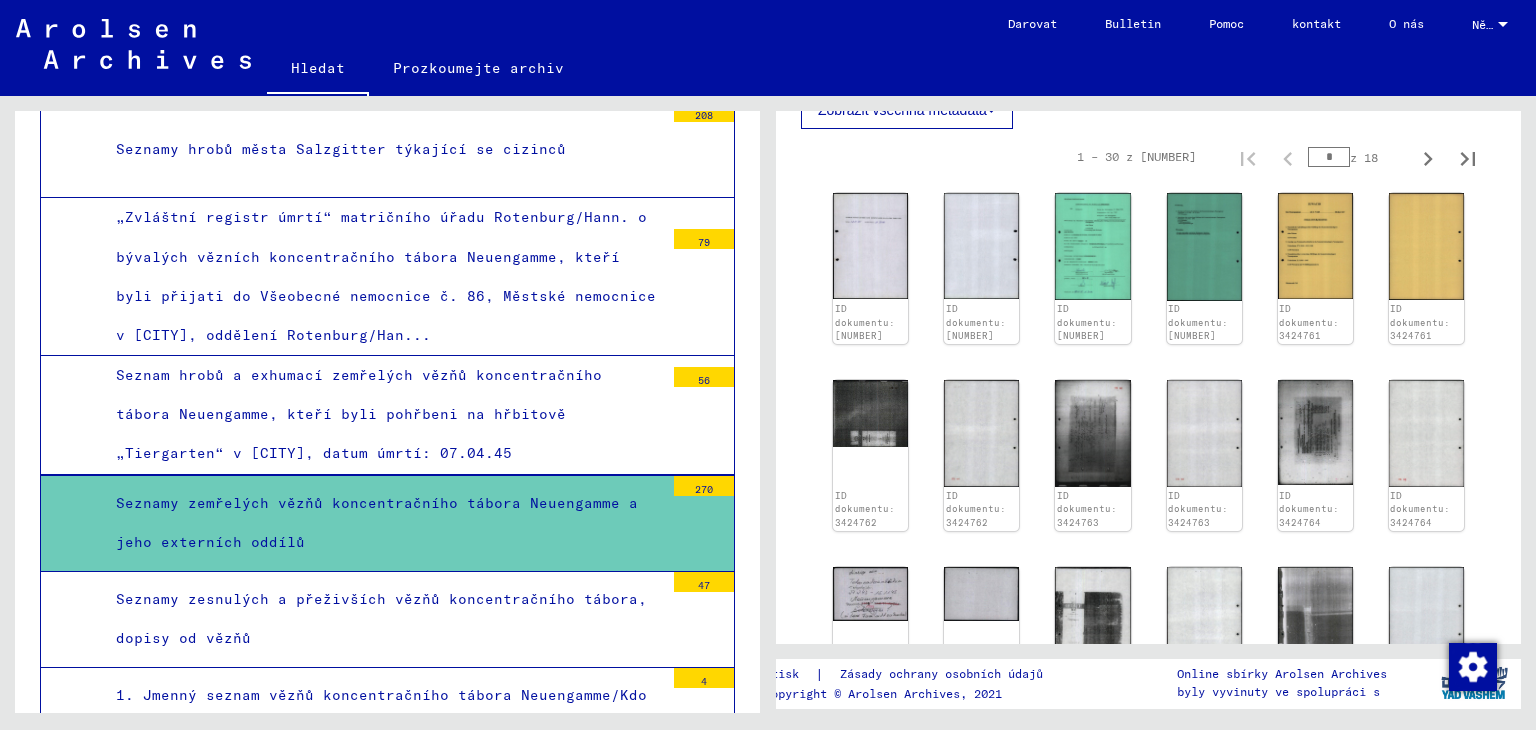 click on "Hledat" 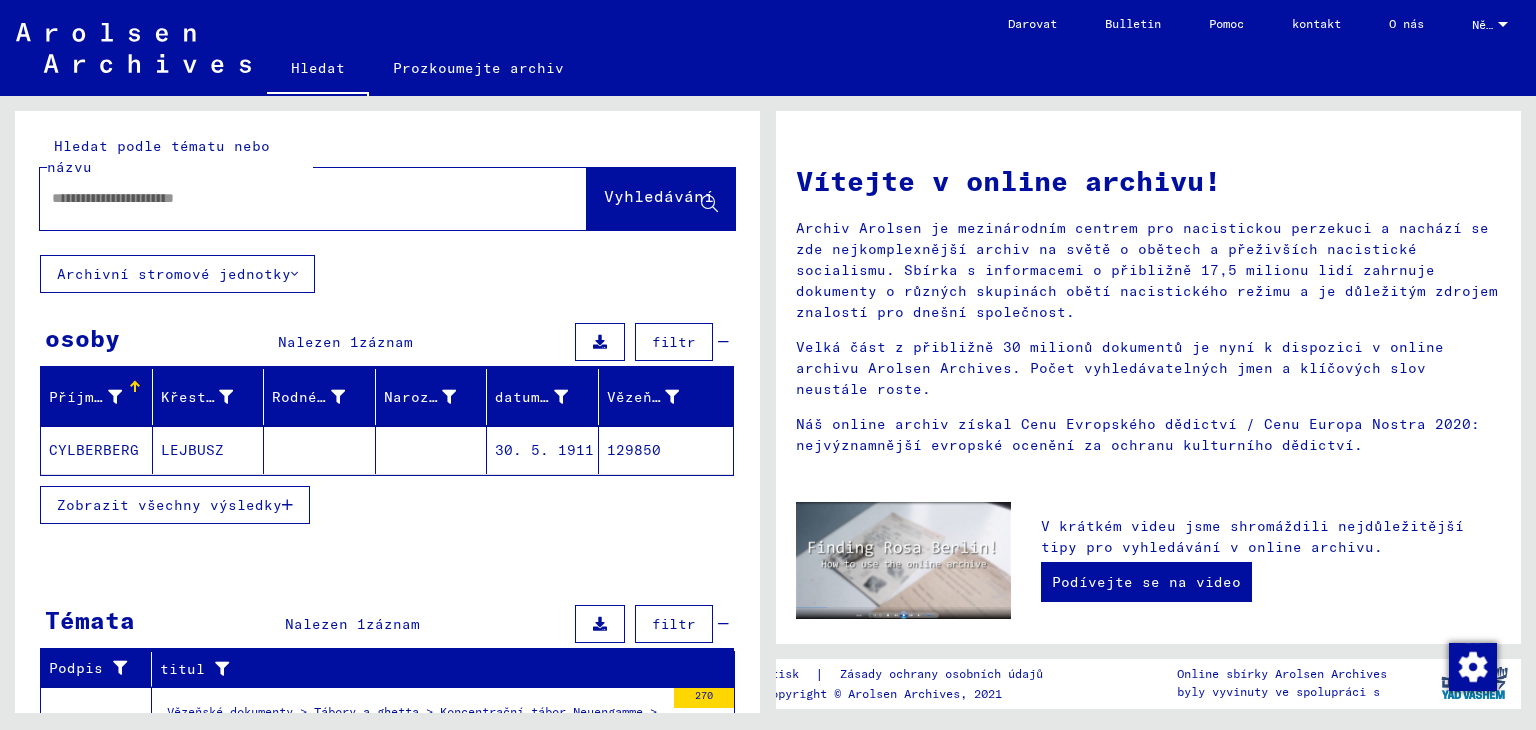 click at bounding box center [289, 198] 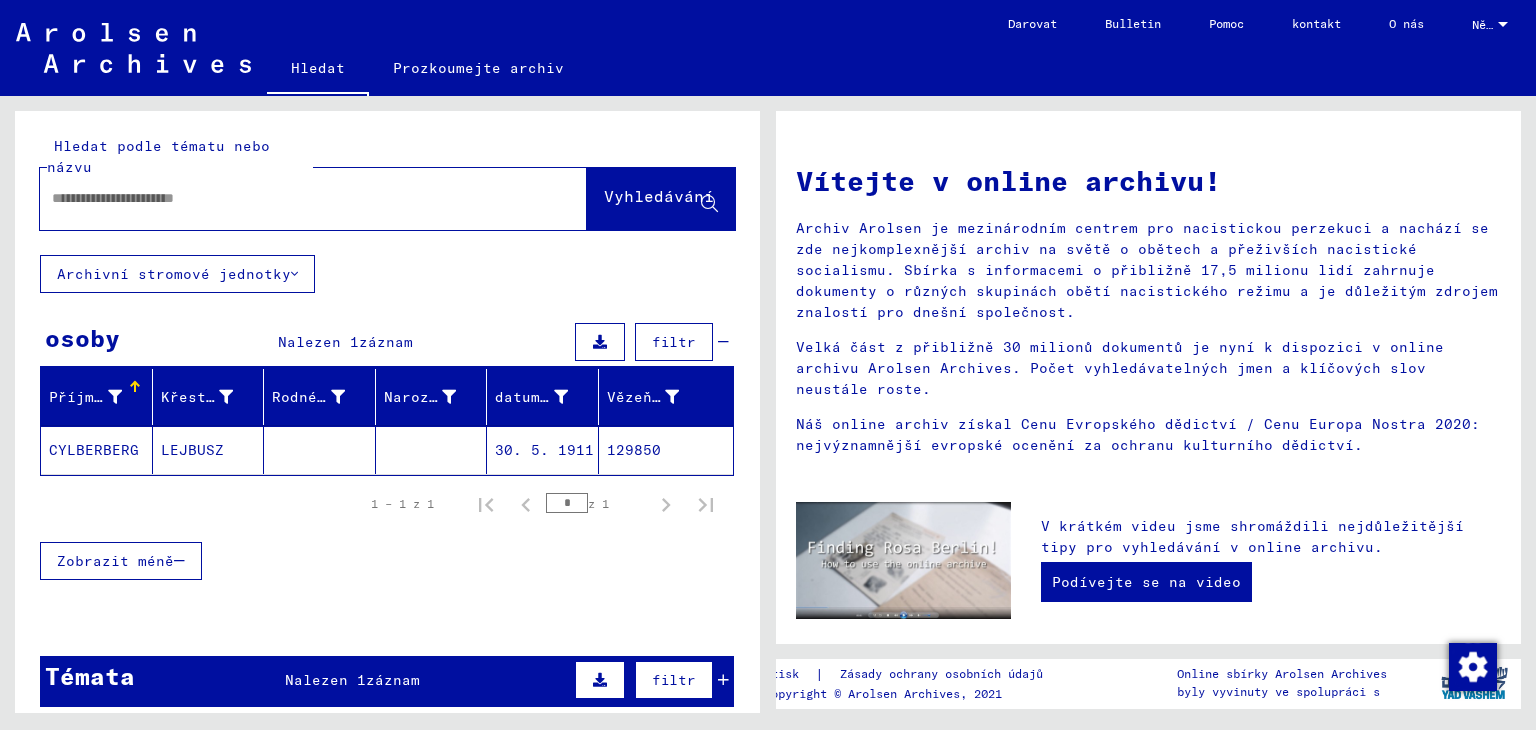 click on "LEJBUSZ" 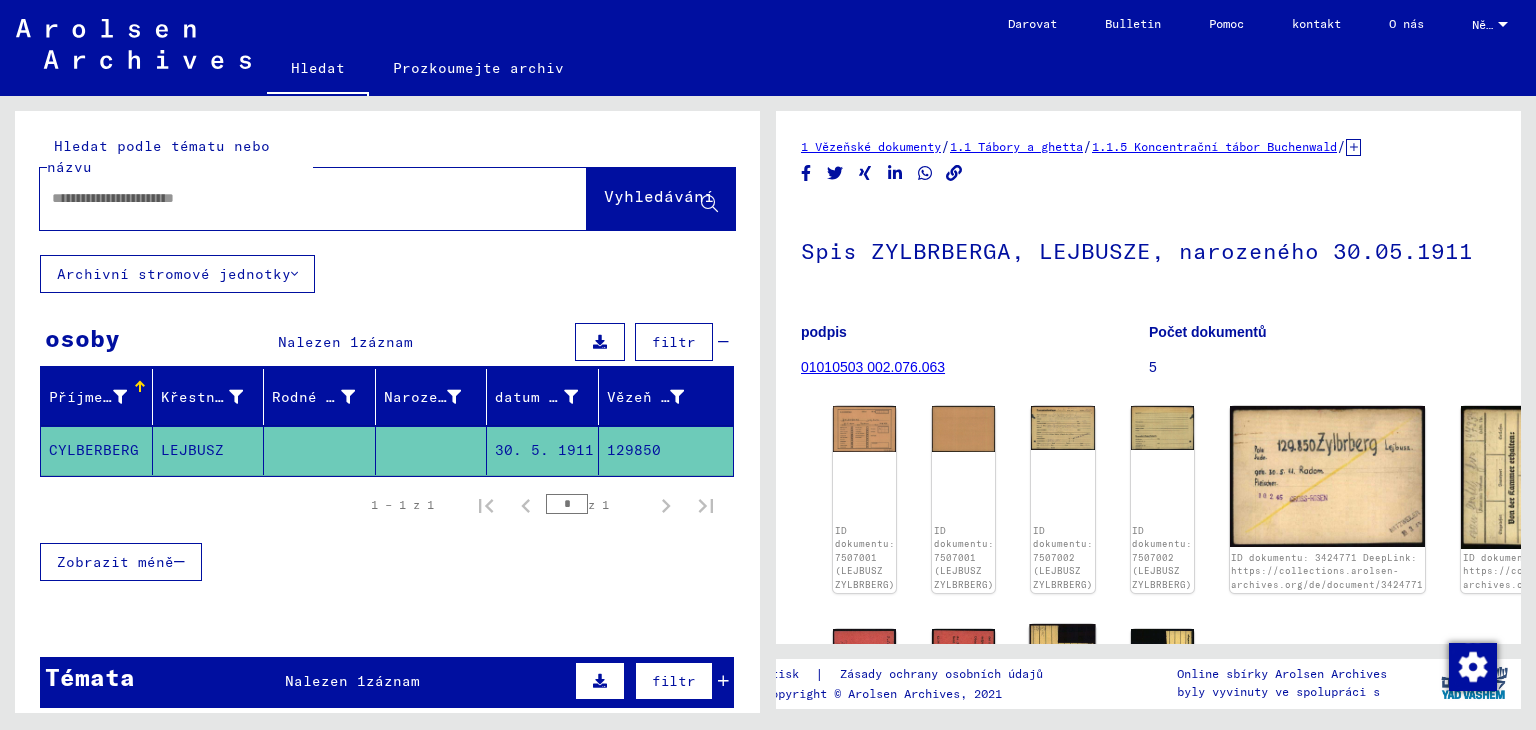 scroll, scrollTop: 0, scrollLeft: 0, axis: both 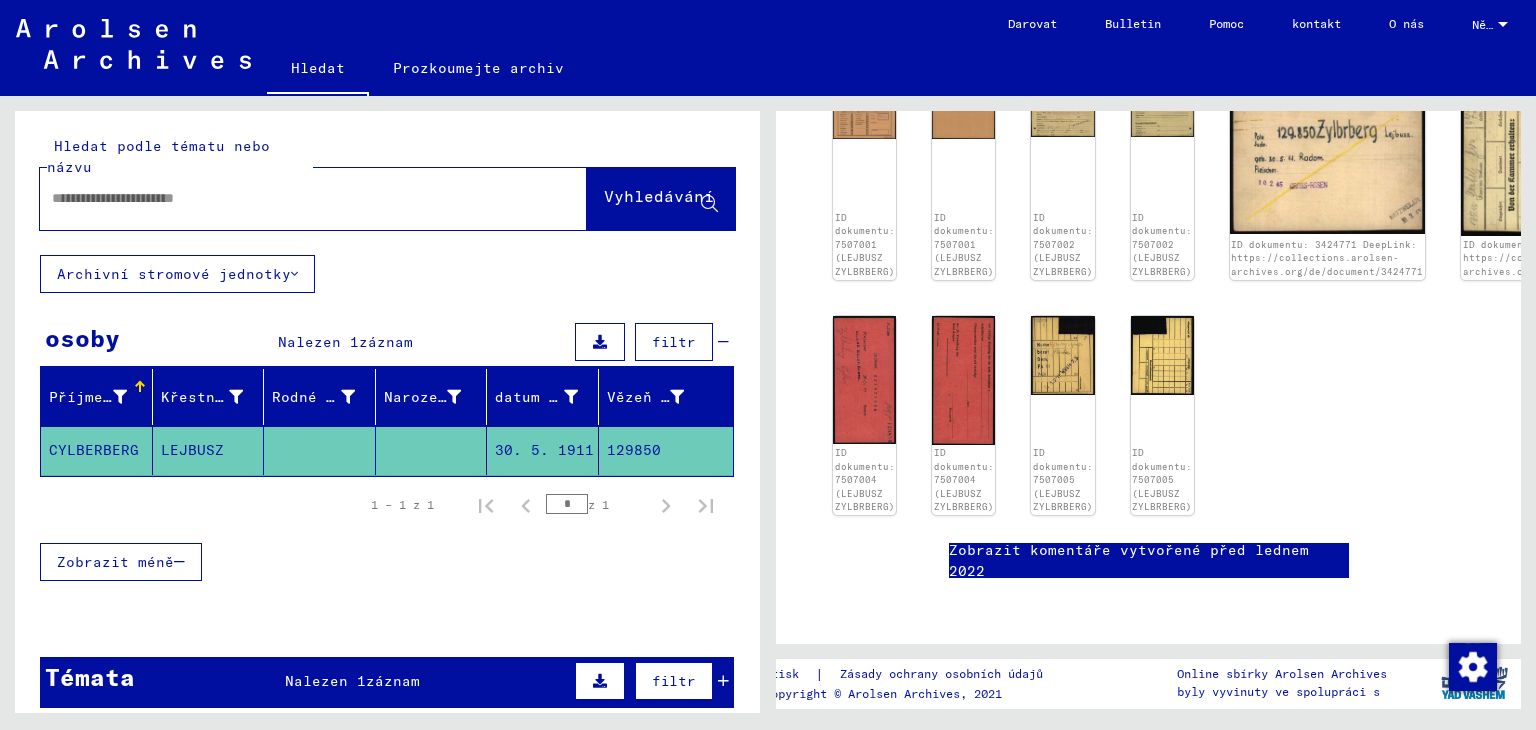 click on "Zobrazit komentáře vytvořené před lednem 2022" 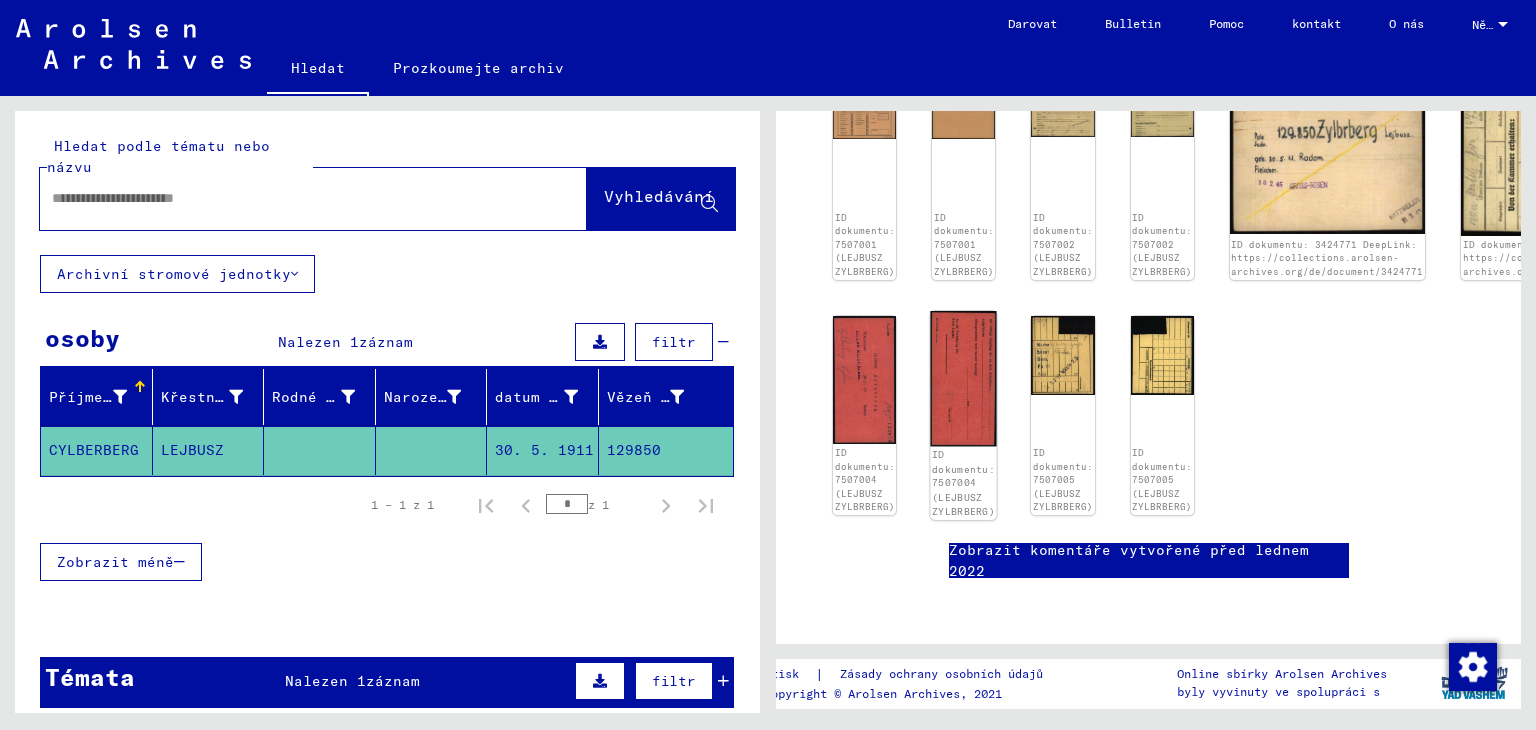 click 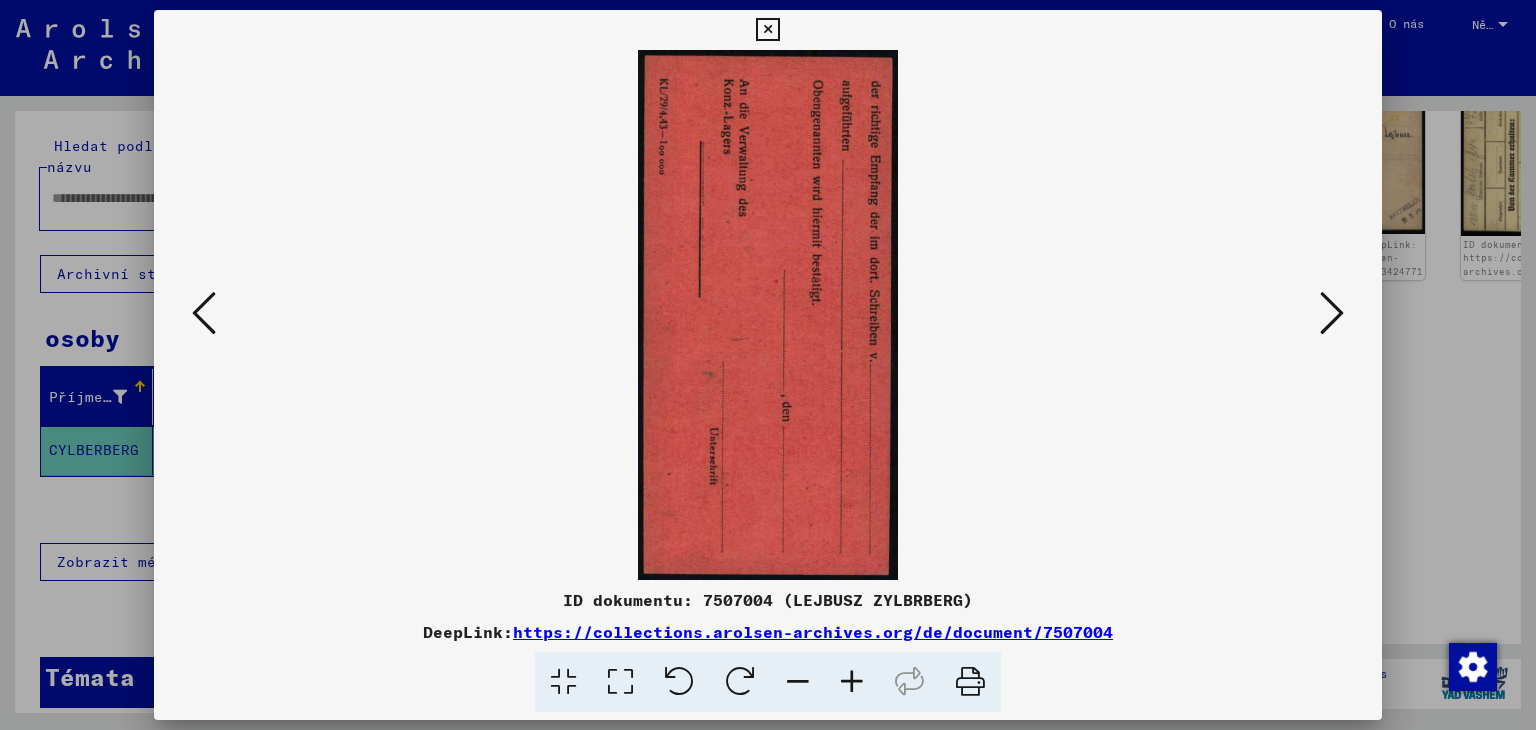 click at bounding box center [1332, 314] 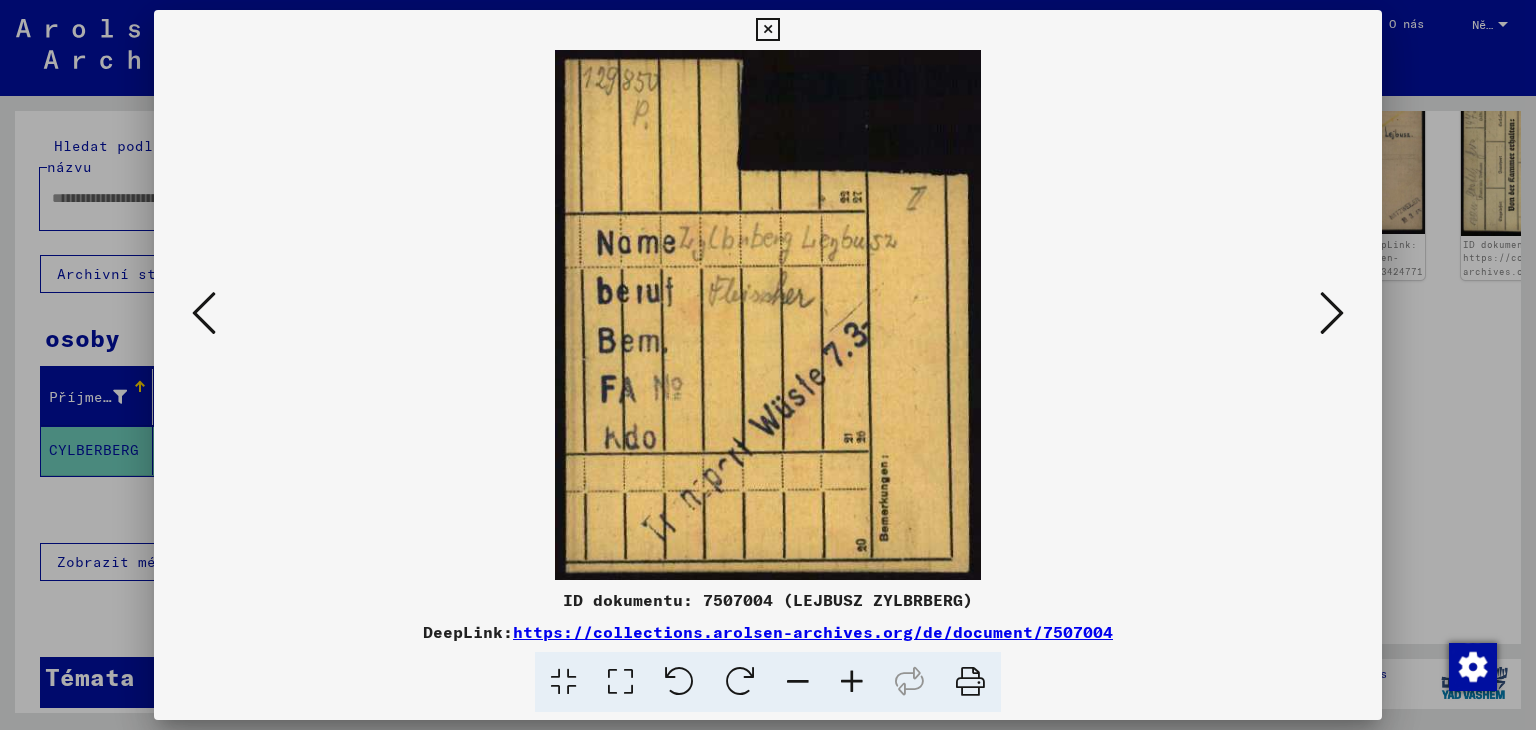 click at bounding box center [1332, 314] 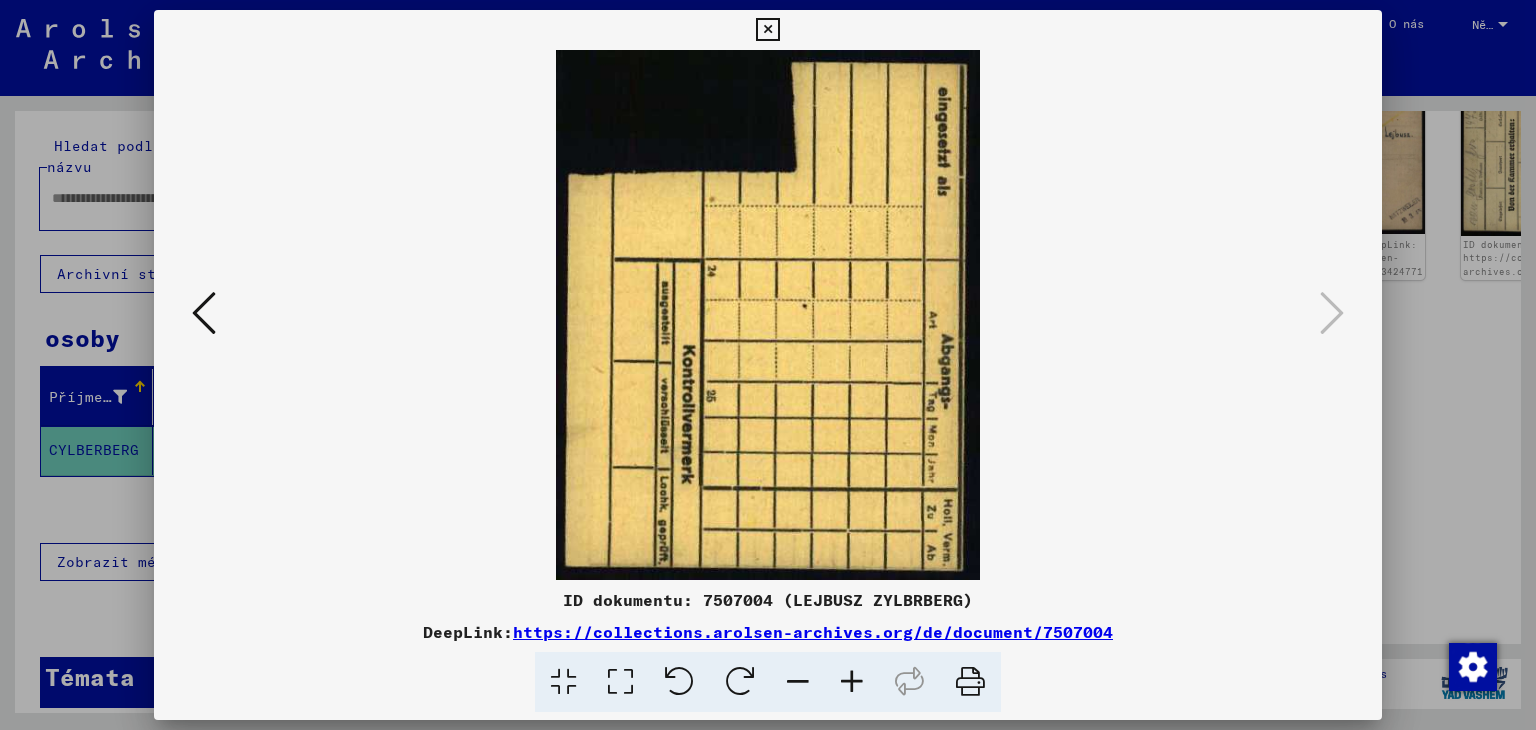 click at bounding box center [204, 313] 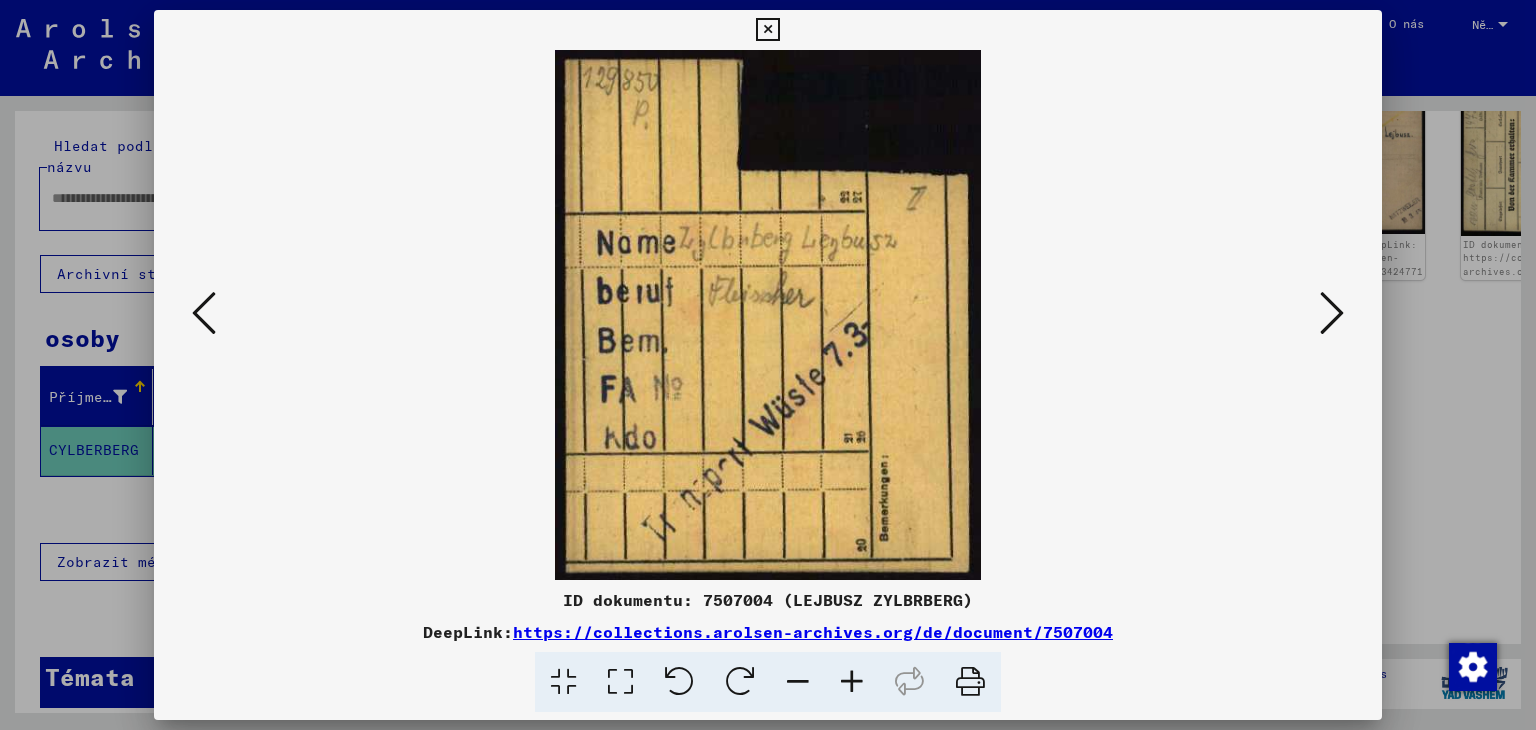 click at bounding box center (204, 313) 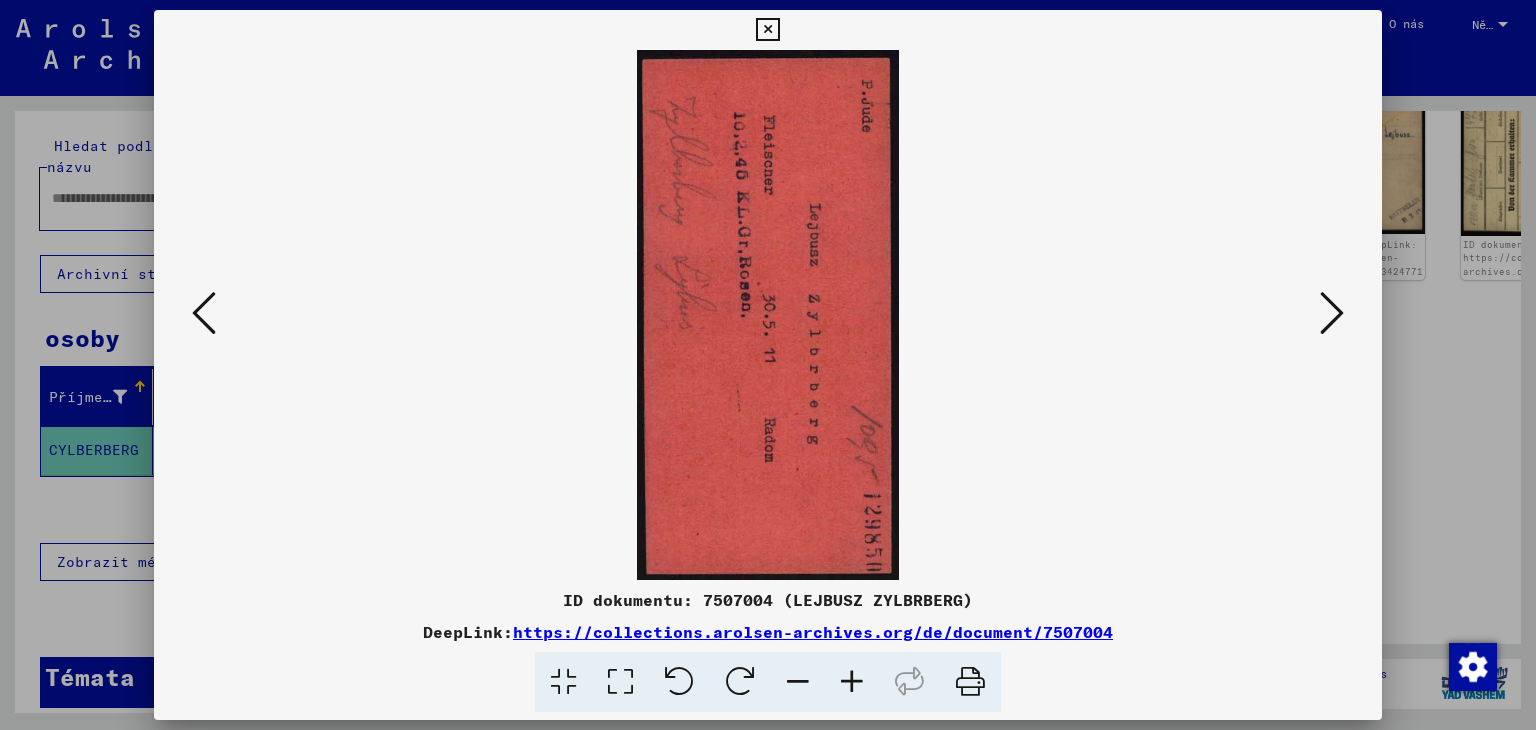 click at bounding box center [204, 313] 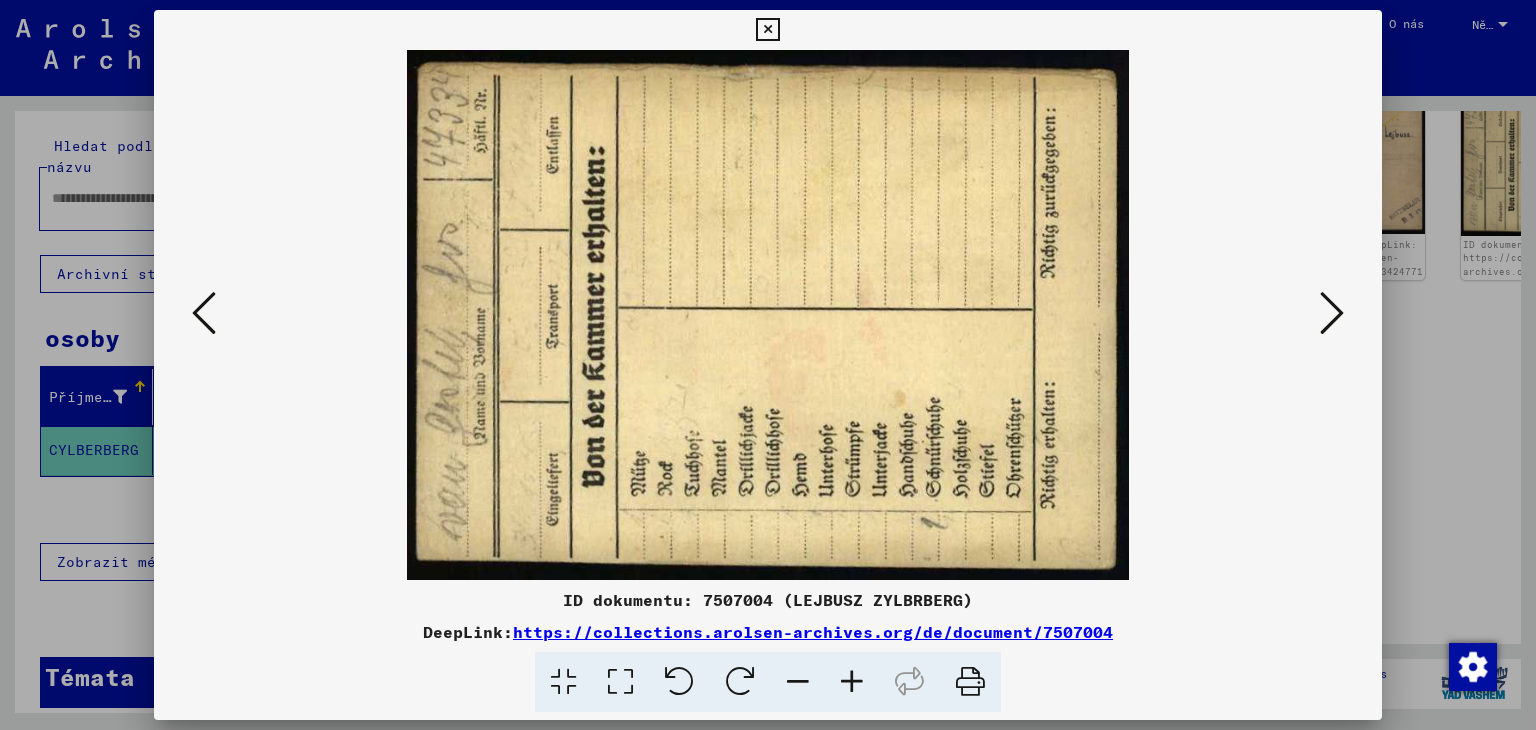 click at bounding box center [204, 313] 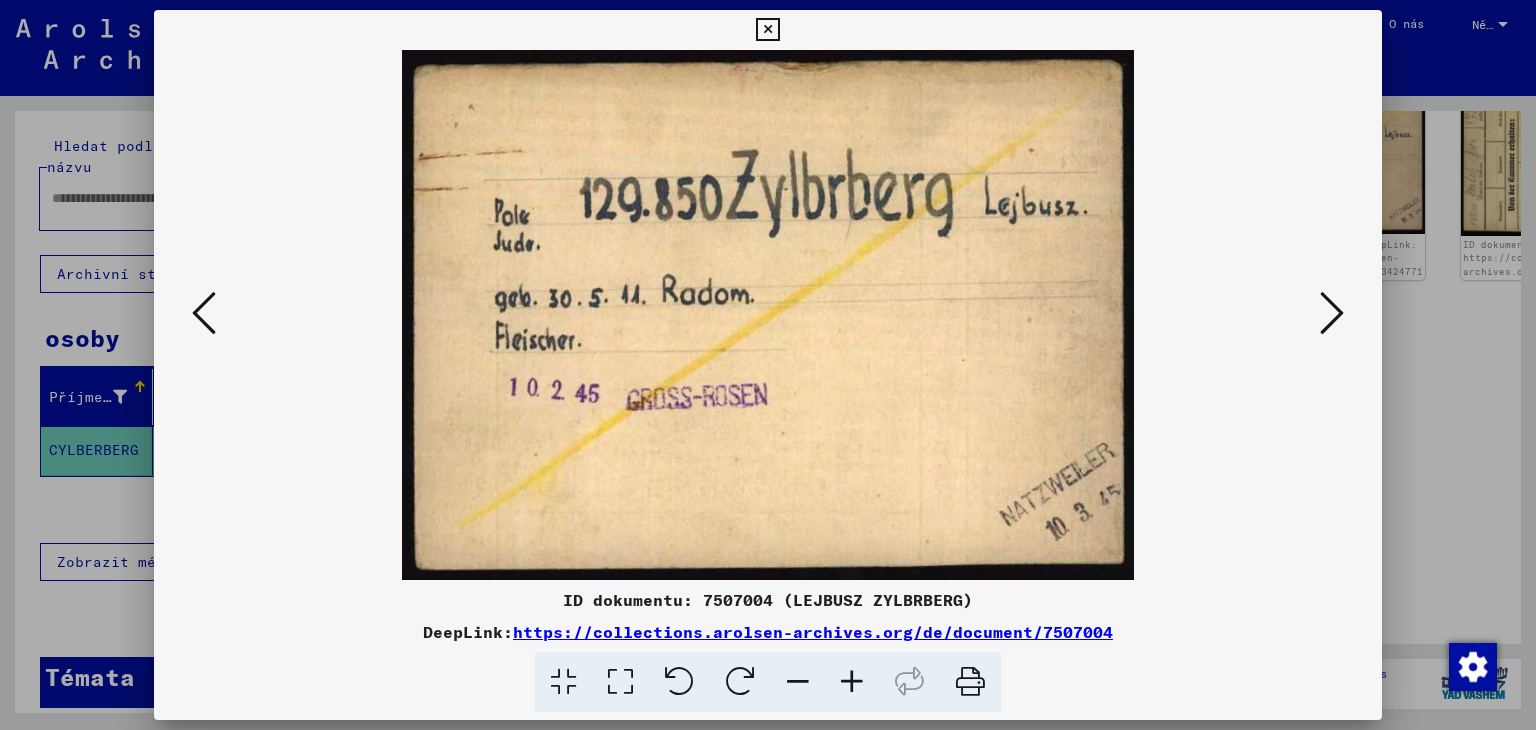 click at bounding box center (204, 313) 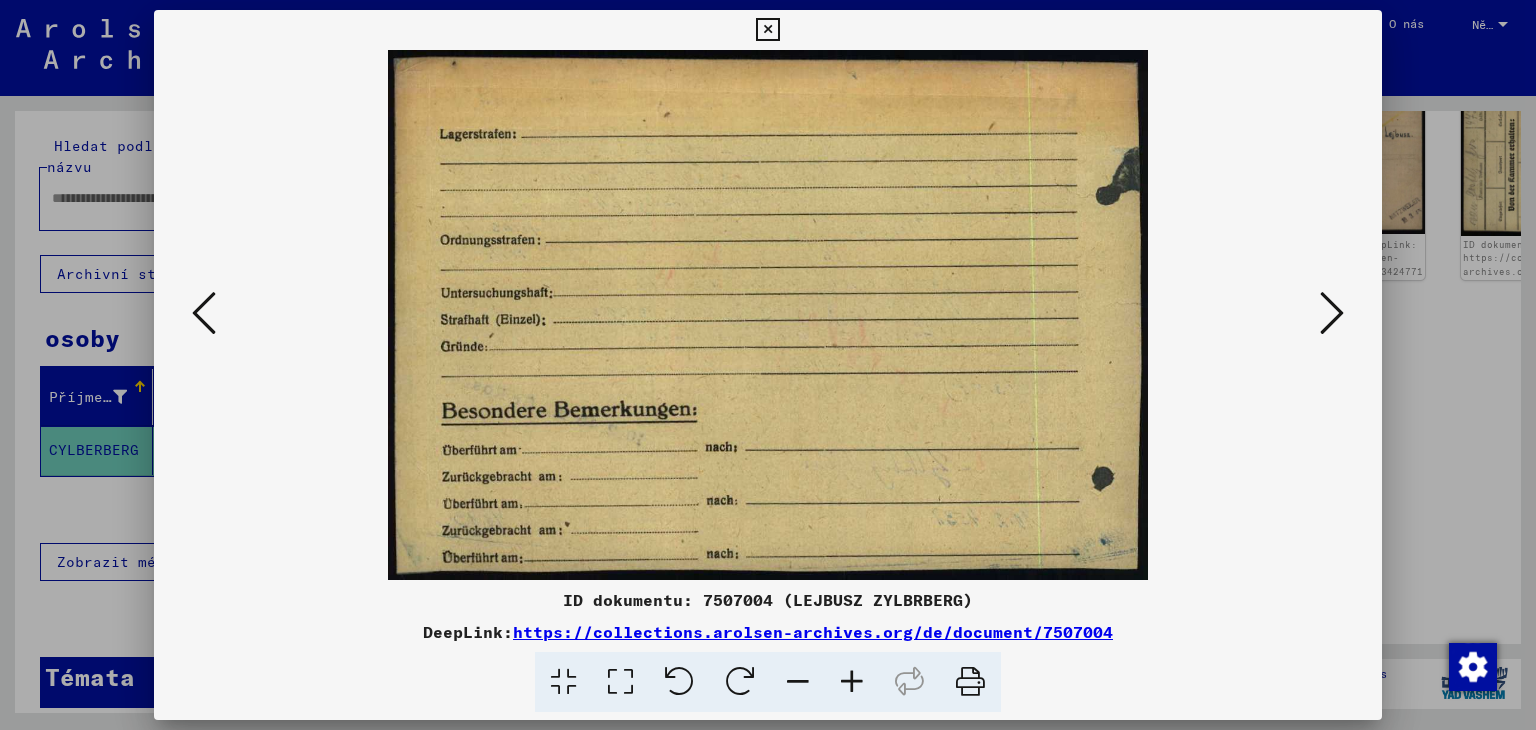 click at bounding box center [204, 313] 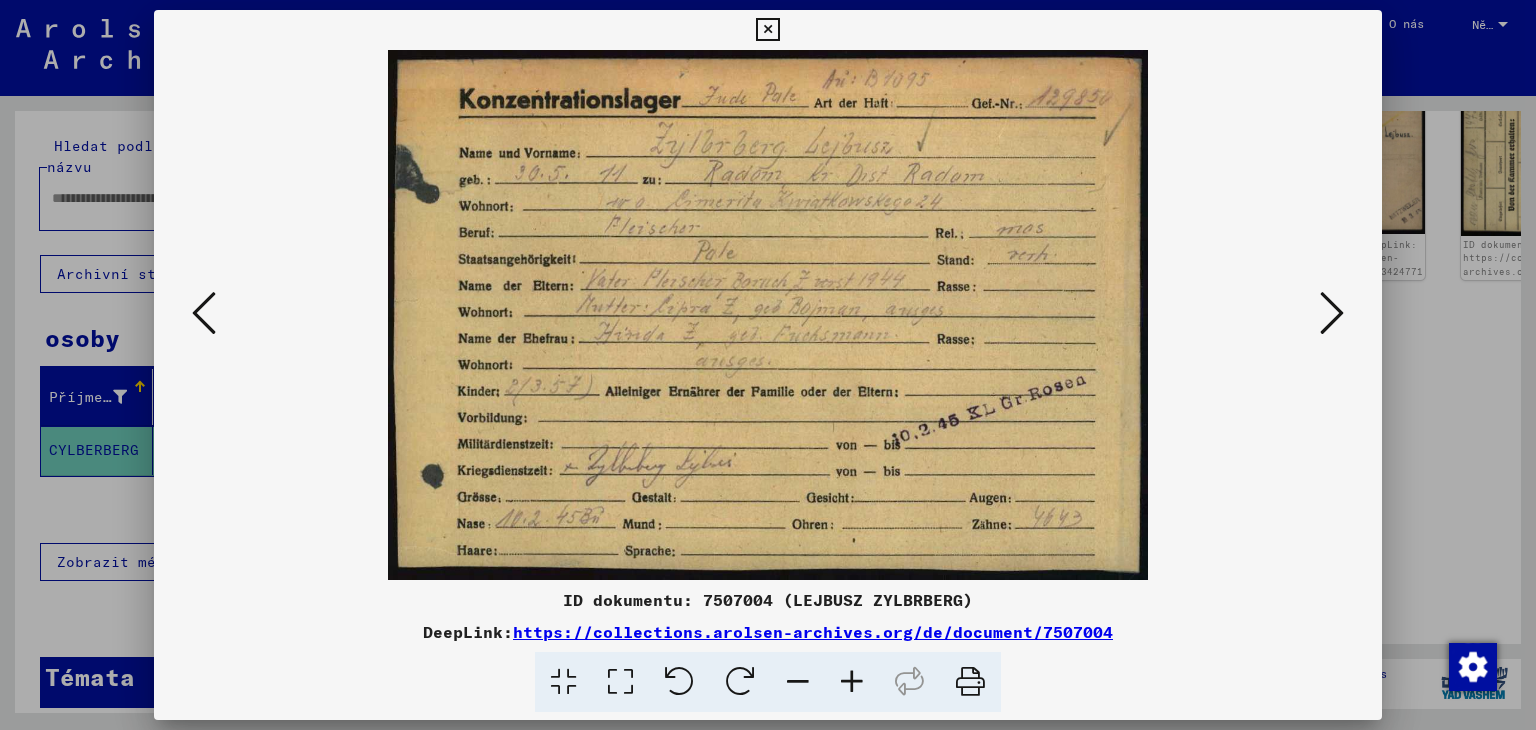 click at bounding box center (768, 315) 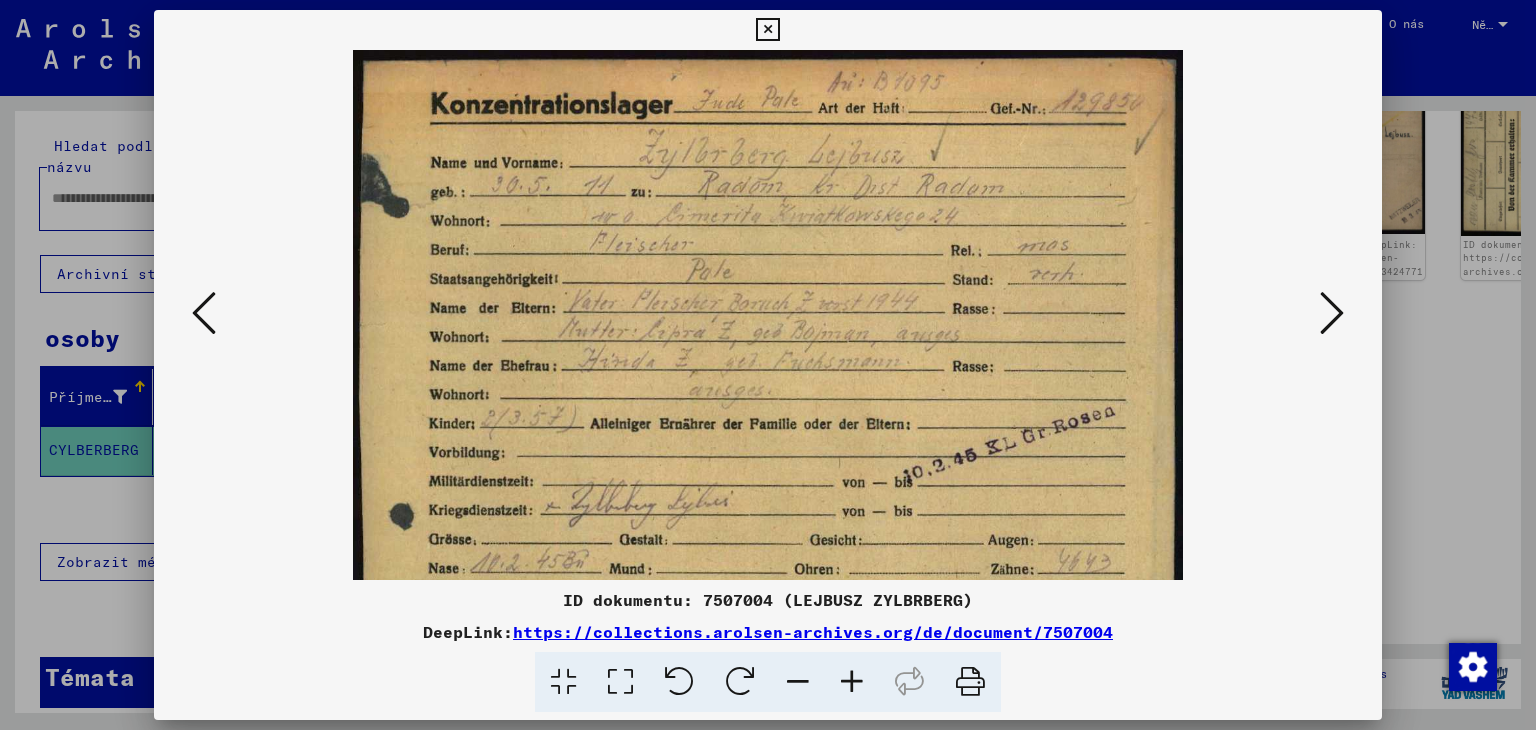 click at bounding box center (852, 682) 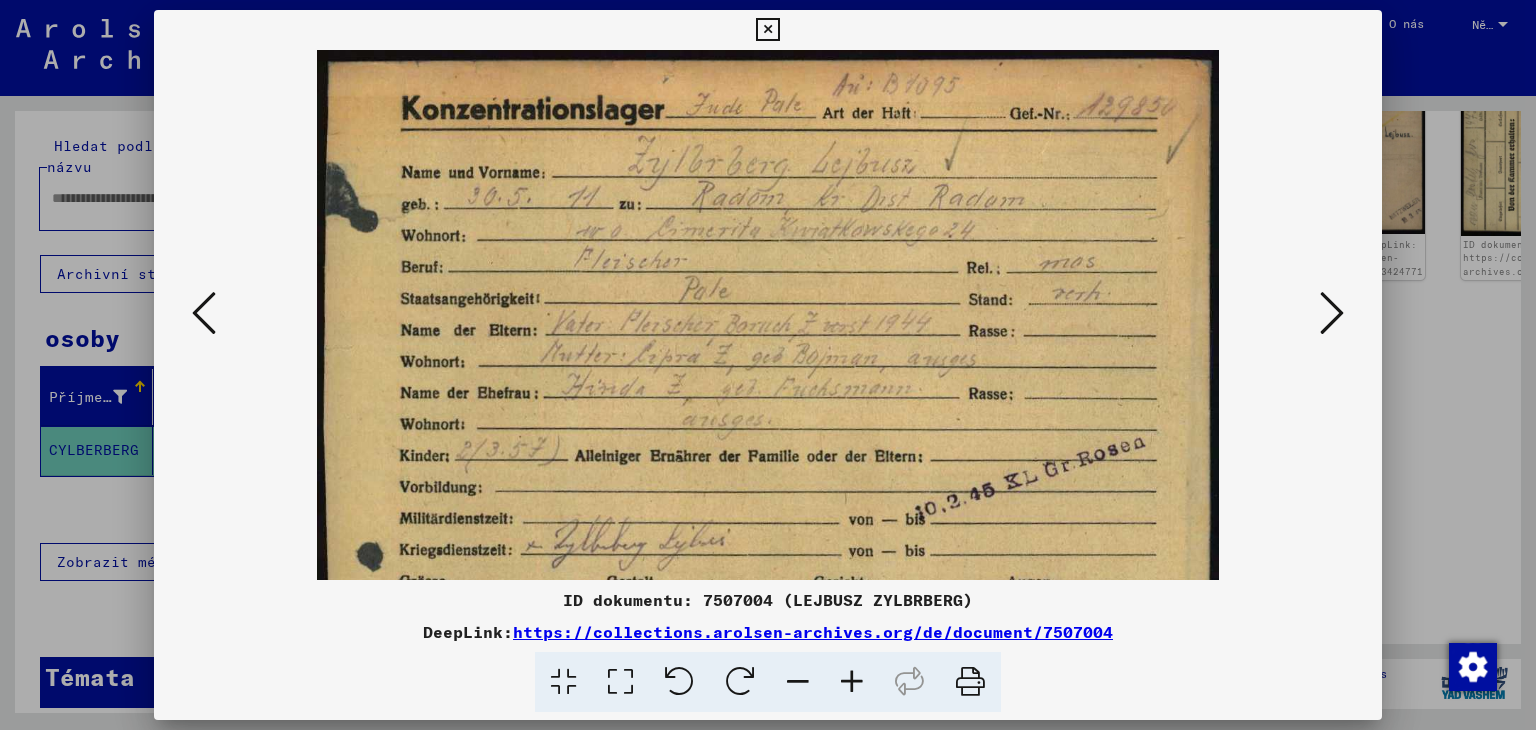 click at bounding box center [852, 682] 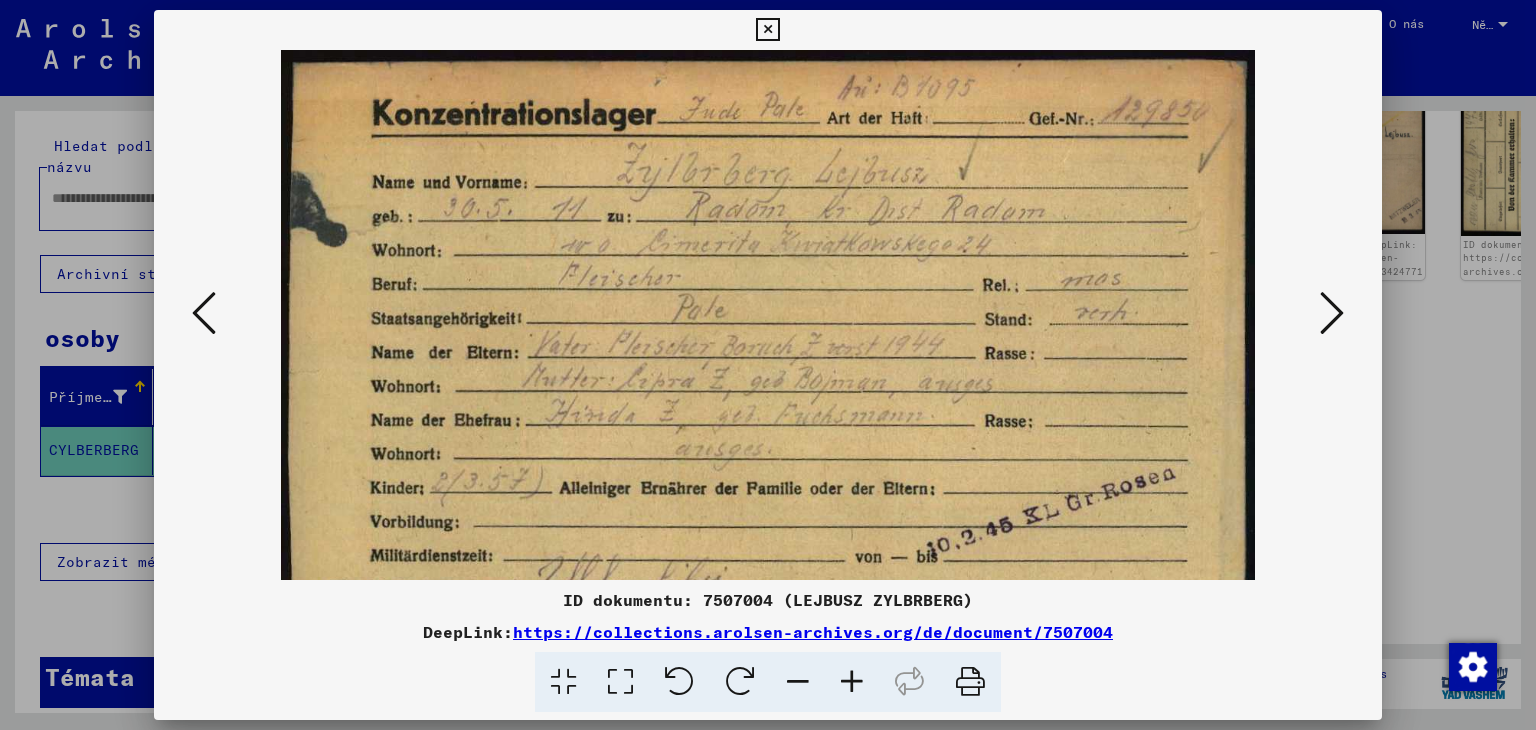 click at bounding box center (852, 682) 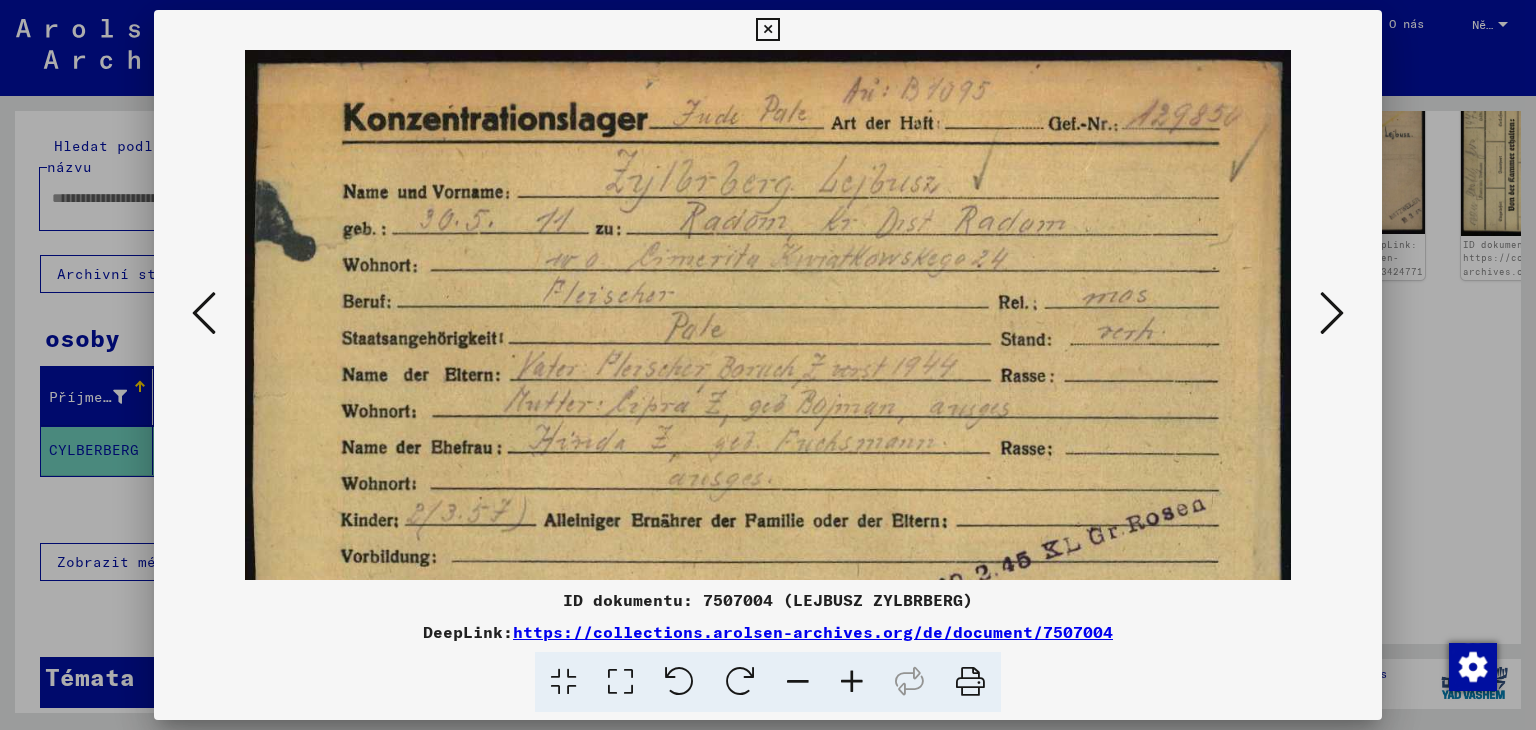click at bounding box center (852, 682) 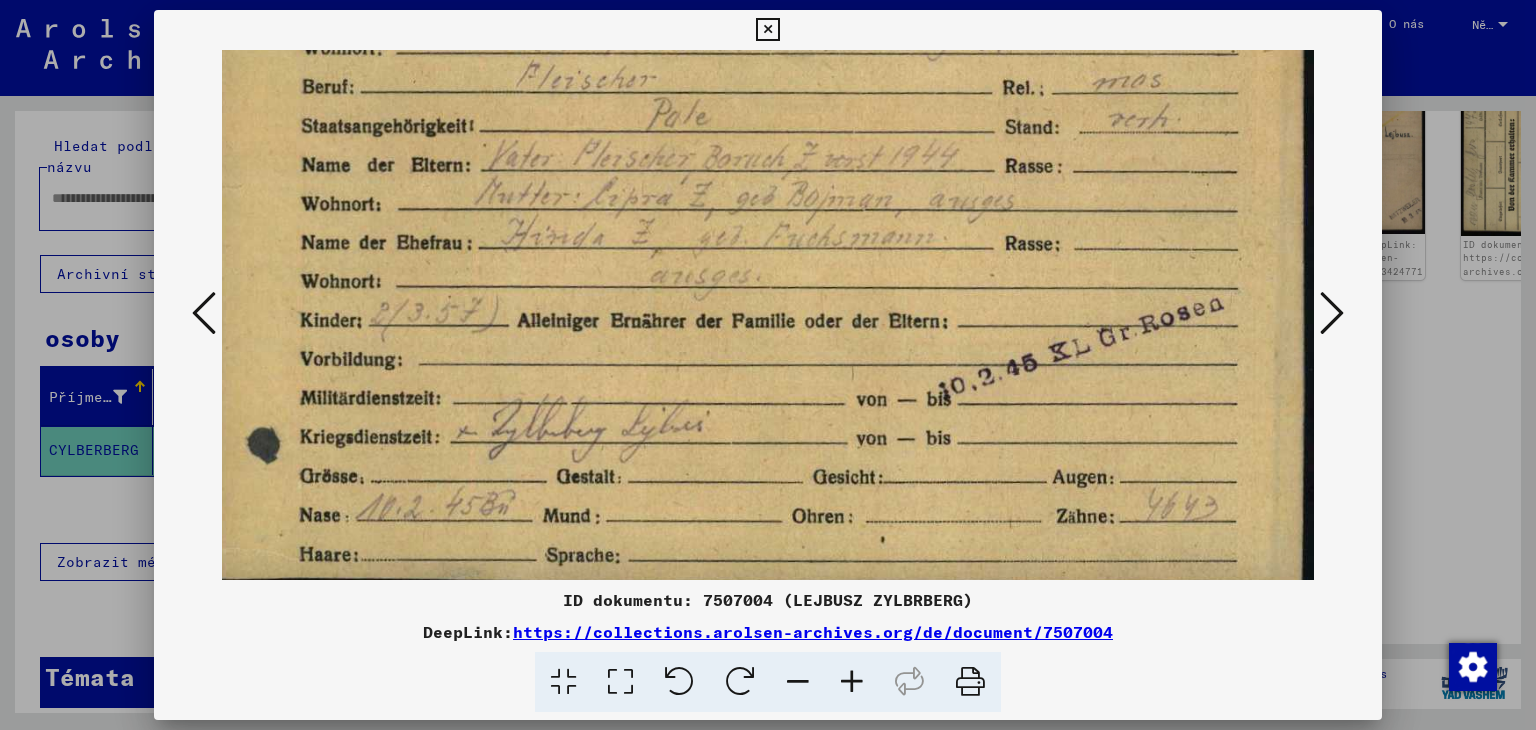 scroll, scrollTop: 249, scrollLeft: 24, axis: both 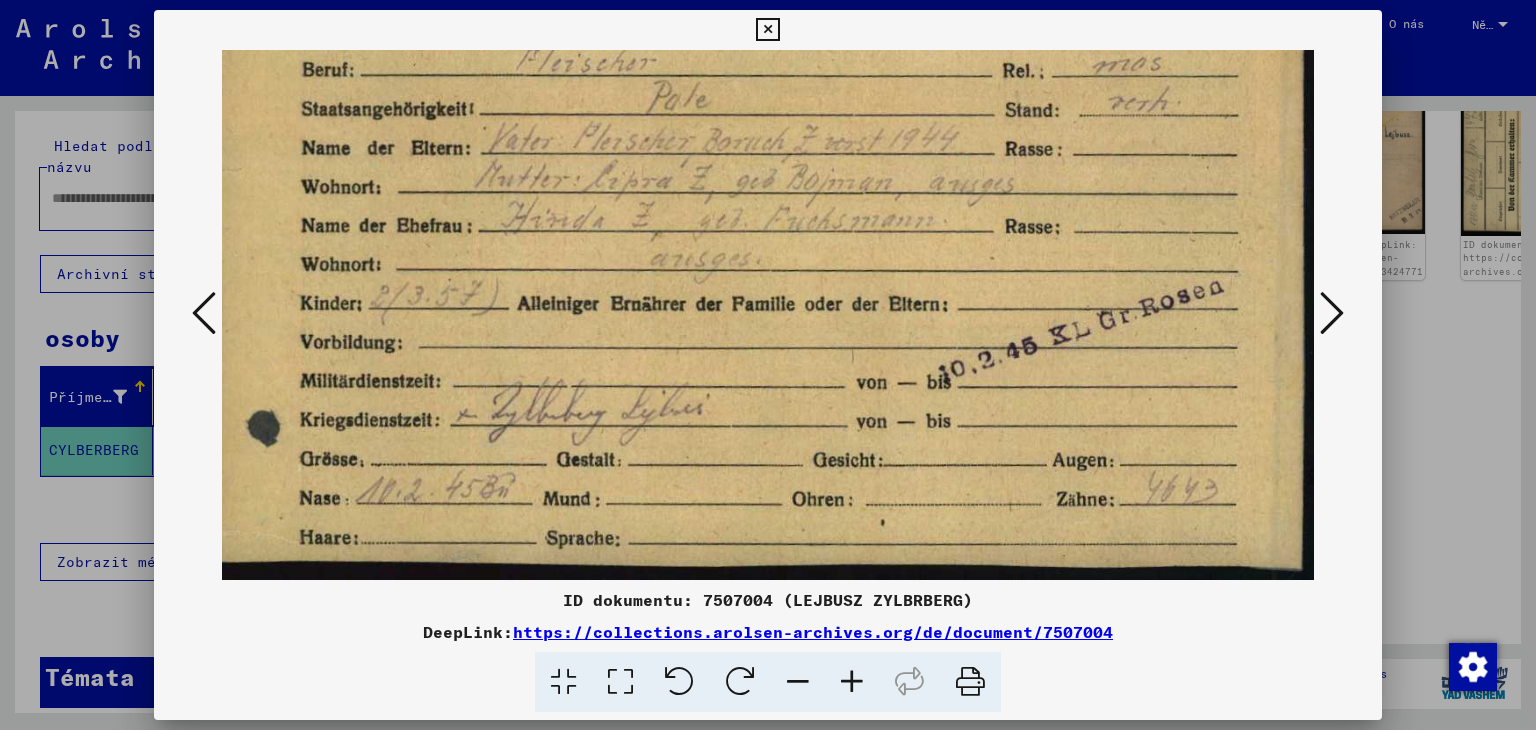 drag, startPoint x: 697, startPoint y: 369, endPoint x: 565, endPoint y: 60, distance: 336.0134 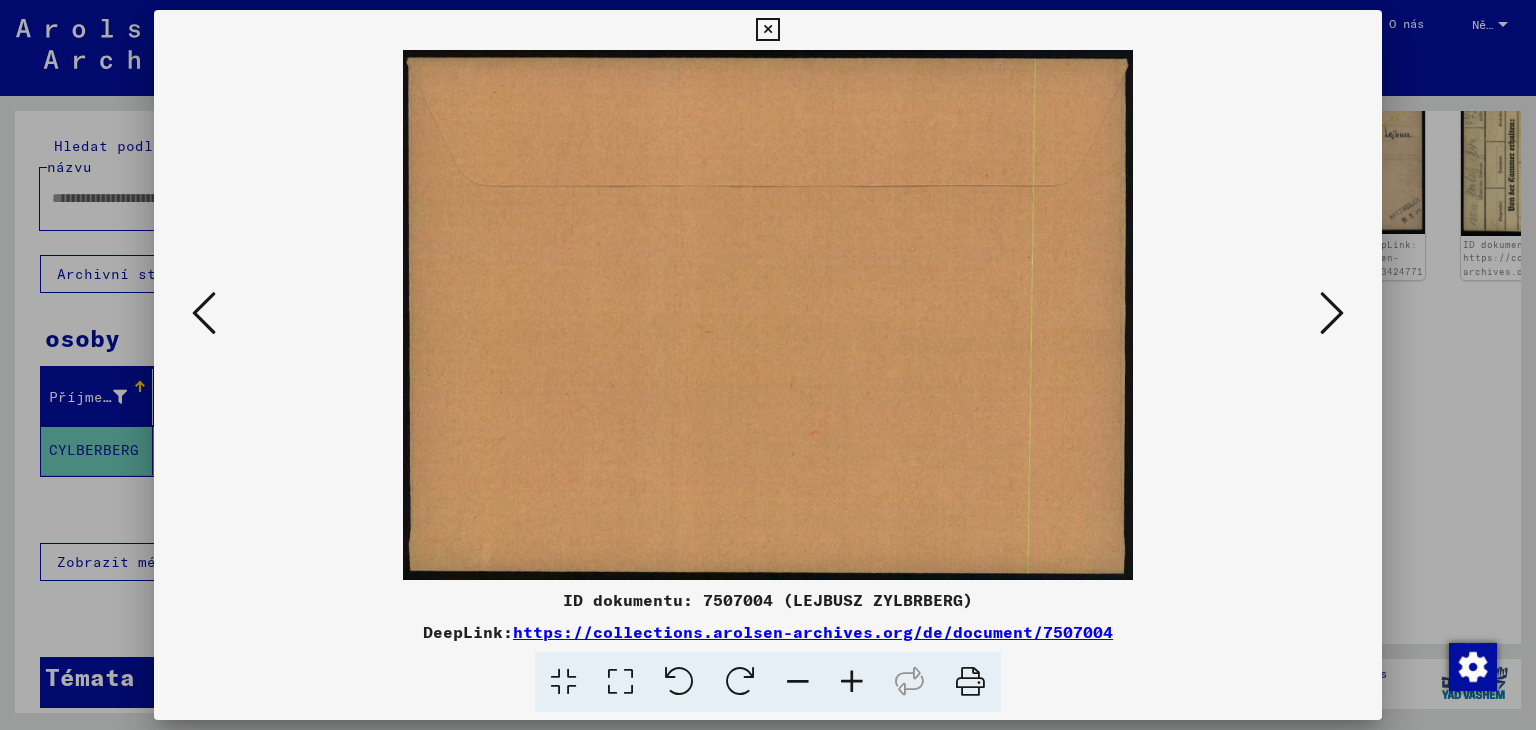 click at bounding box center (204, 313) 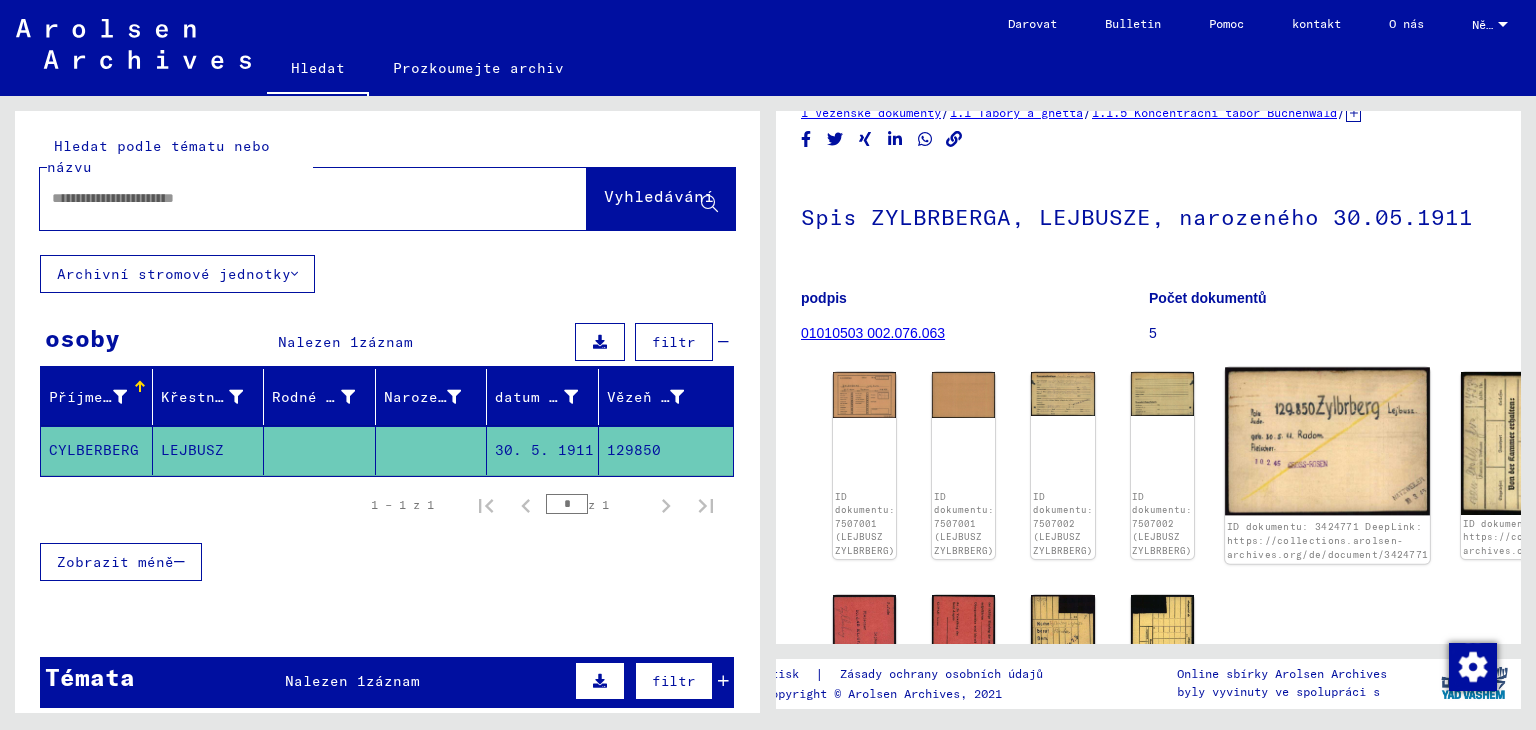 scroll, scrollTop: 0, scrollLeft: 0, axis: both 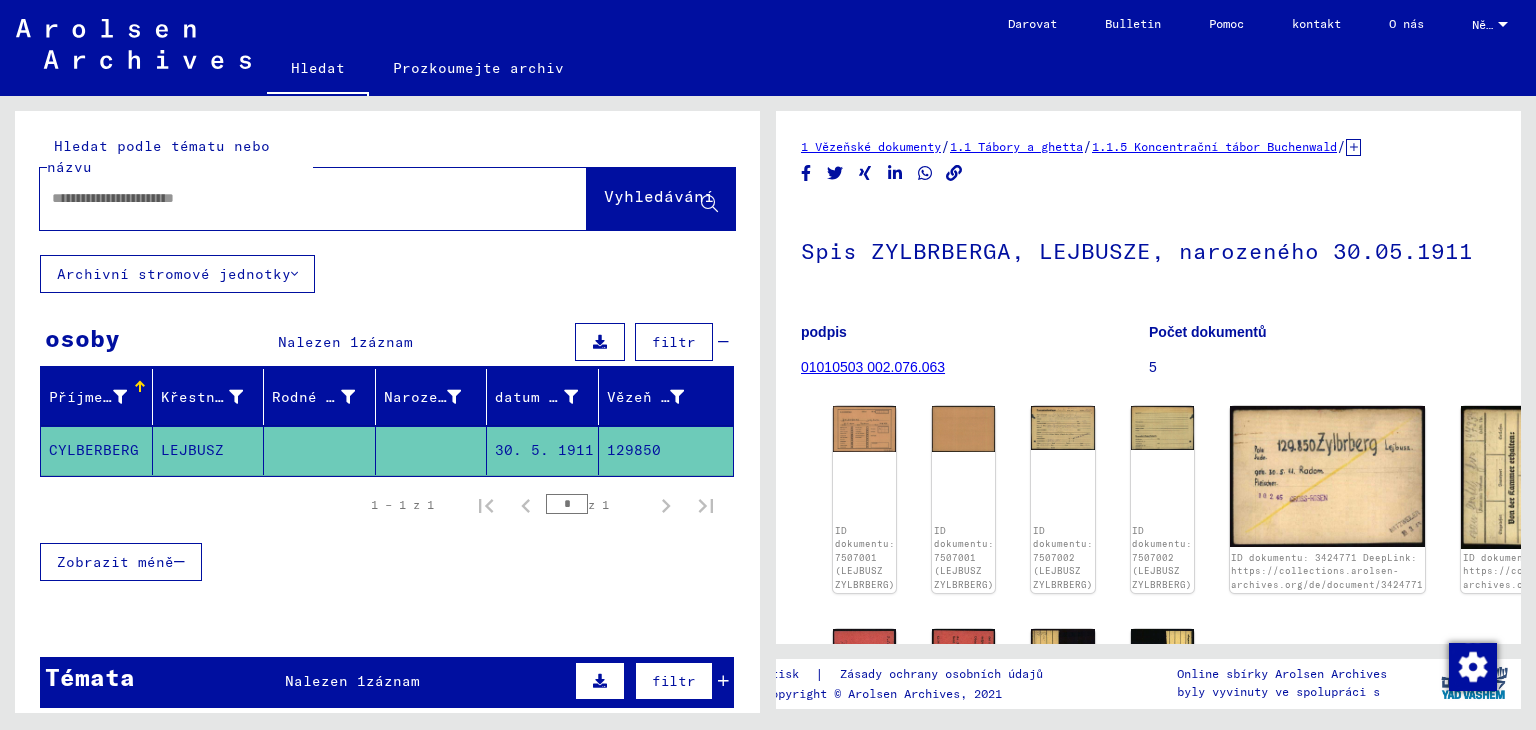 click on "Hledat" 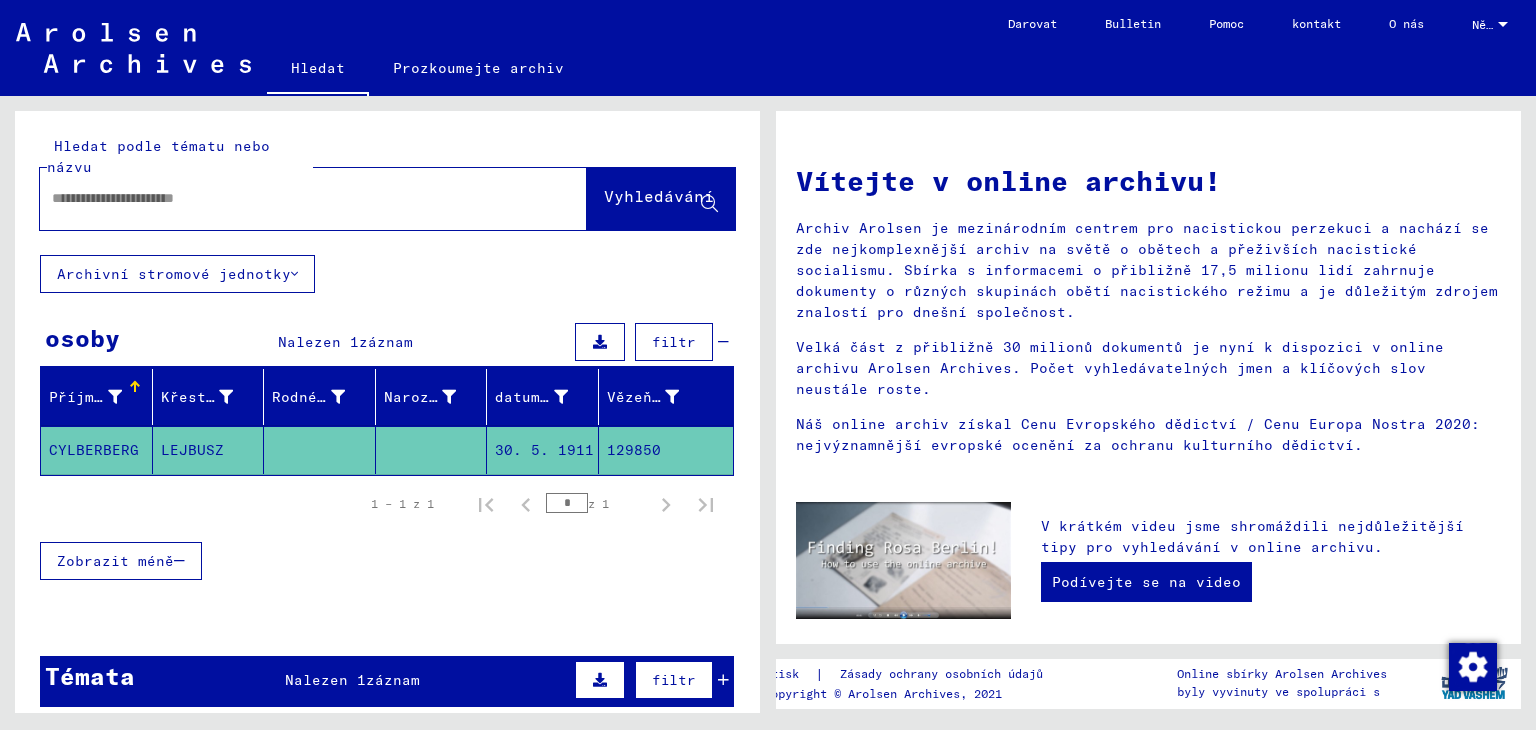 click on "Archivní stromové jednotky" 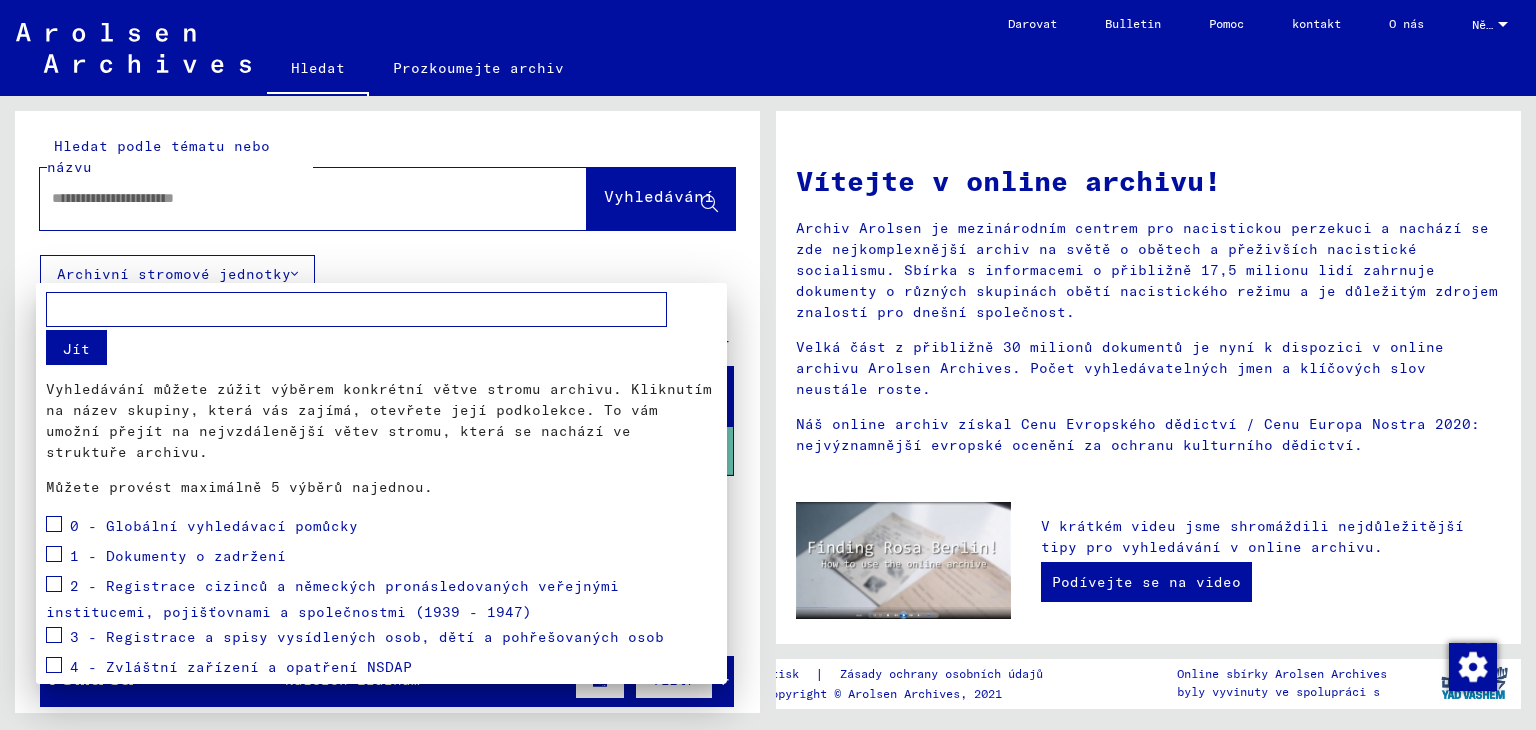 click at bounding box center (356, 309) 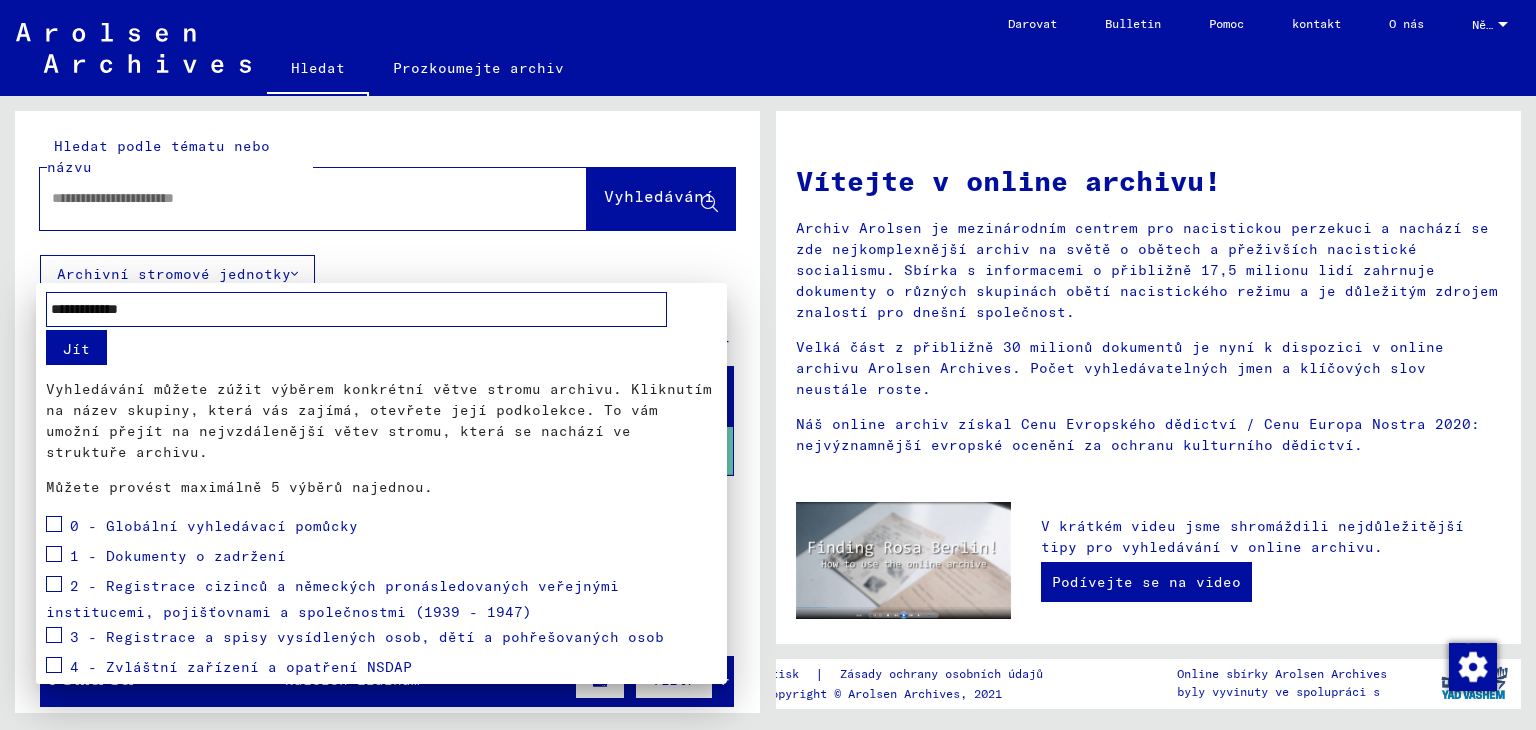 type on "**********" 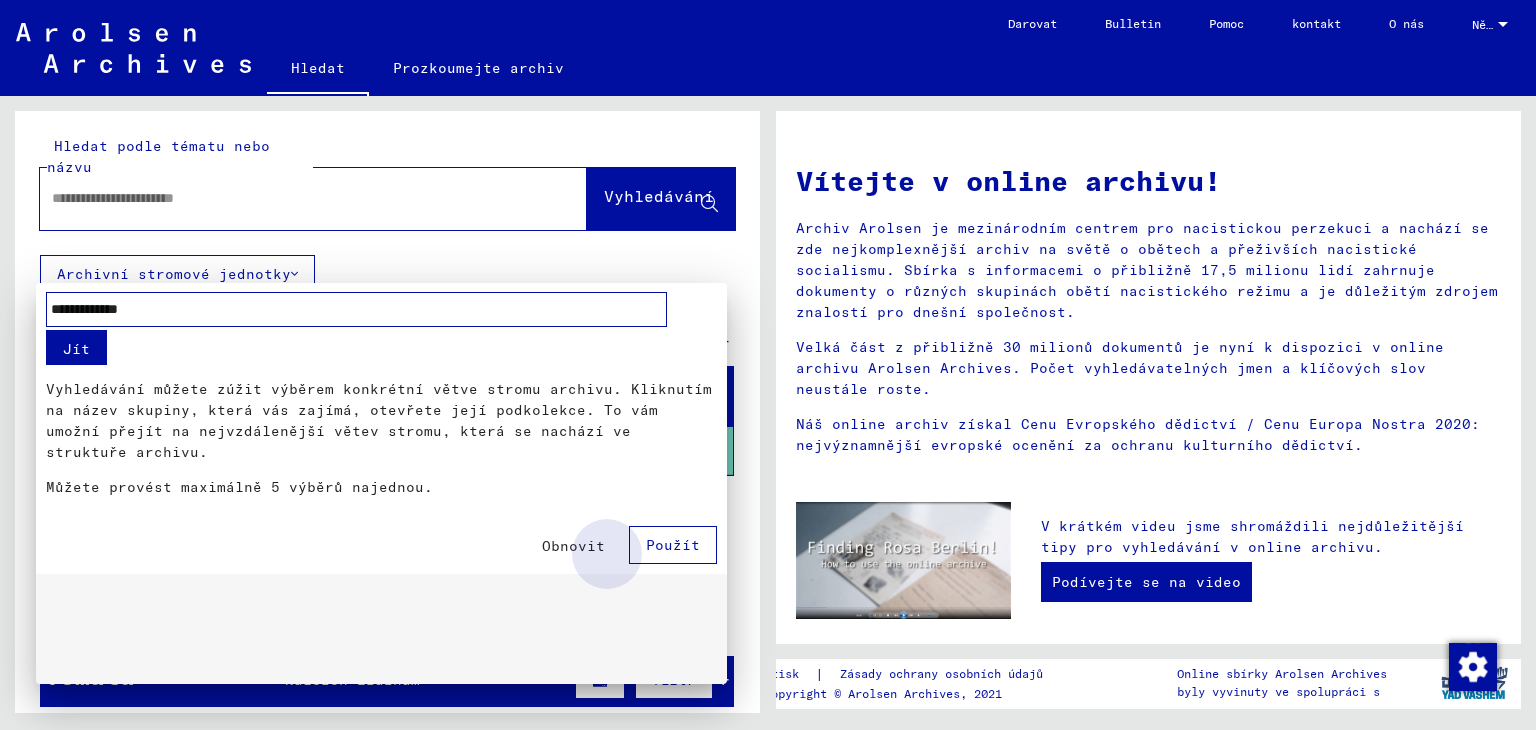 click on "Použít" at bounding box center (673, 545) 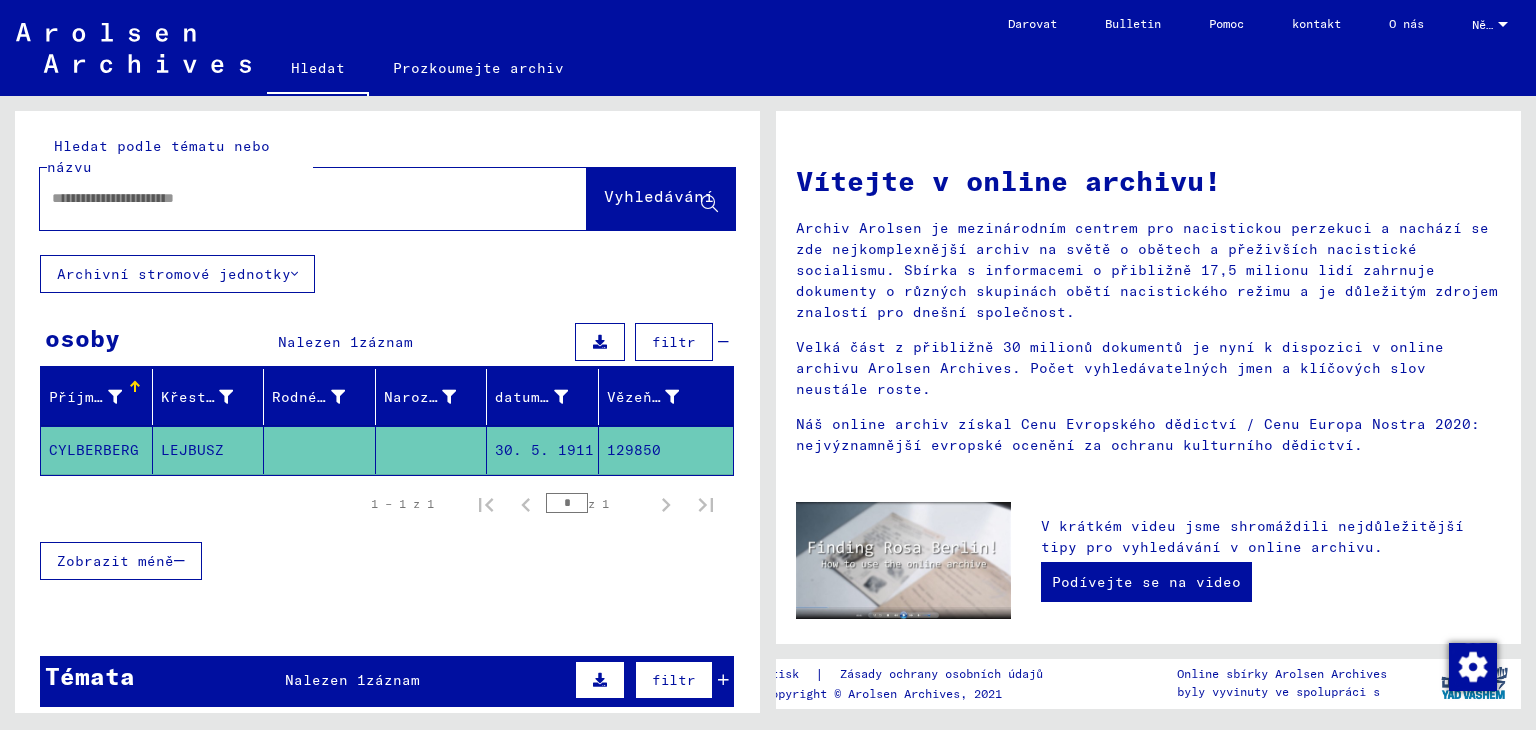 drag, startPoint x: 119, startPoint y: 433, endPoint x: 146, endPoint y: 428, distance: 27.45906 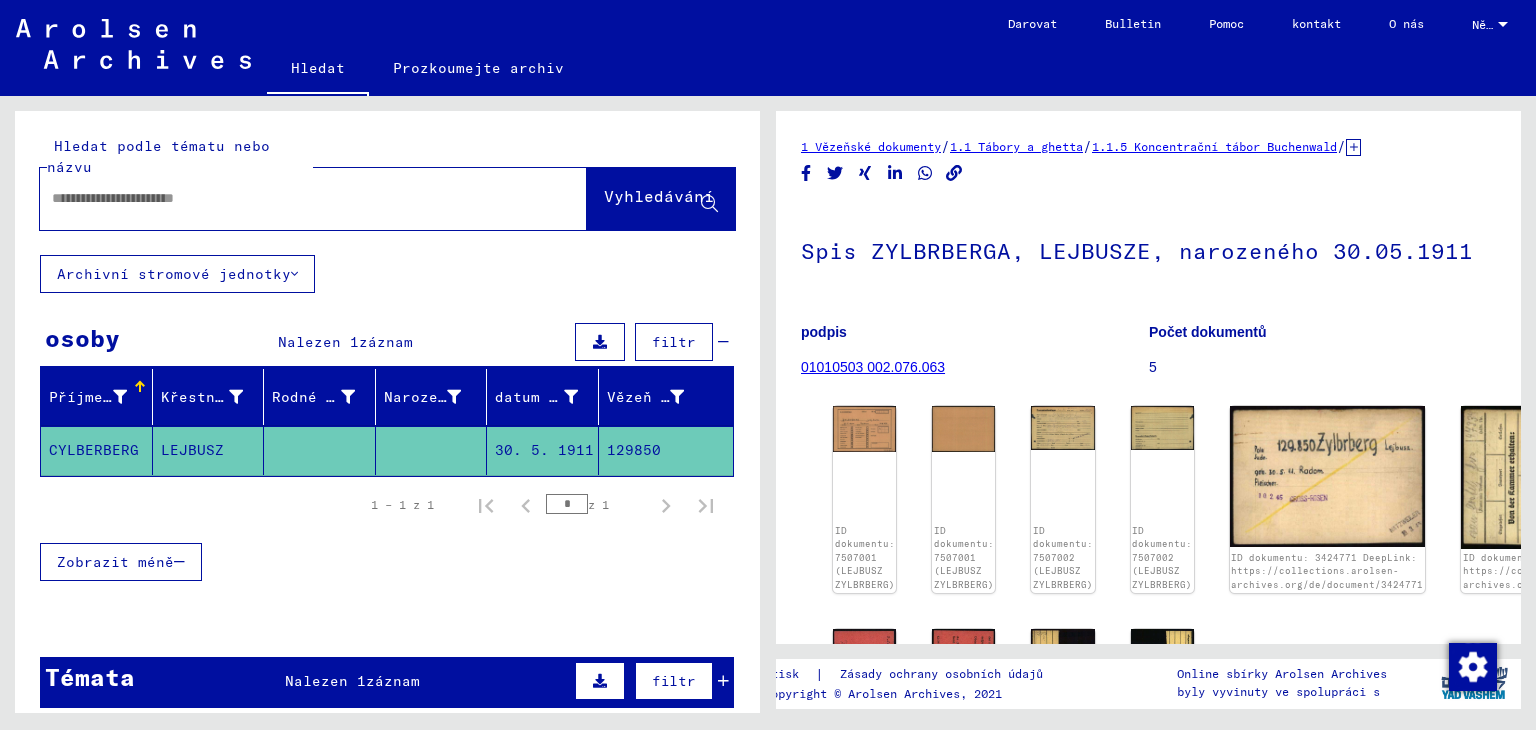 scroll, scrollTop: 0, scrollLeft: 0, axis: both 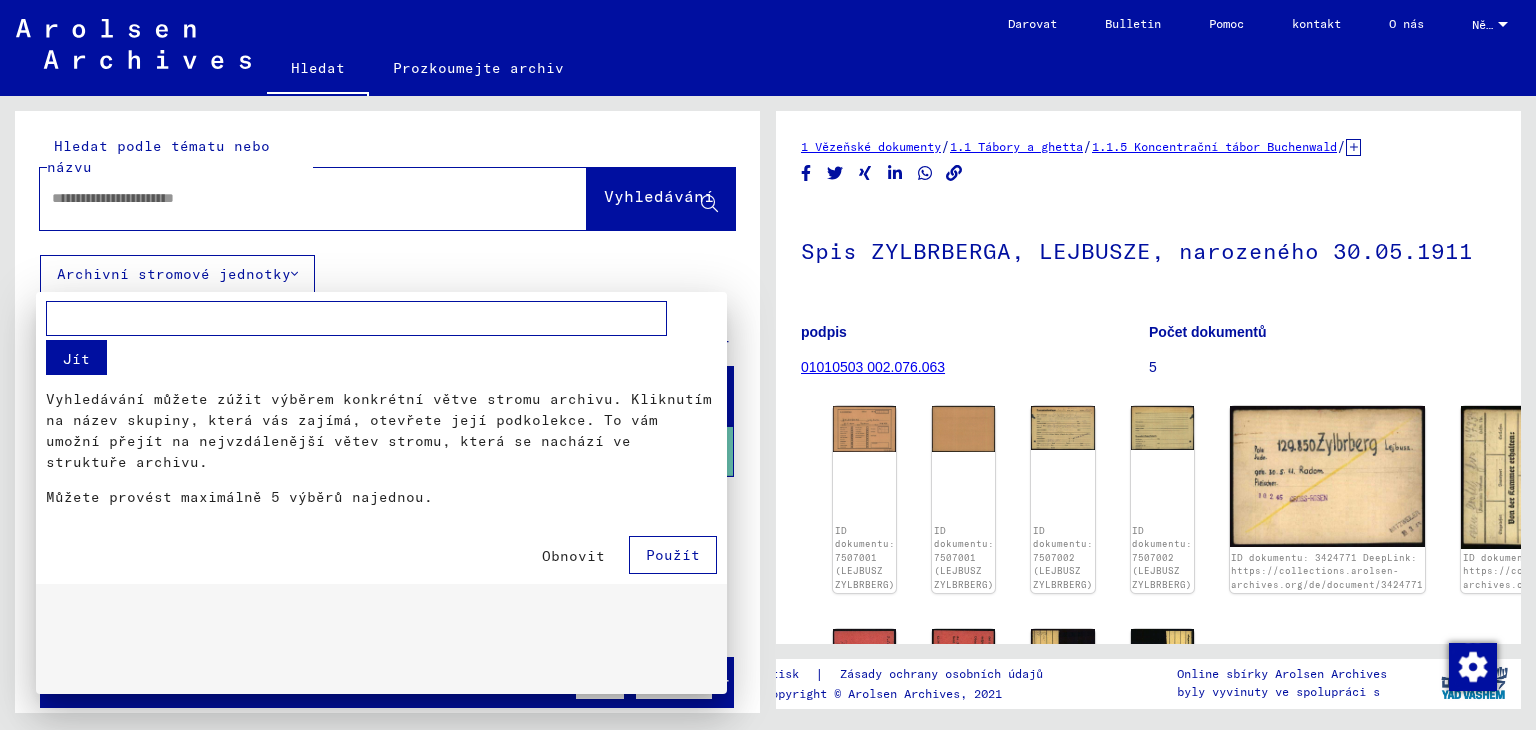 click at bounding box center (356, 318) 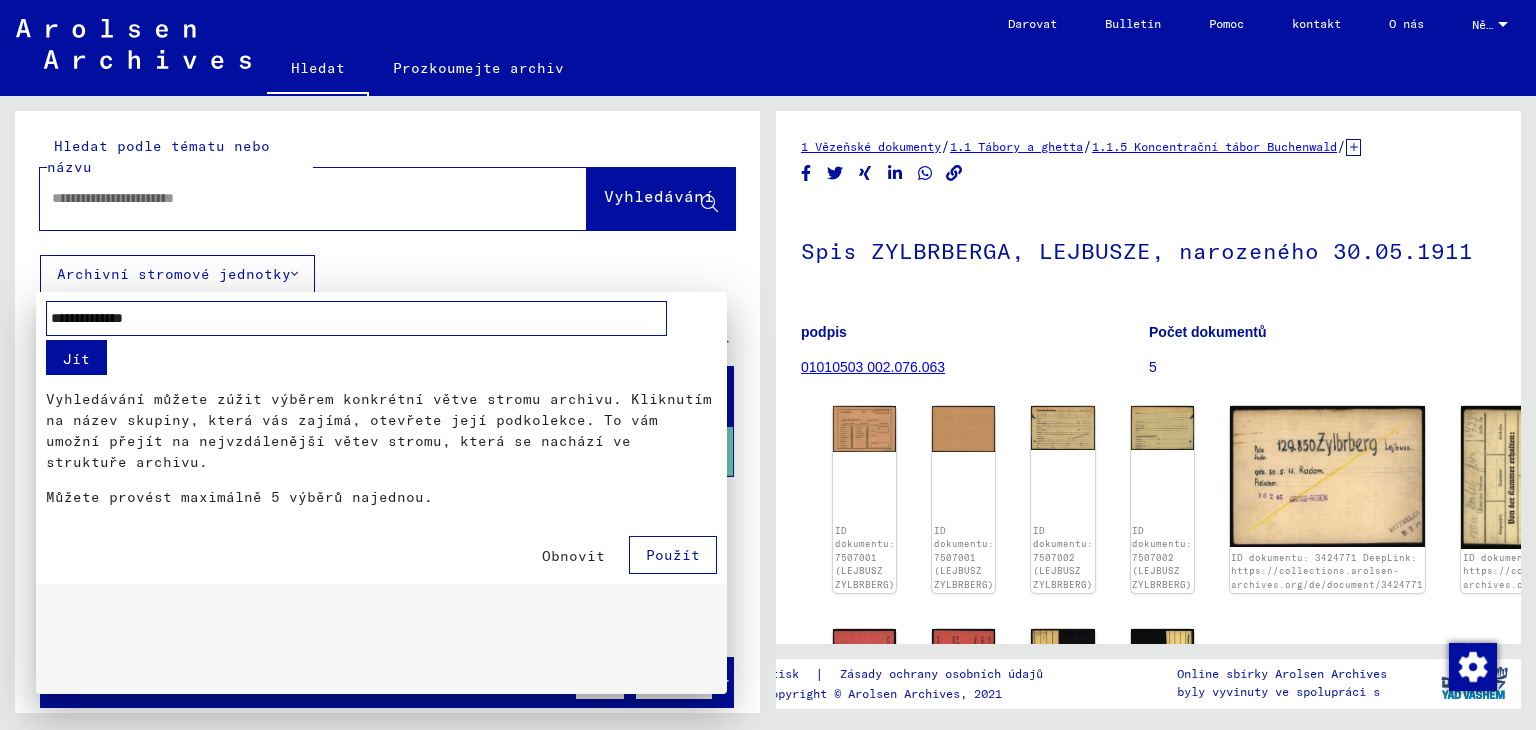type on "**********" 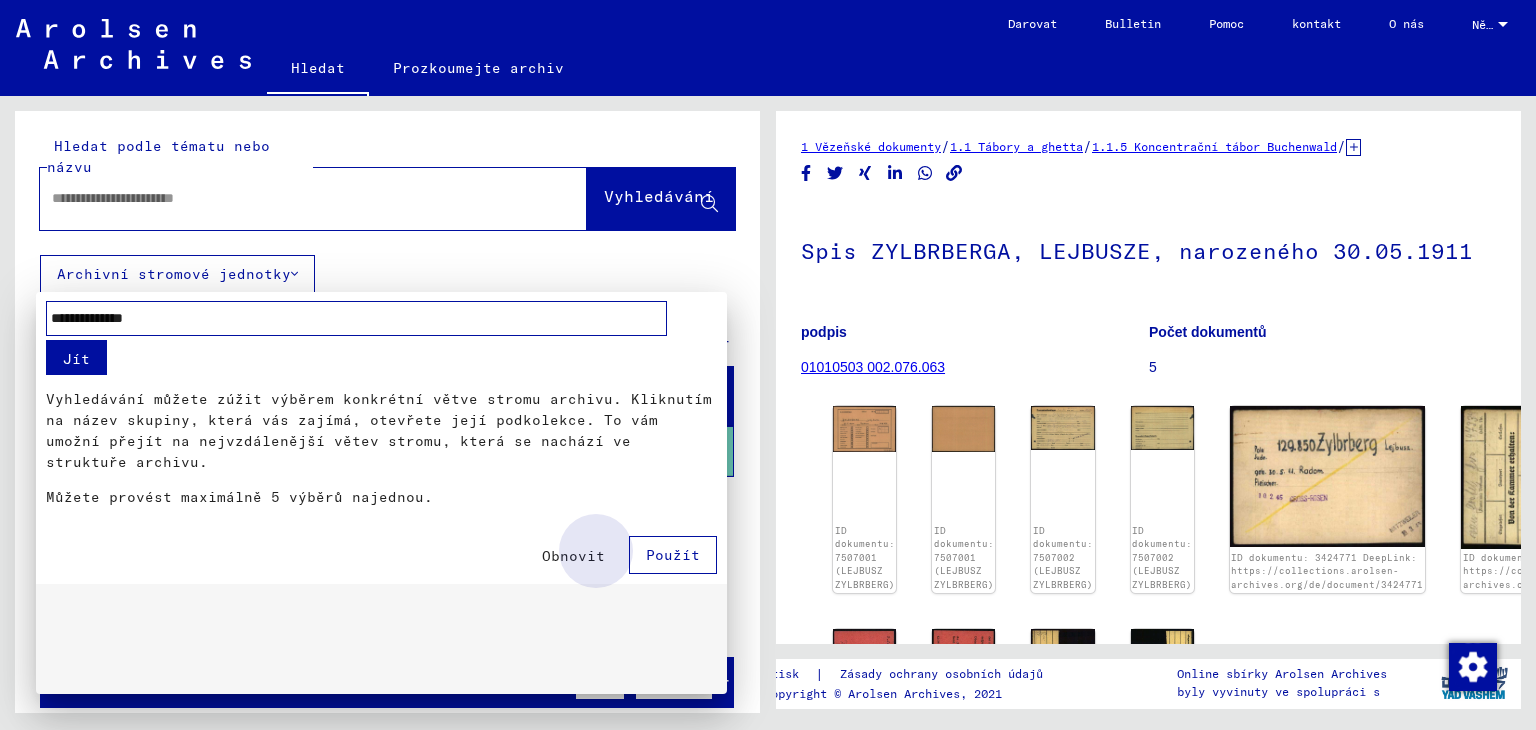 click on "Použít" at bounding box center [673, 555] 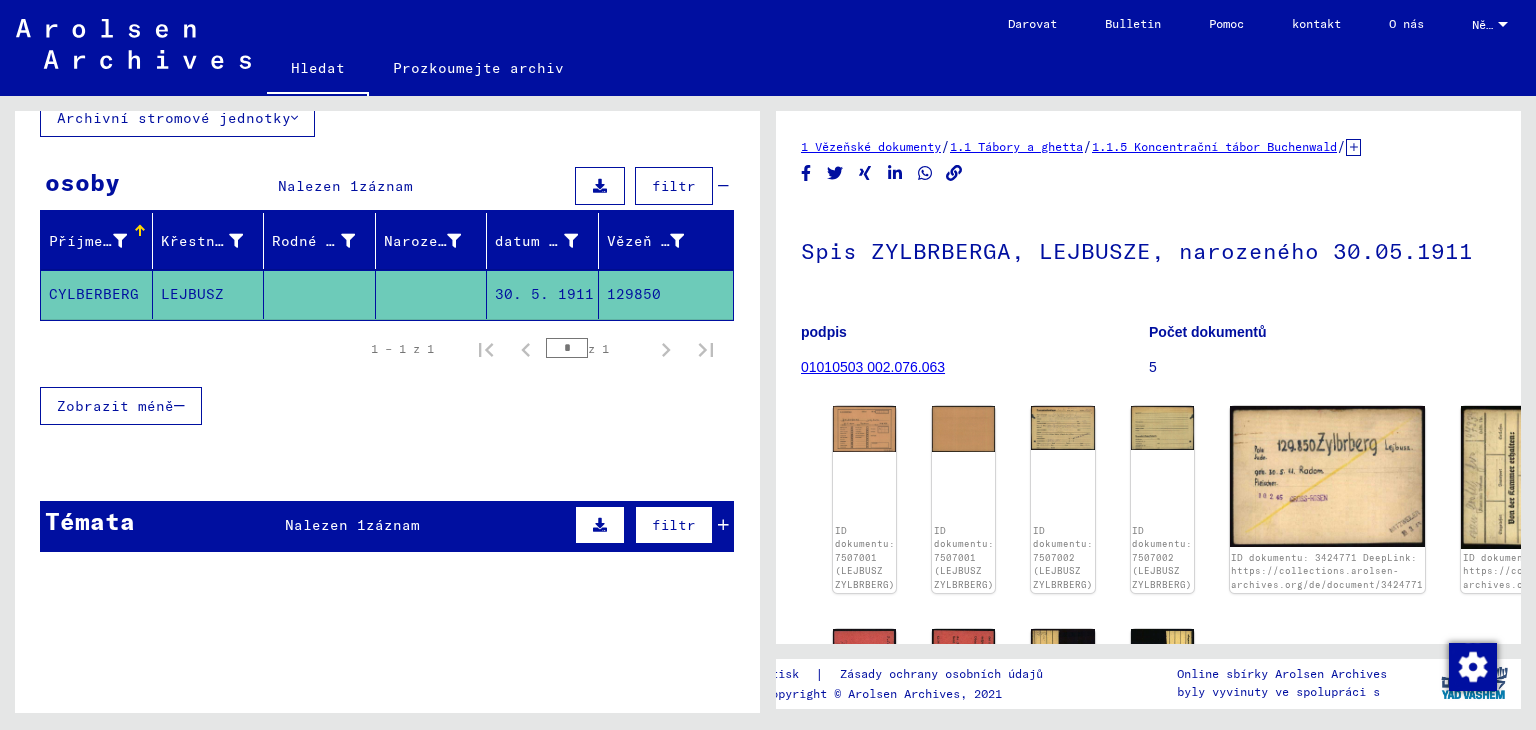 scroll, scrollTop: 161, scrollLeft: 0, axis: vertical 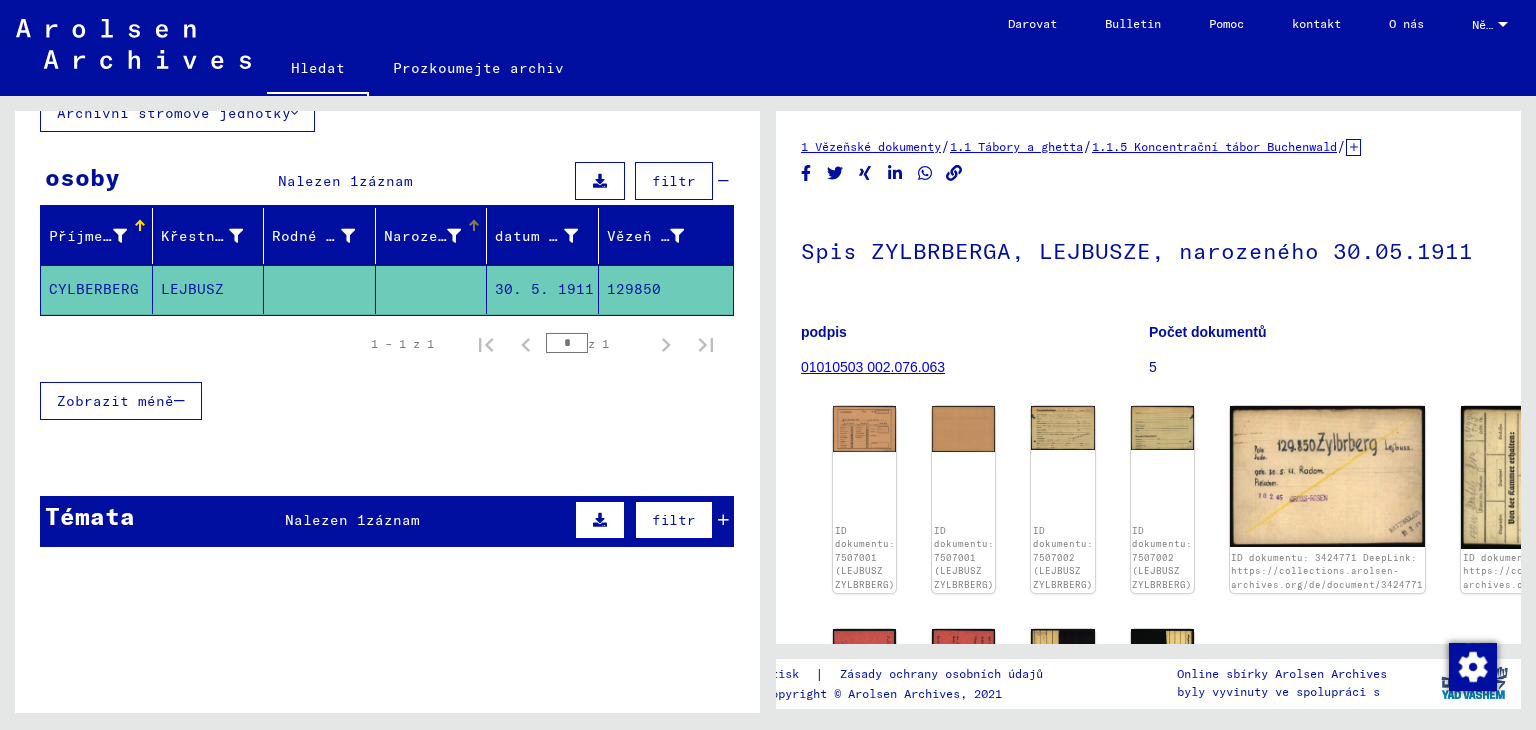 click on "Narození" at bounding box center [432, 236] 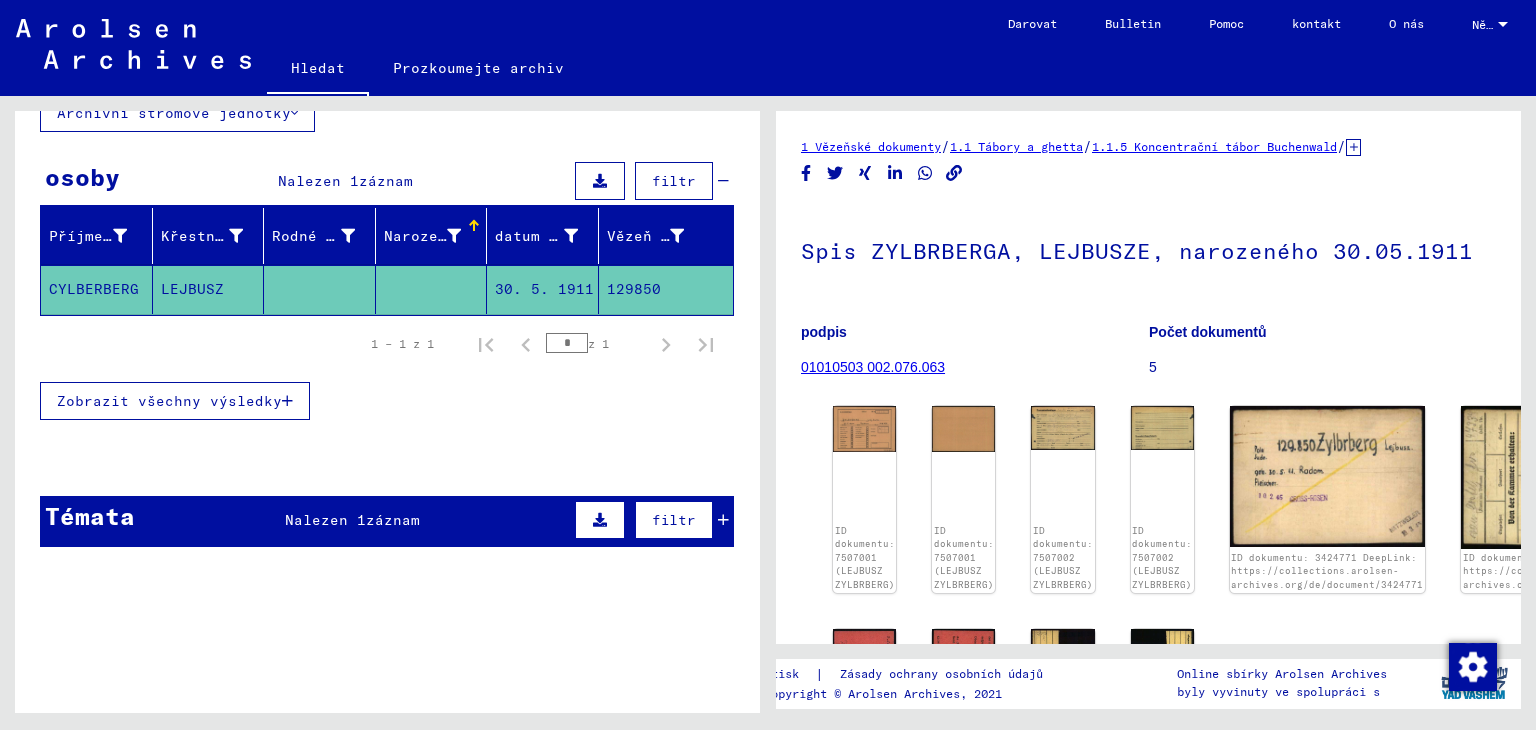 click 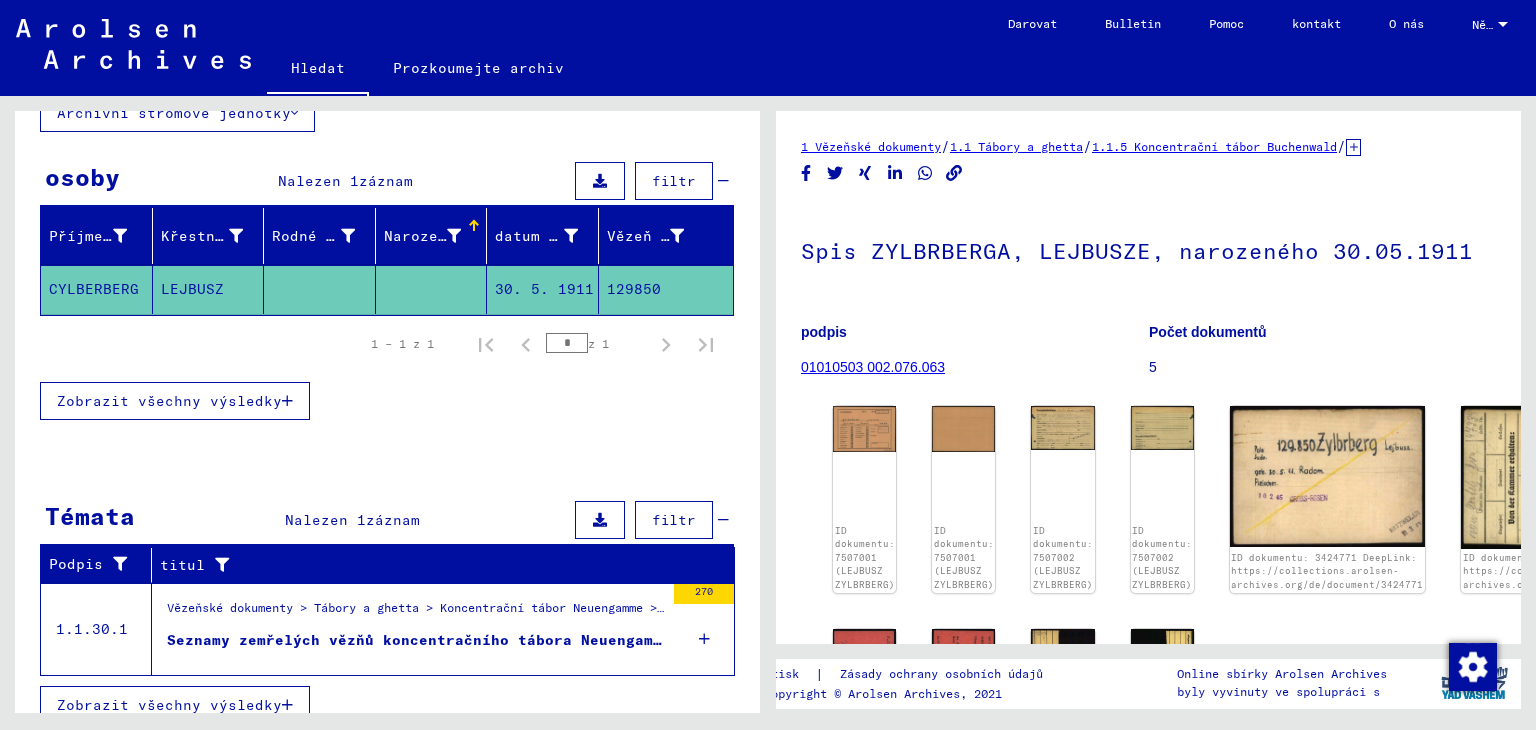 scroll, scrollTop: 177, scrollLeft: 0, axis: vertical 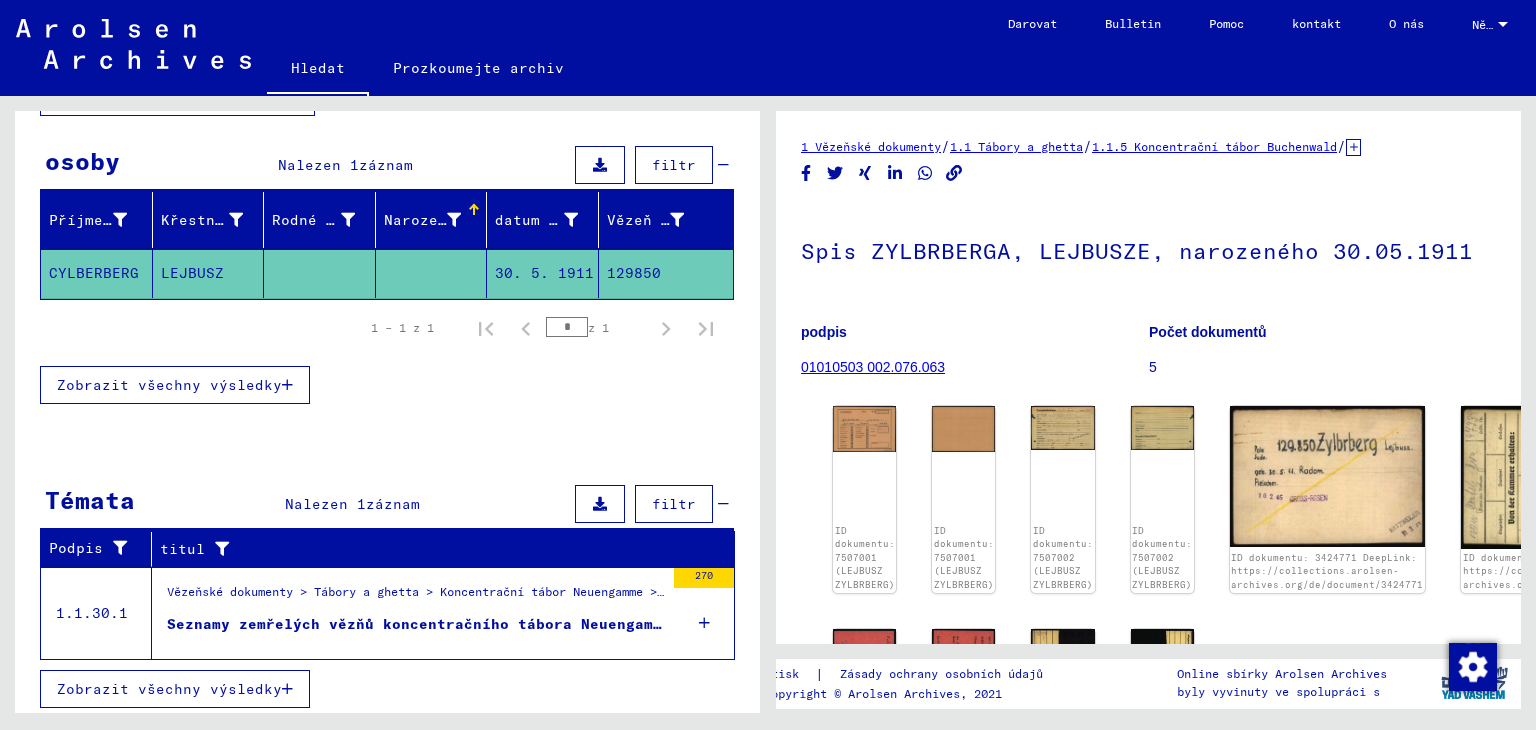click on "Vězeňské dokumenty > Tábory a ghetta > Koncentrační tábor Neuengamme > Seznamový materiál Neuengamme" at bounding box center [517, 591] 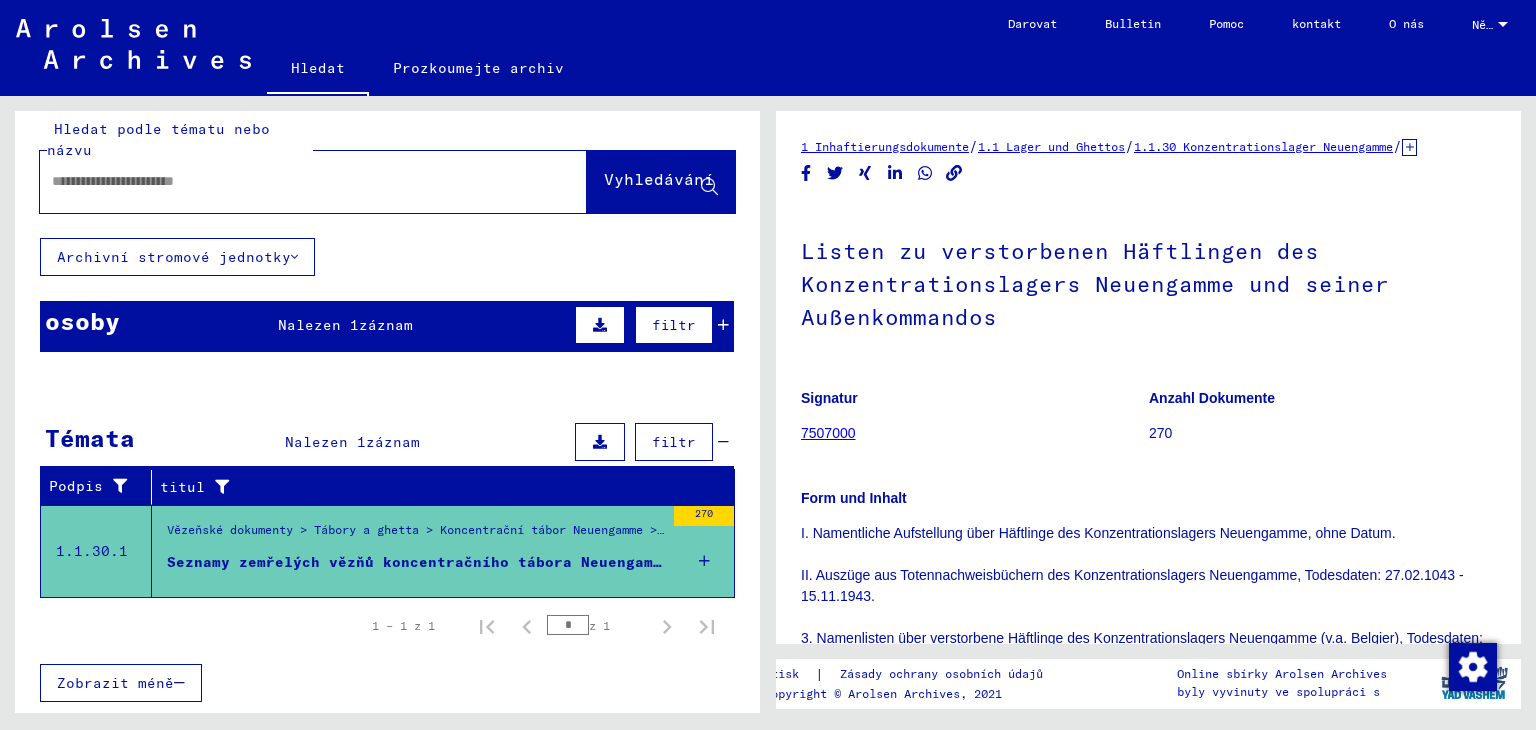 scroll, scrollTop: 13, scrollLeft: 0, axis: vertical 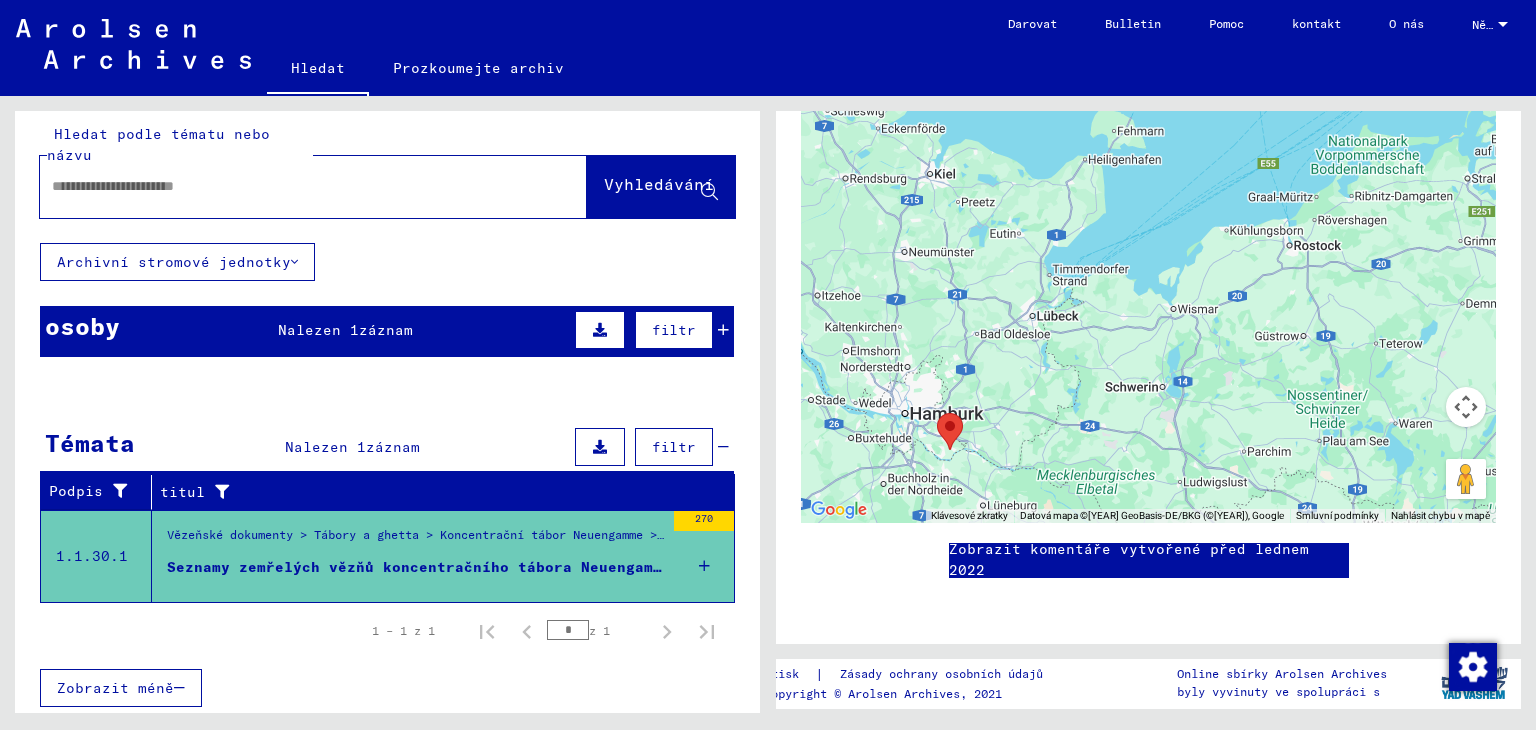 click at bounding box center (295, 186) 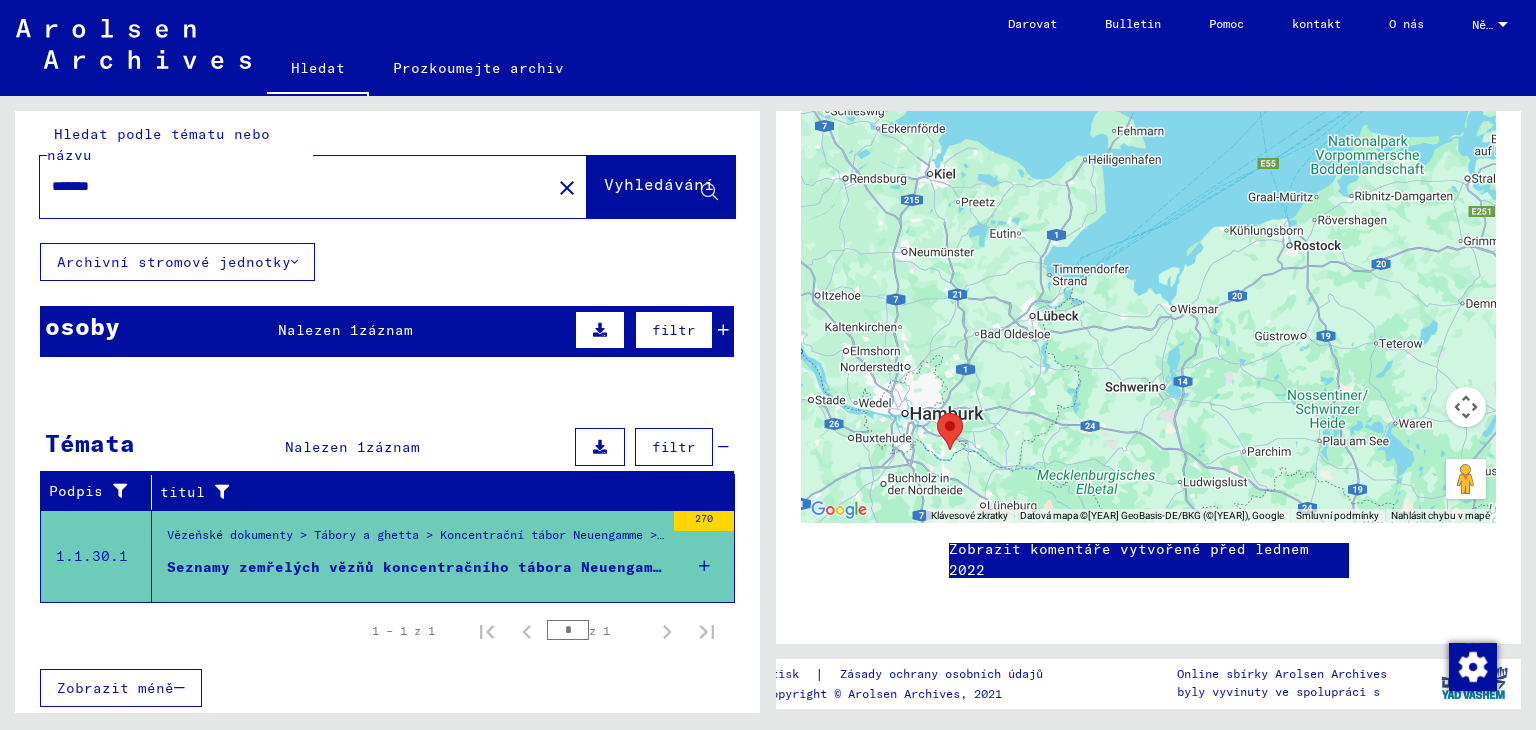 type on "*******" 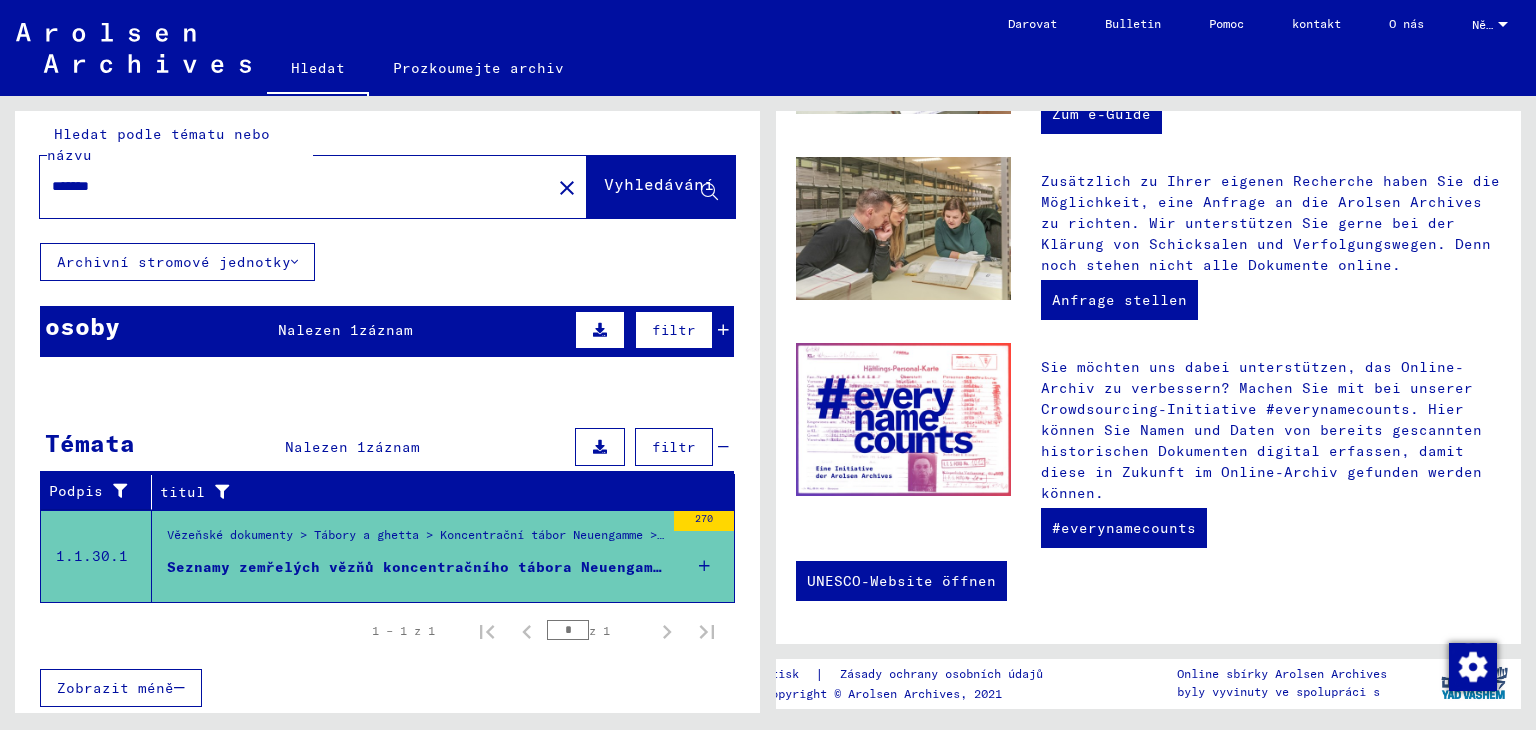 scroll, scrollTop: 0, scrollLeft: 0, axis: both 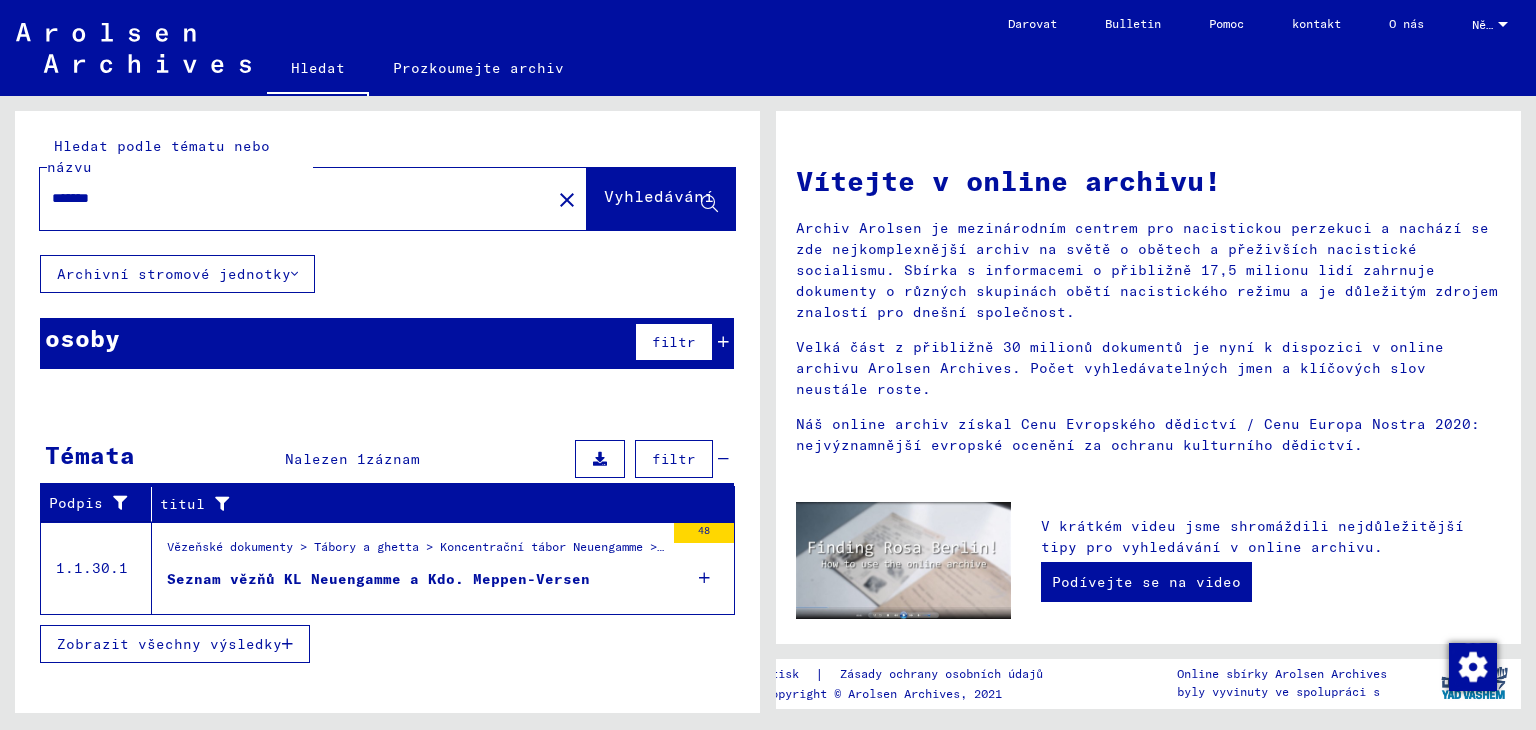 click on "Seznam vězňů KL Neuengamme a Kdo. Meppen-Versen" at bounding box center [378, 579] 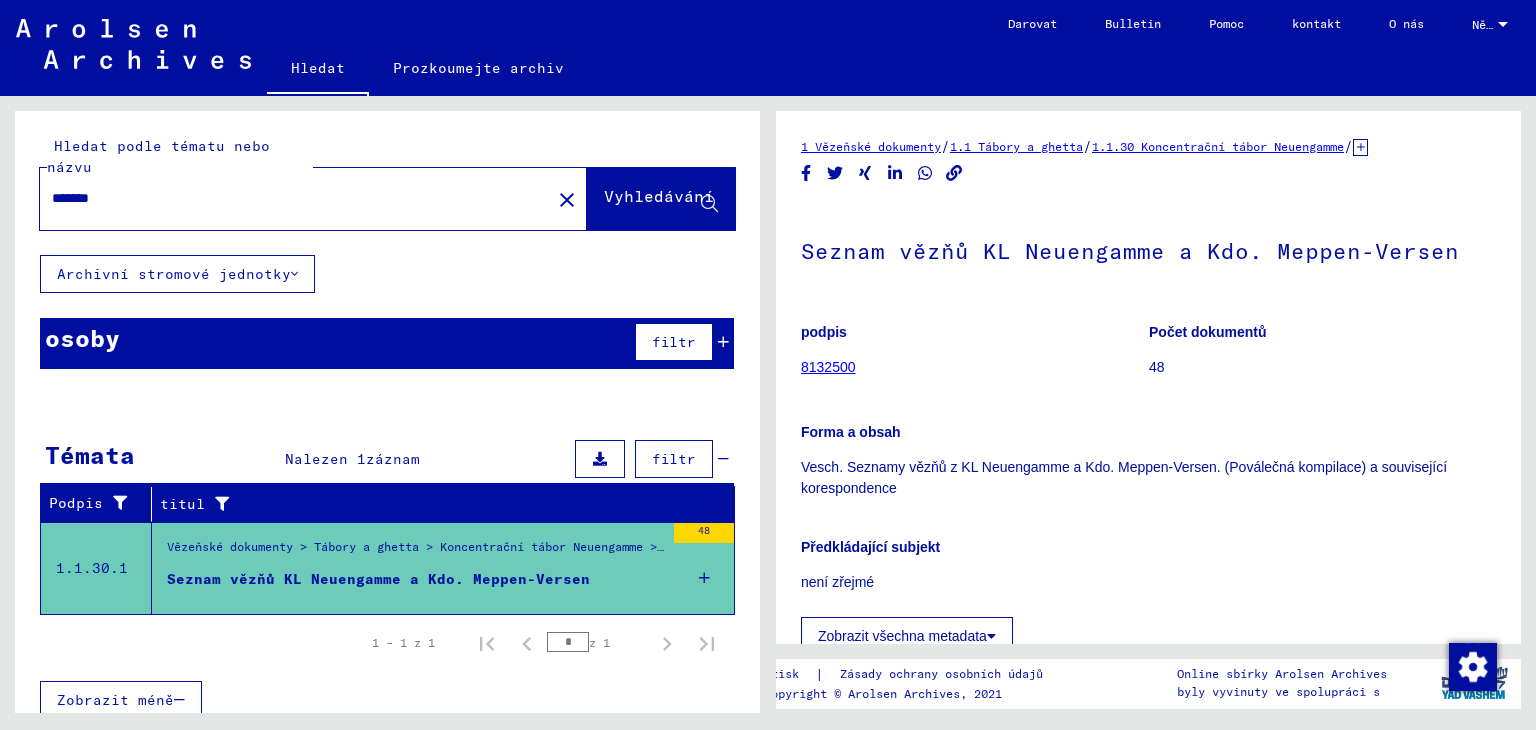 click on "8132500" 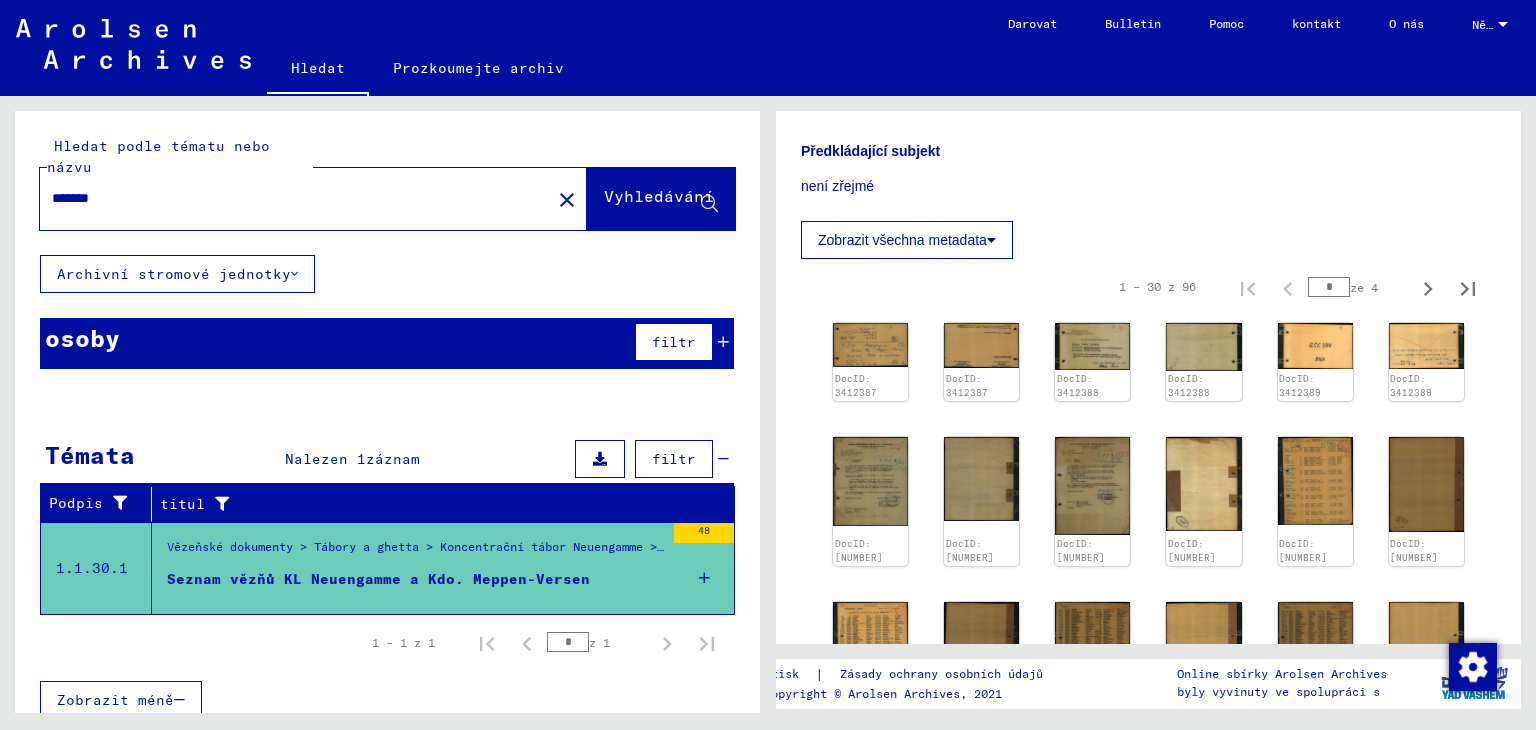 scroll, scrollTop: 400, scrollLeft: 0, axis: vertical 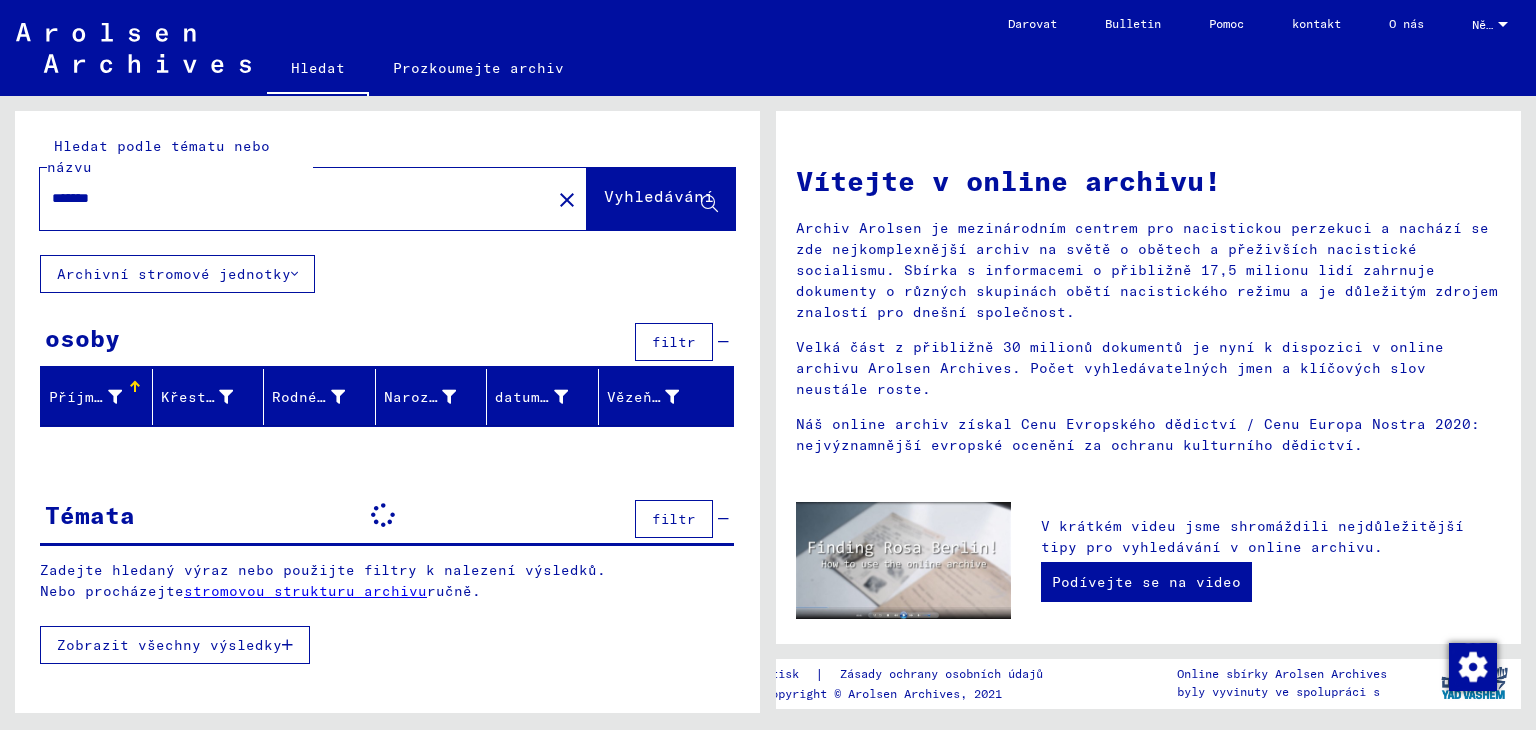 click on "Vyhledávání" 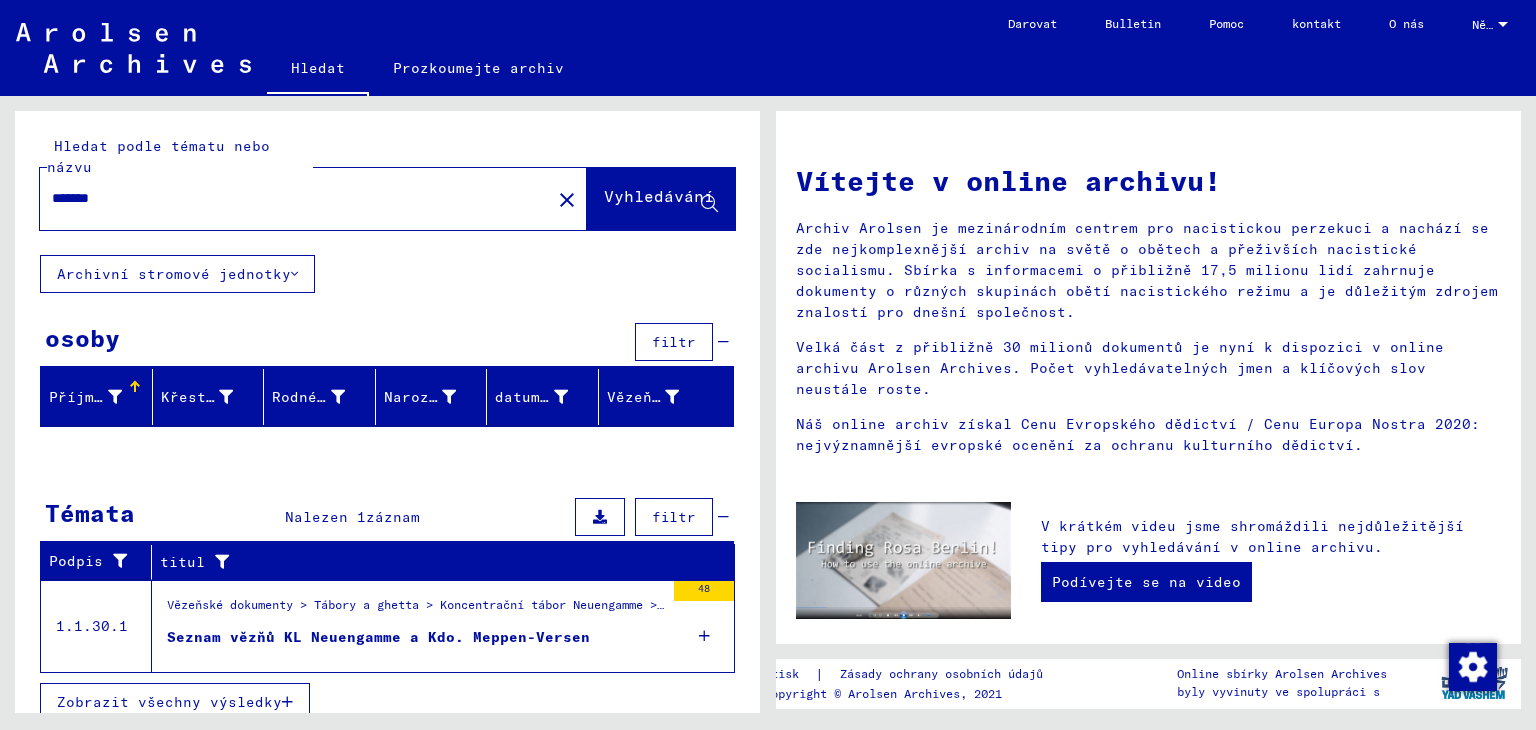 click on "Vězeňské dokumenty > Tábory a ghetta > Koncentrační tábor Neuengamme > Seznamový materiál Neuengamme" at bounding box center (517, 604) 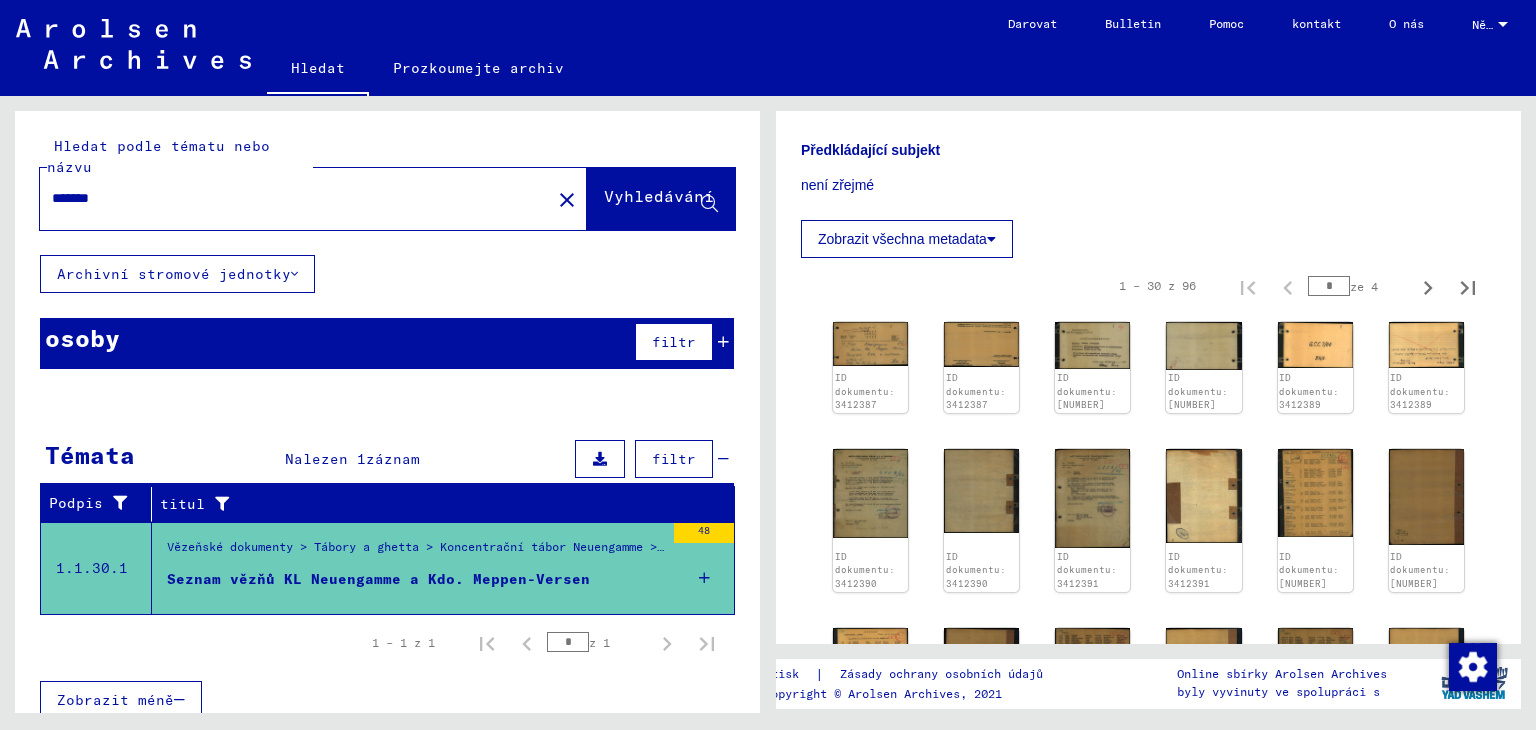 scroll, scrollTop: 400, scrollLeft: 0, axis: vertical 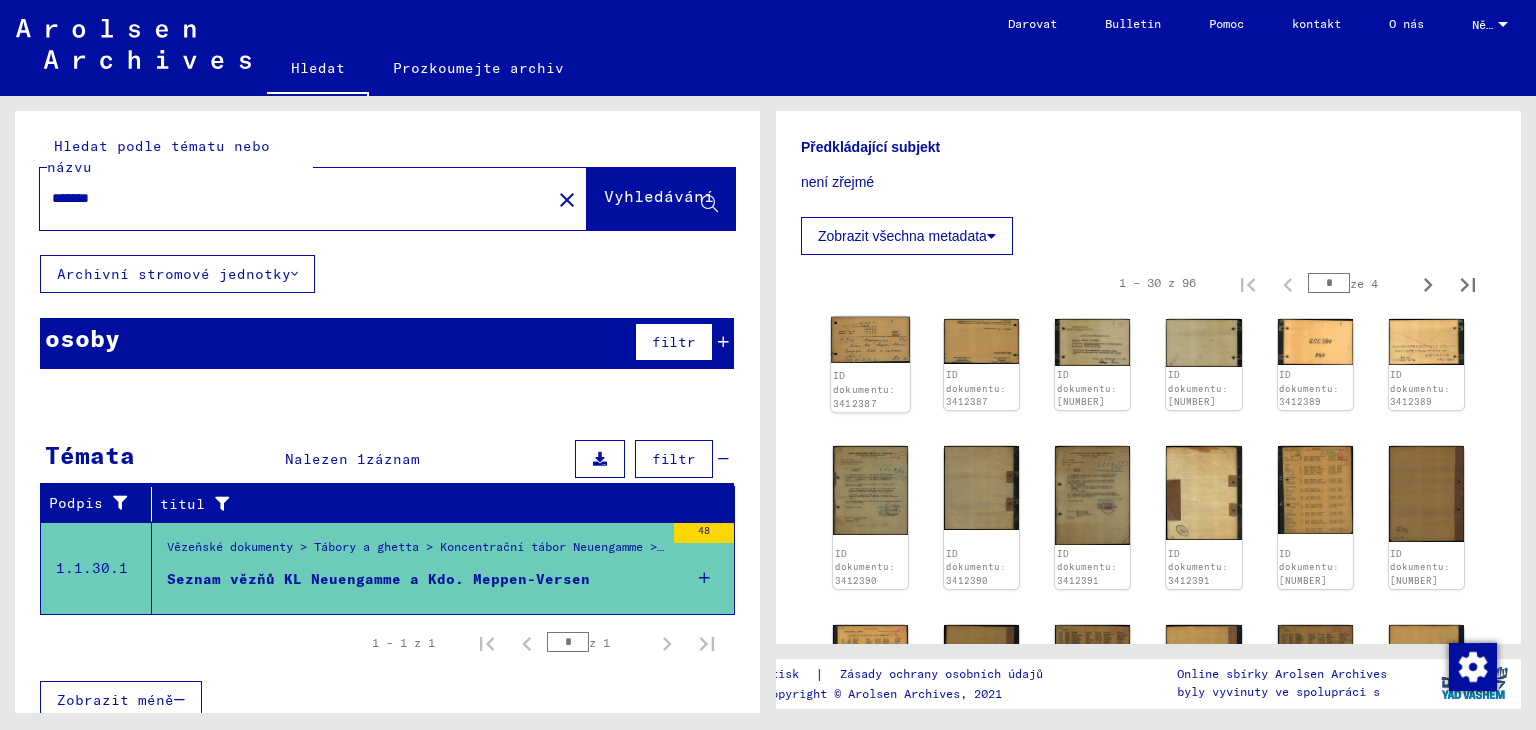 click 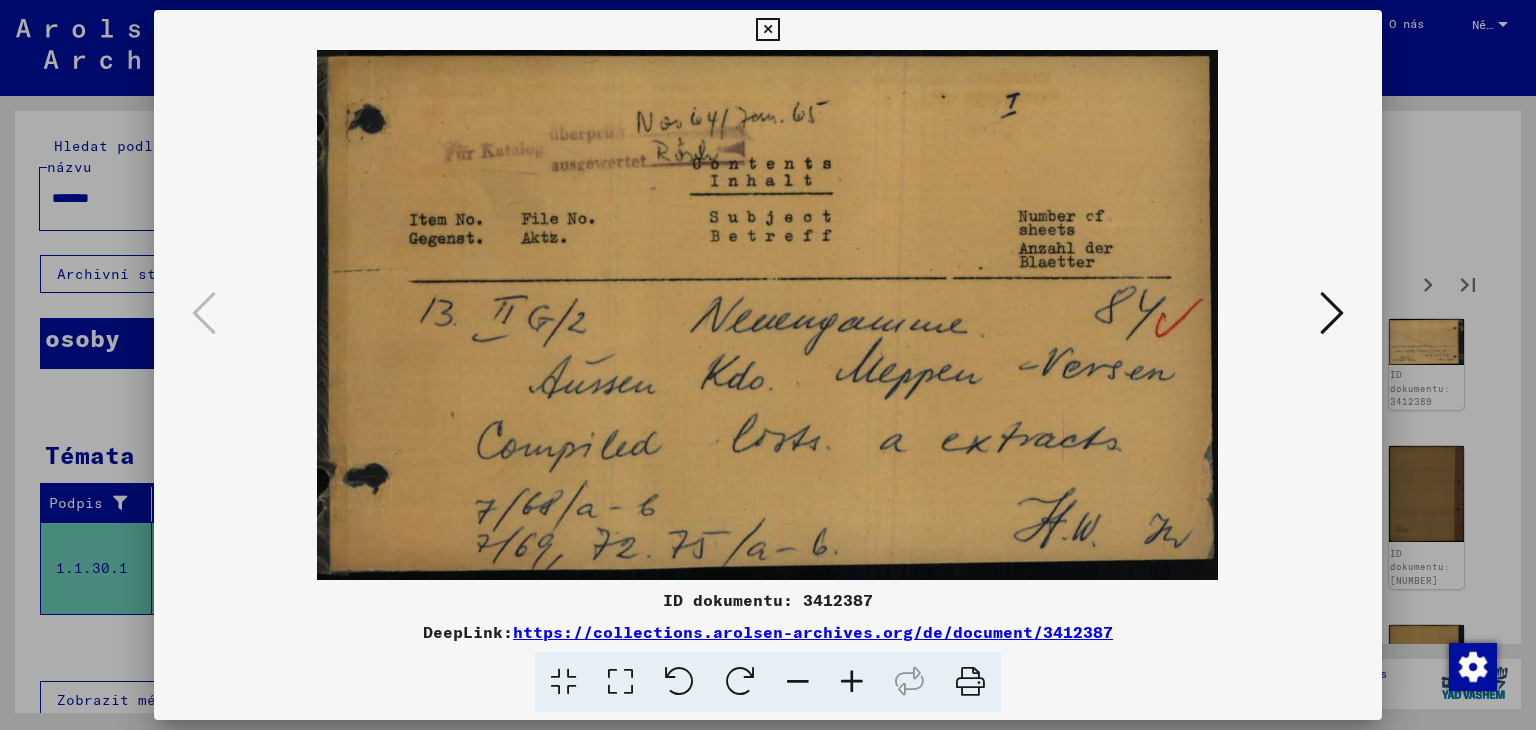 click at bounding box center [1332, 313] 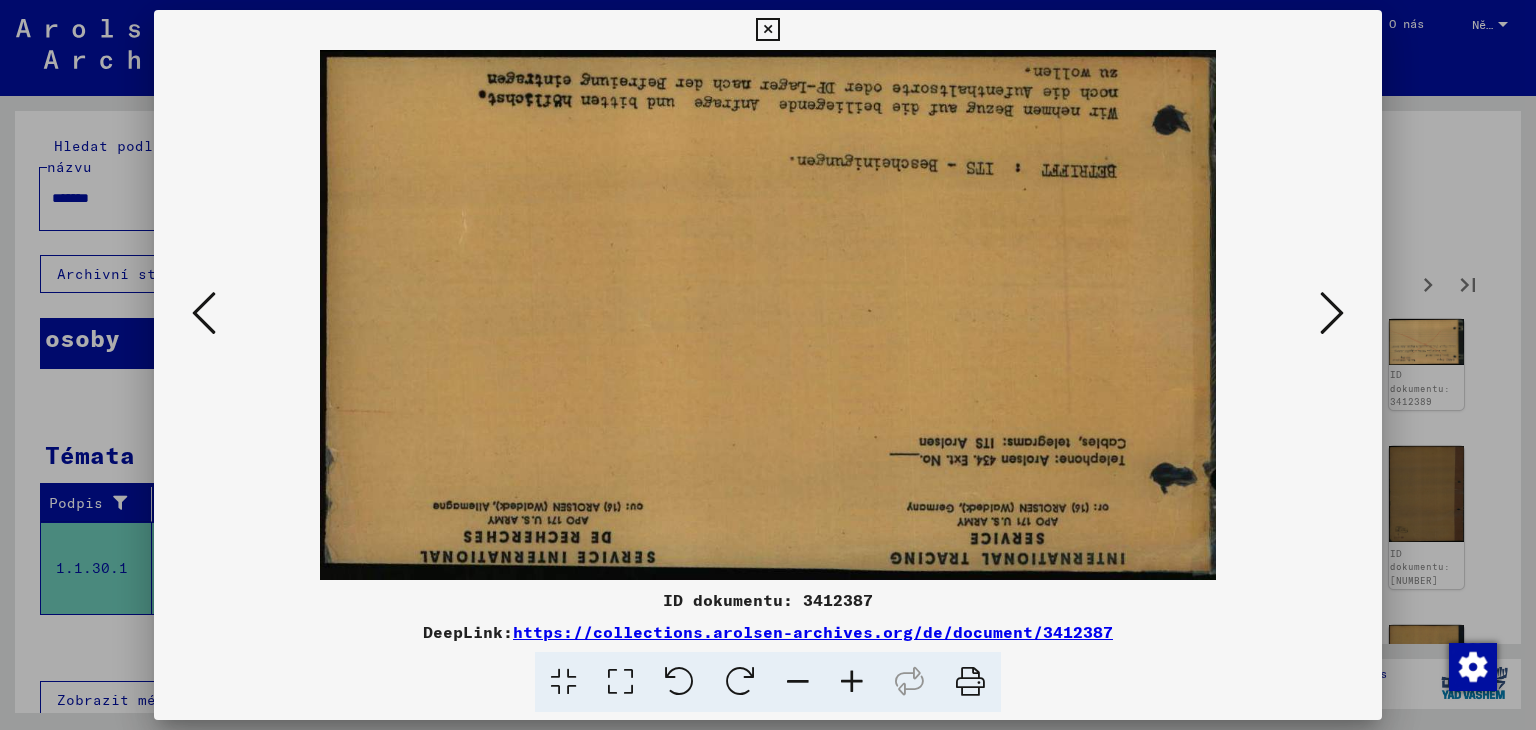 click at bounding box center (1332, 313) 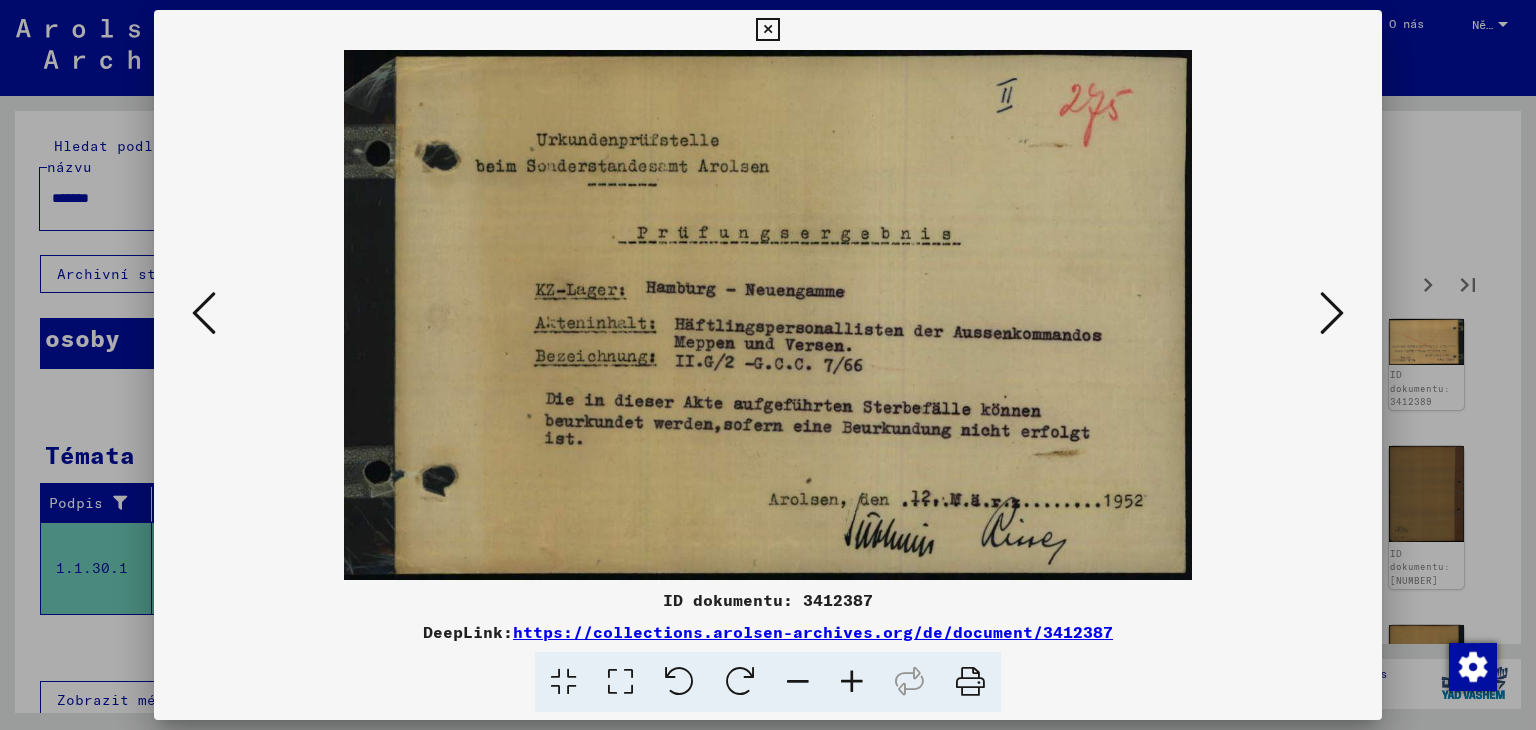 click at bounding box center (1332, 313) 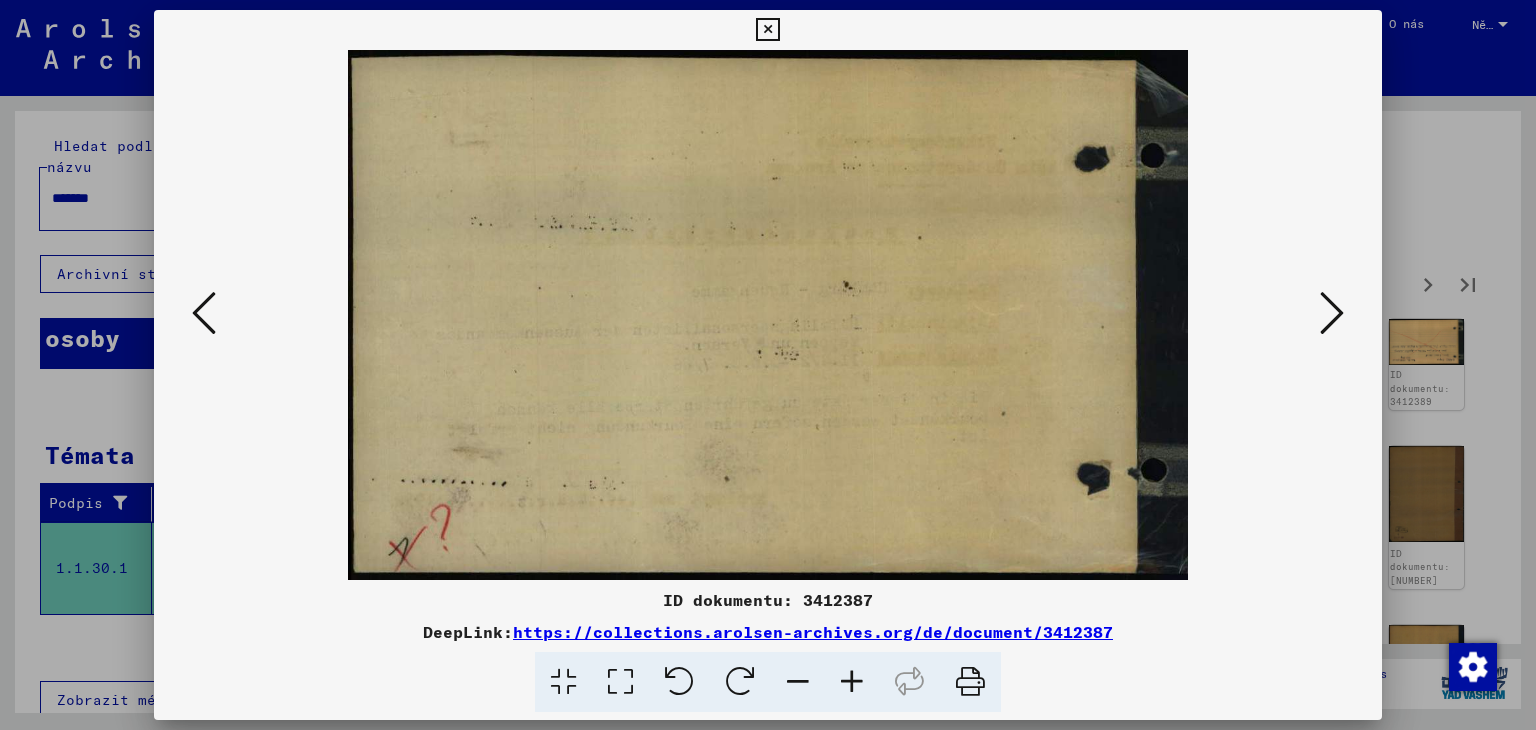 click at bounding box center [1332, 313] 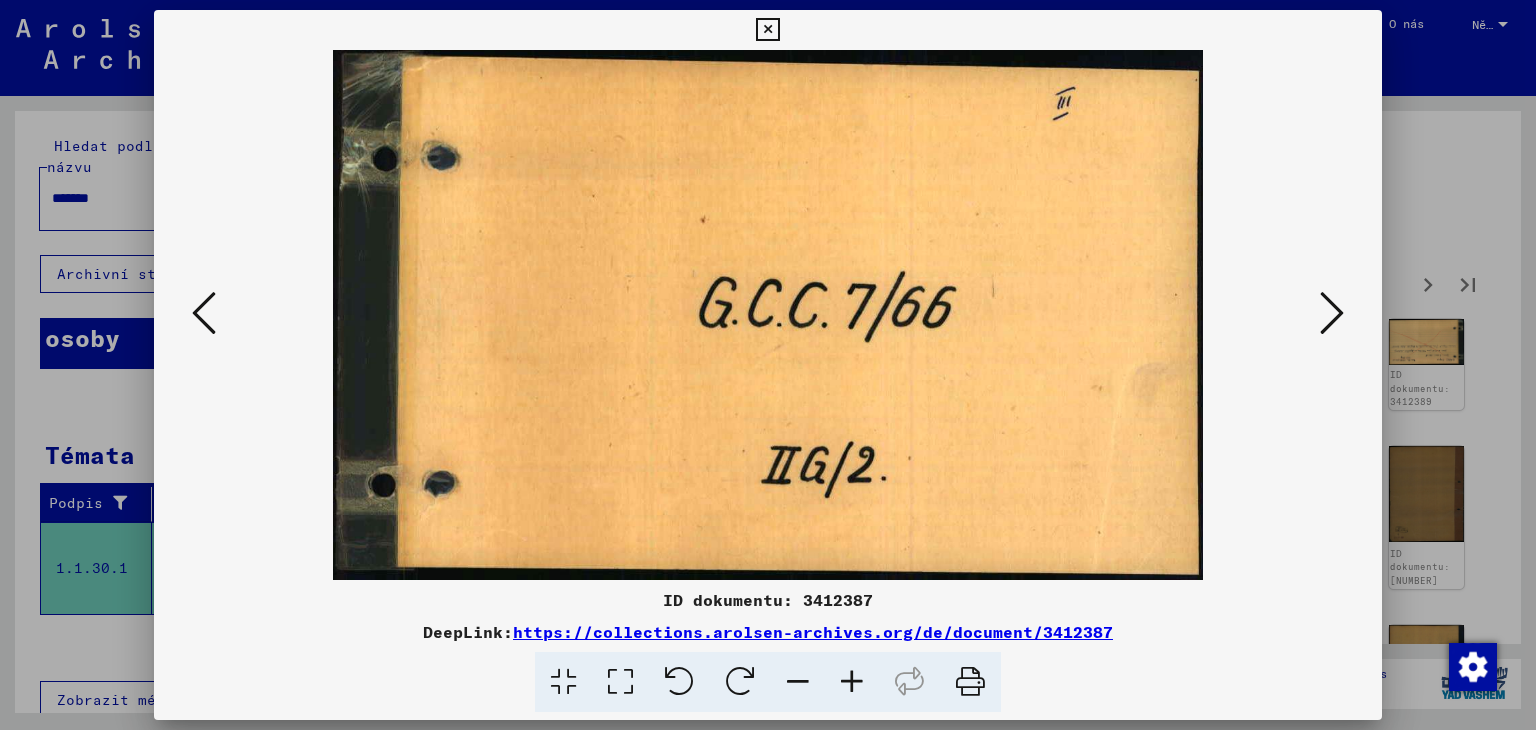 click at bounding box center (1332, 313) 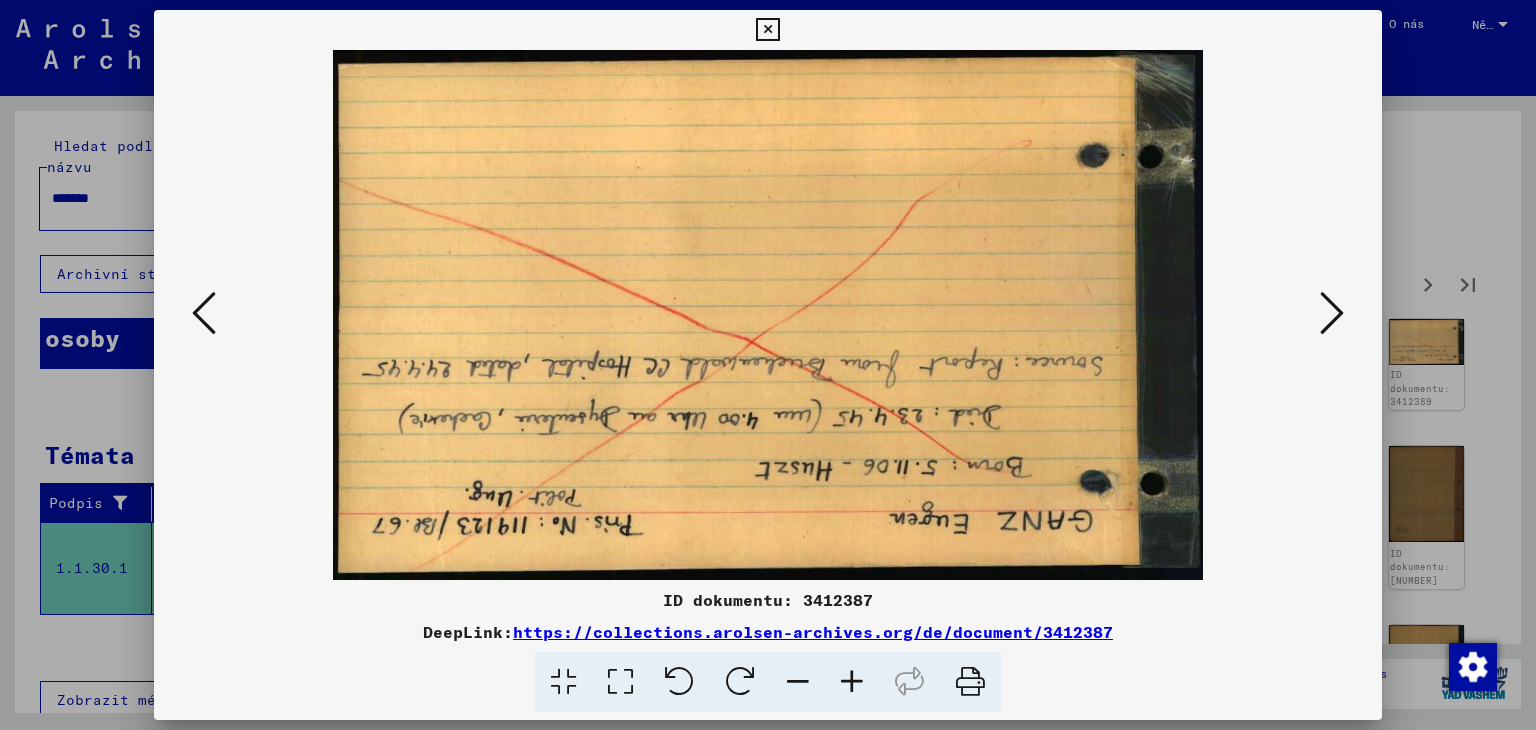 click at bounding box center [1332, 313] 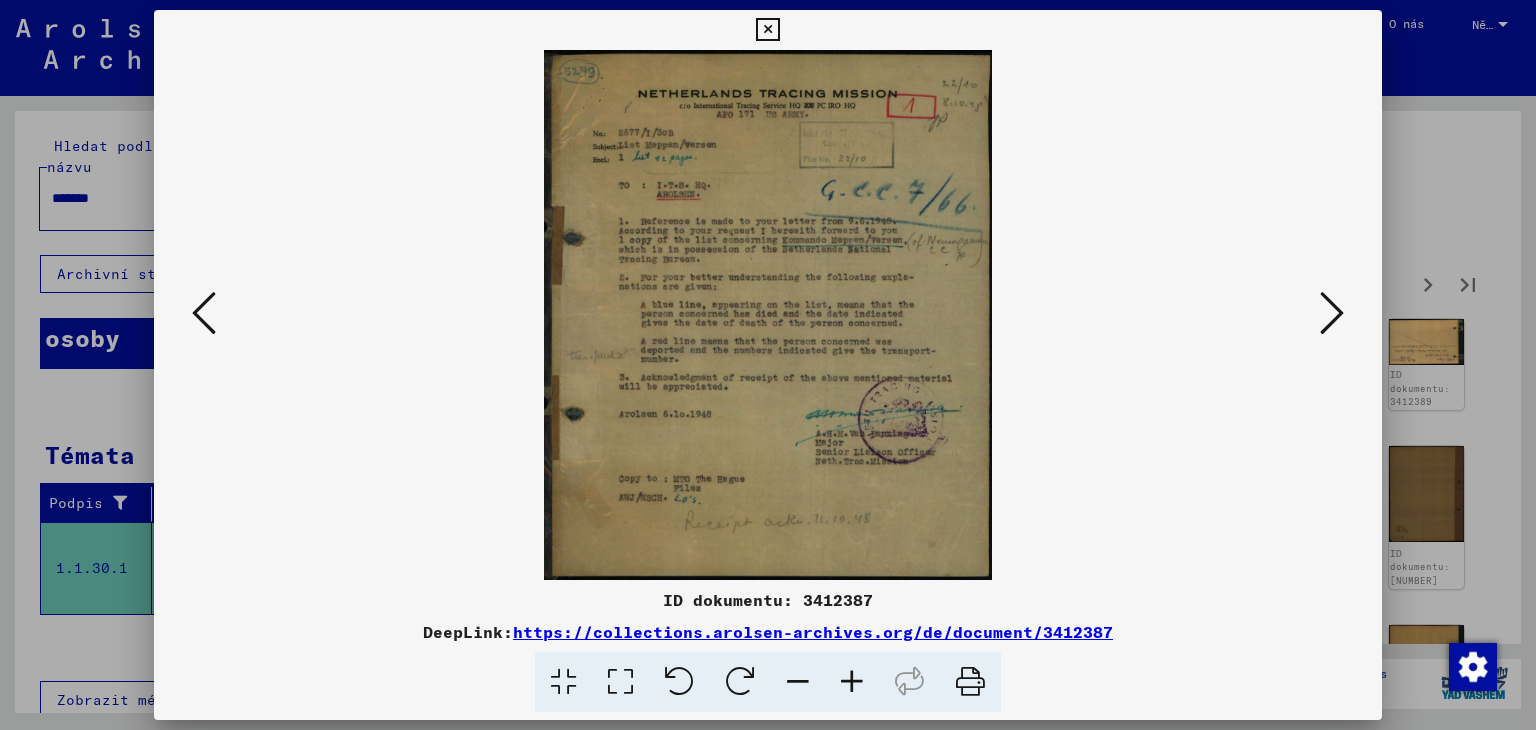 click at bounding box center (1332, 313) 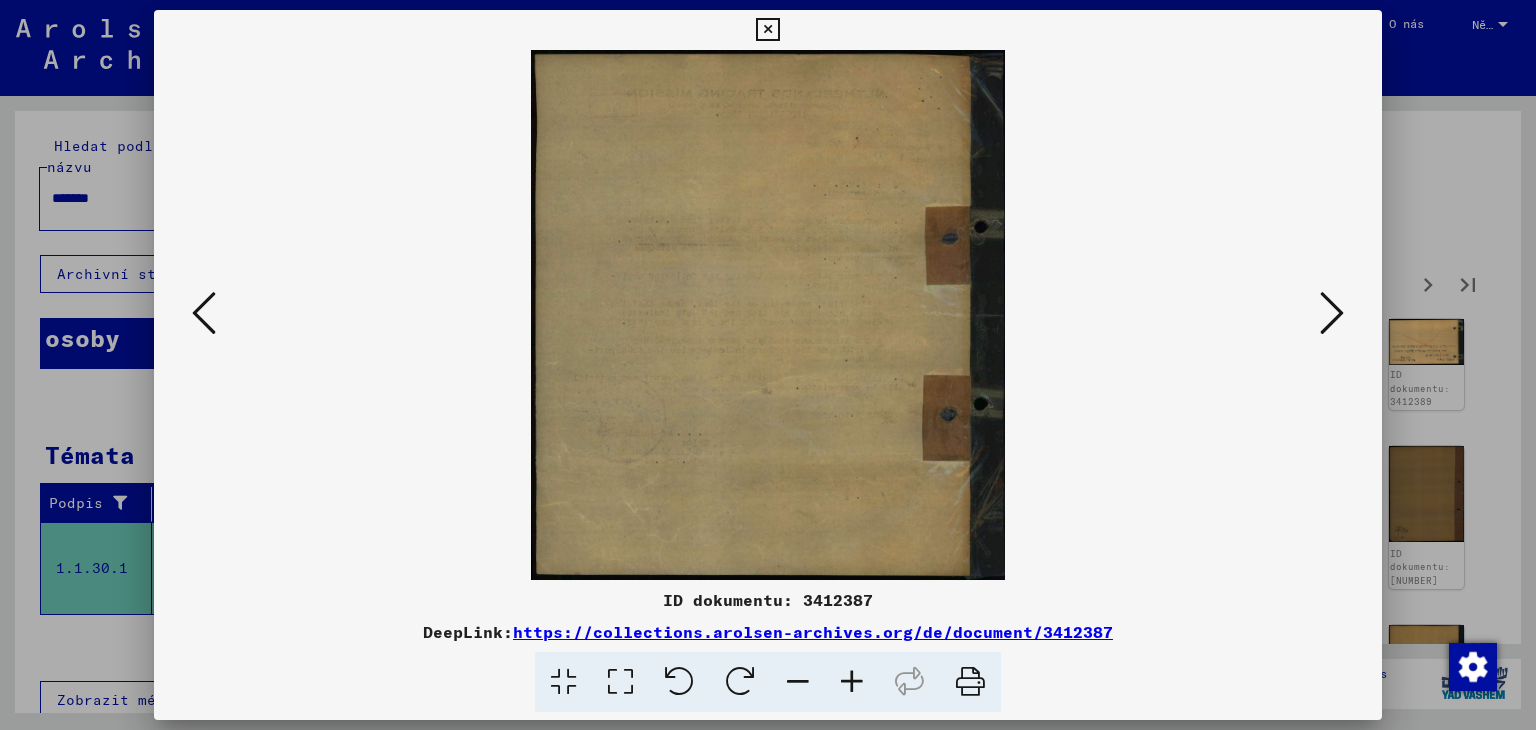 click at bounding box center (1332, 313) 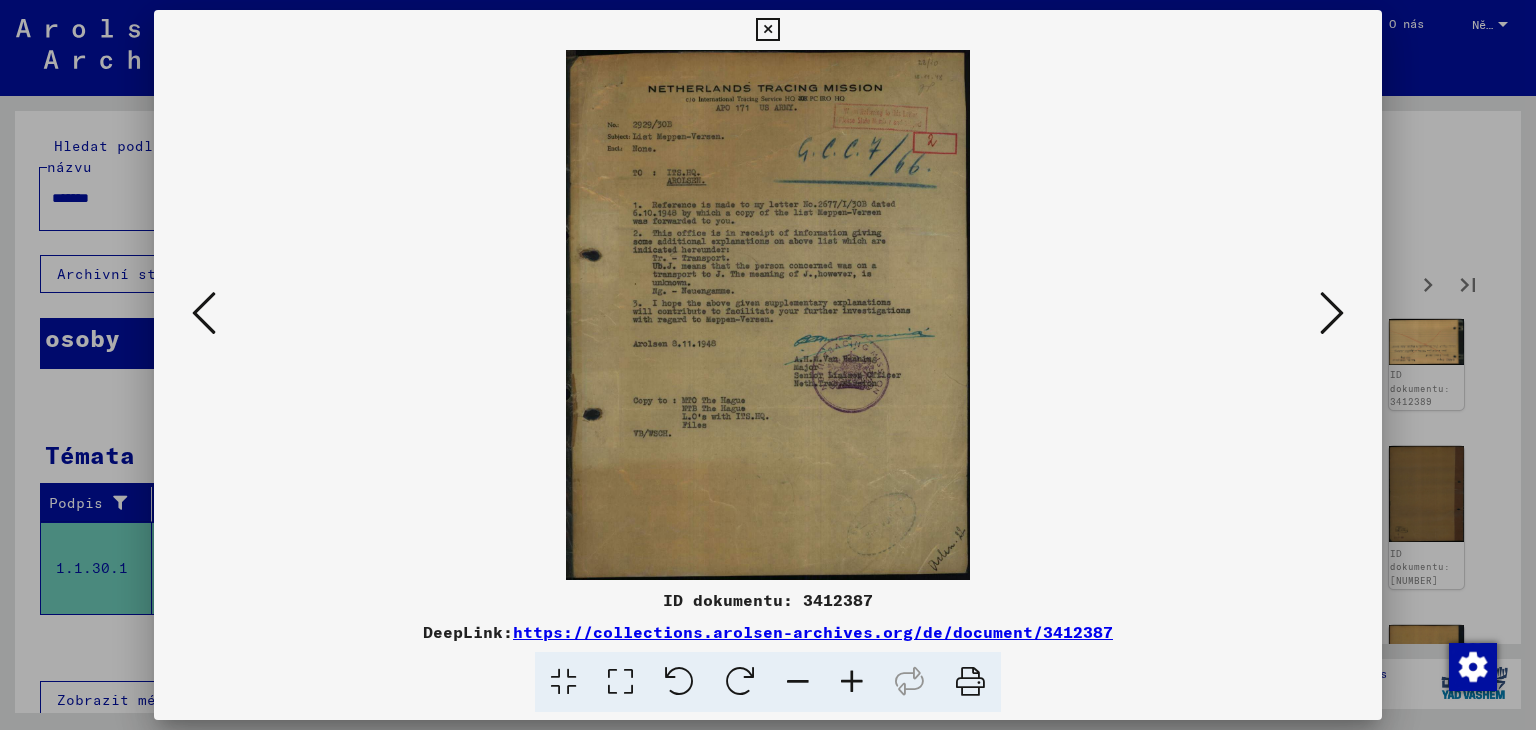 click at bounding box center [1332, 313] 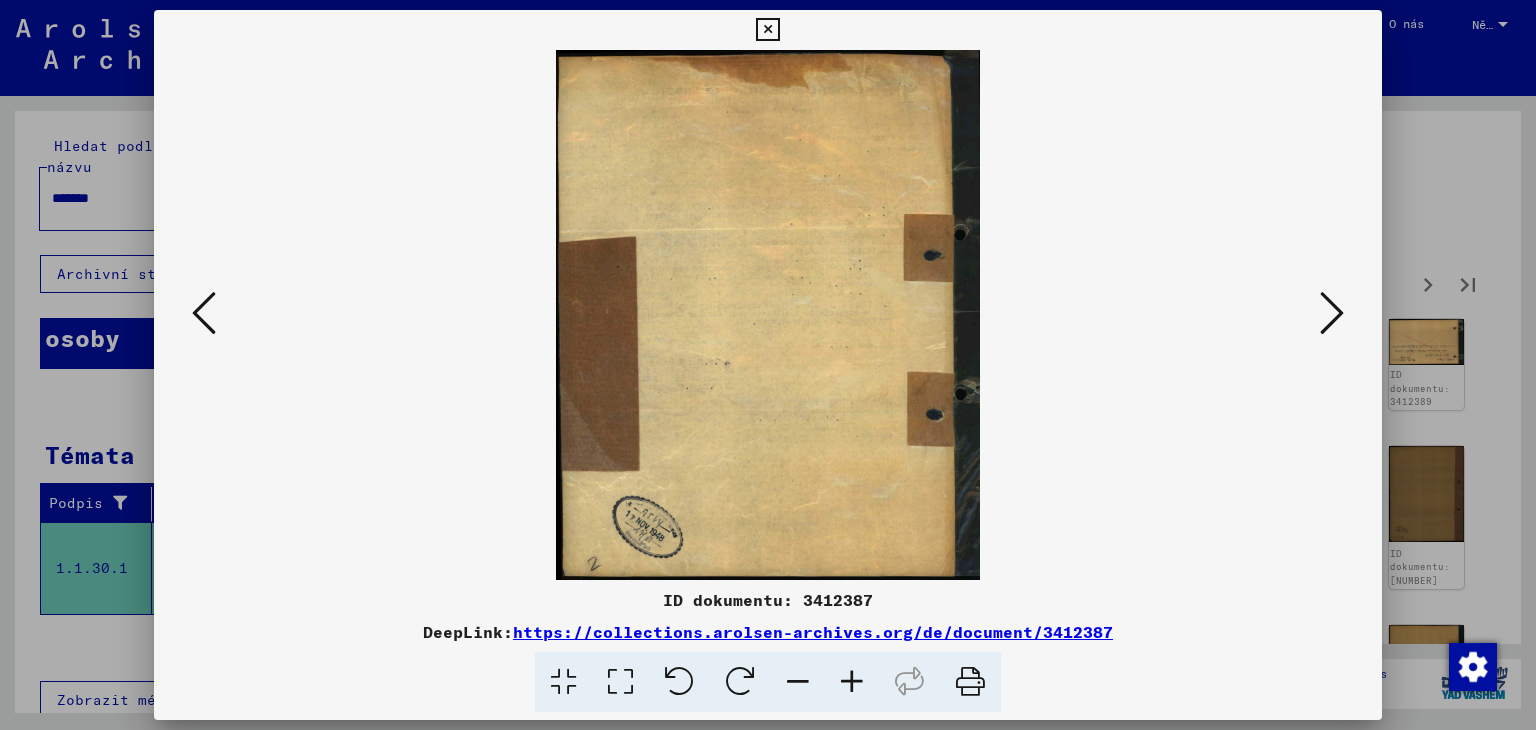 click at bounding box center [1332, 313] 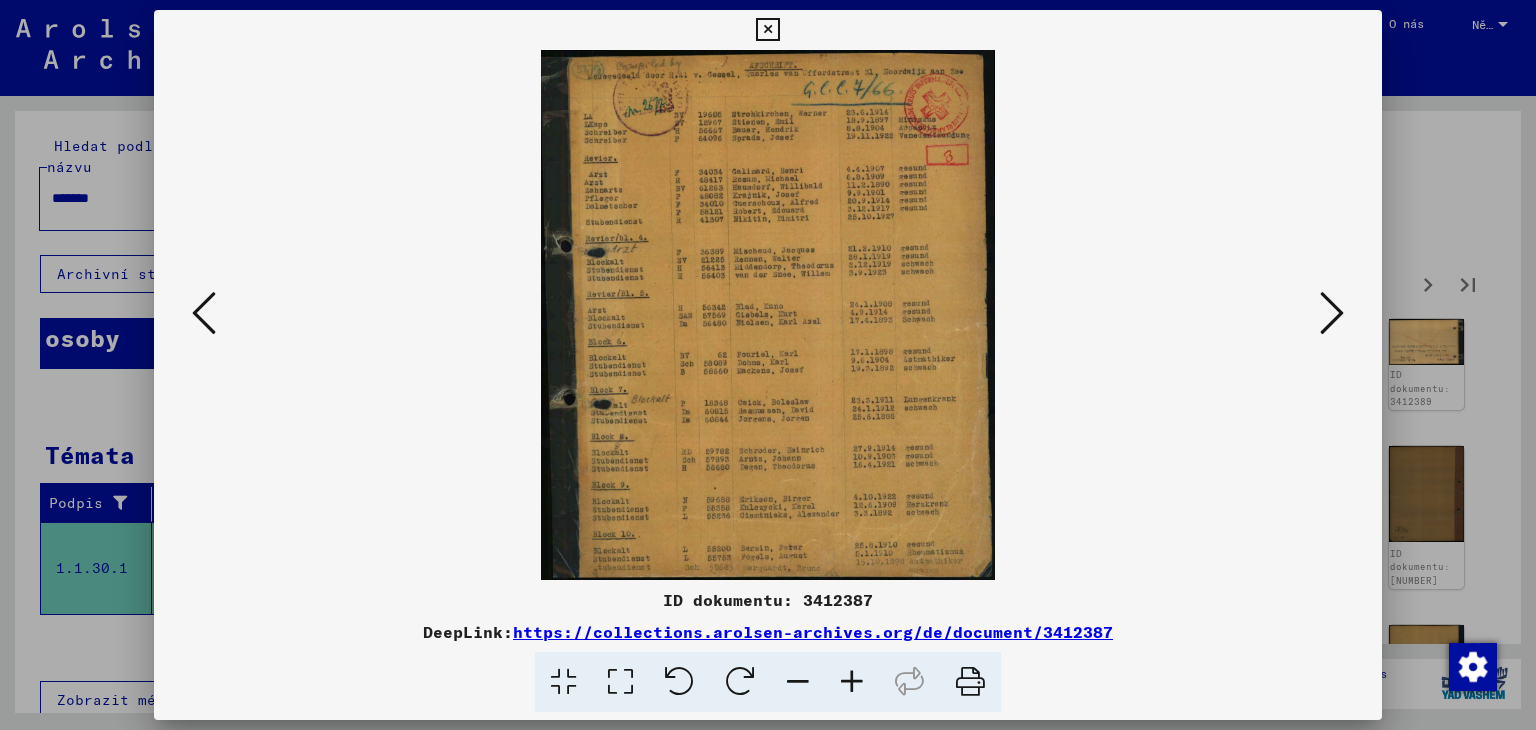click at bounding box center (1332, 313) 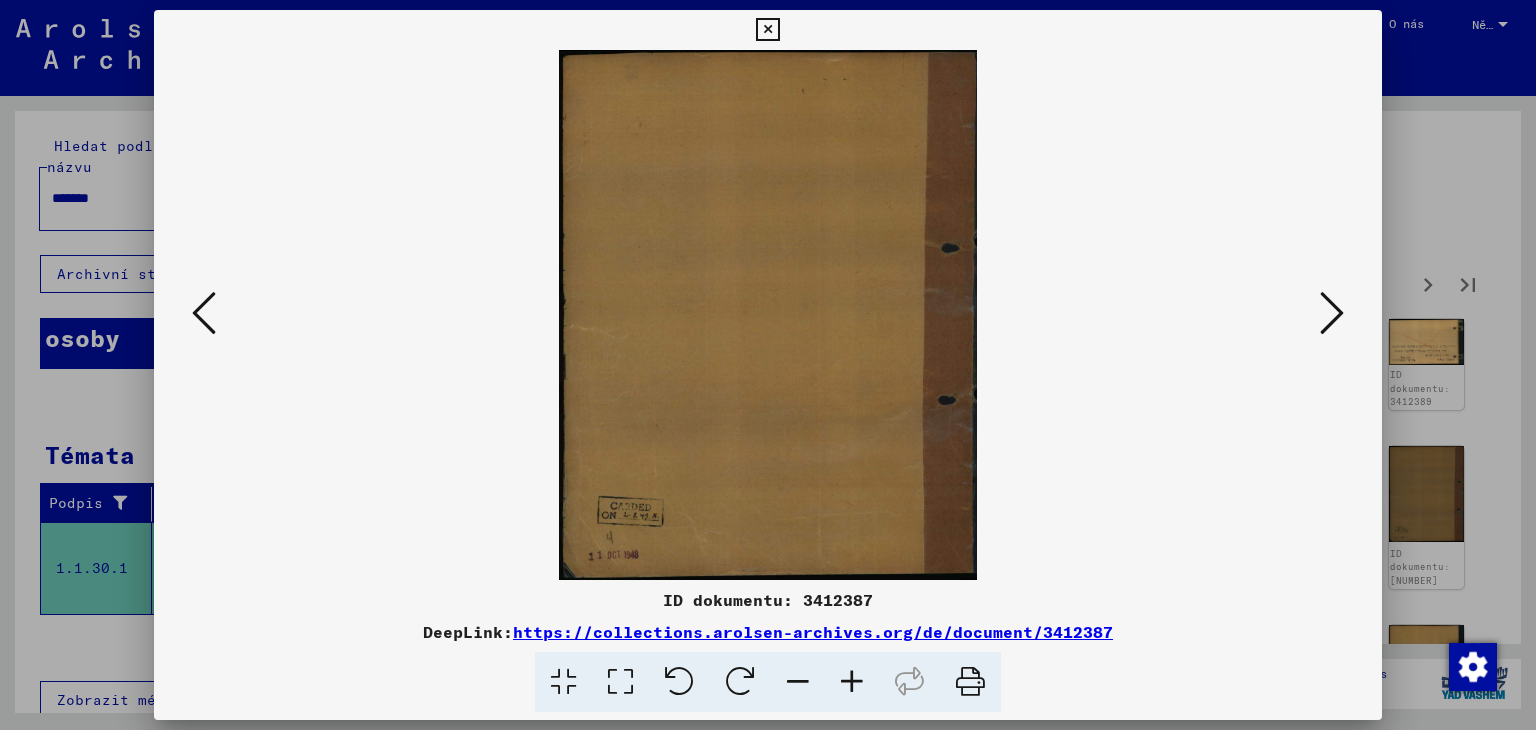 click at bounding box center (1332, 313) 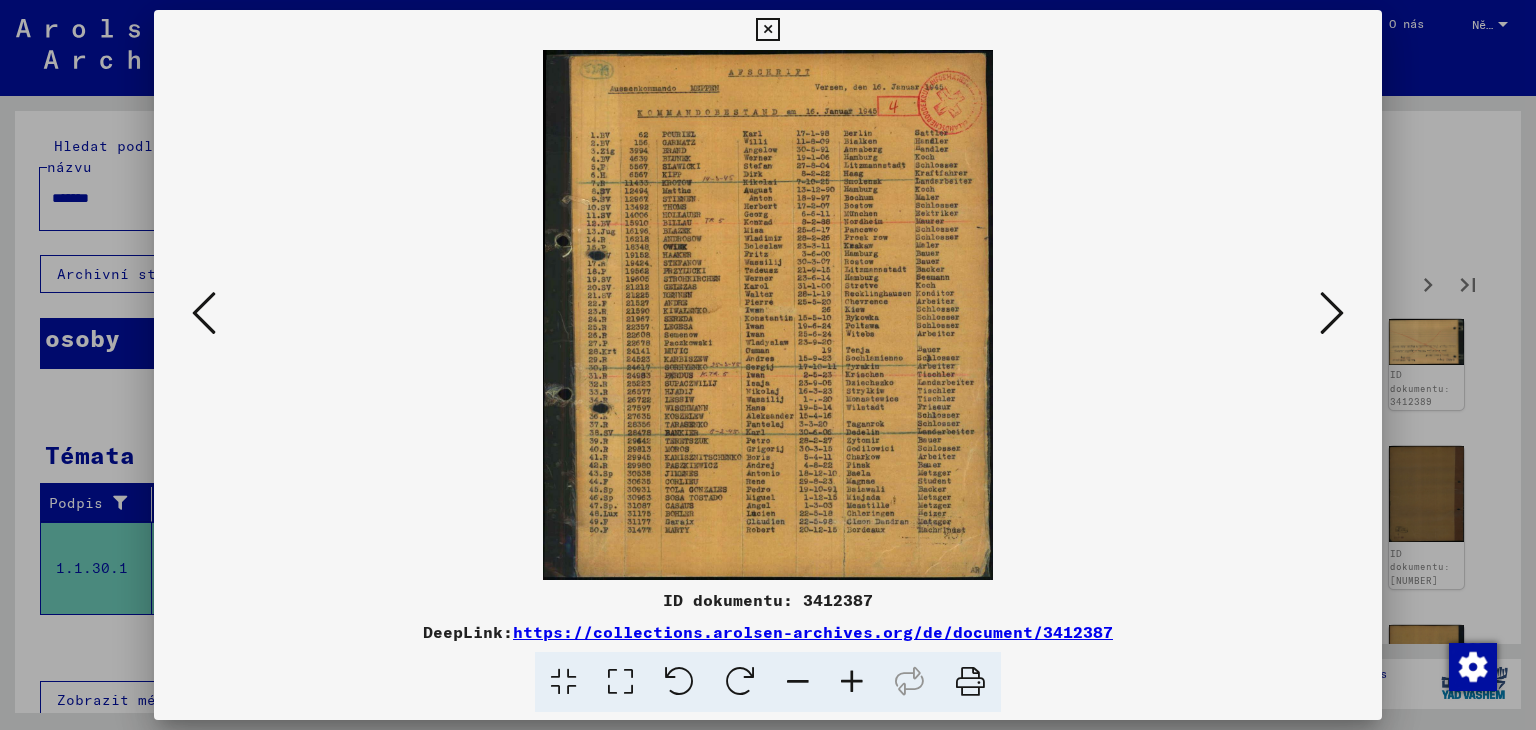 click at bounding box center [1332, 313] 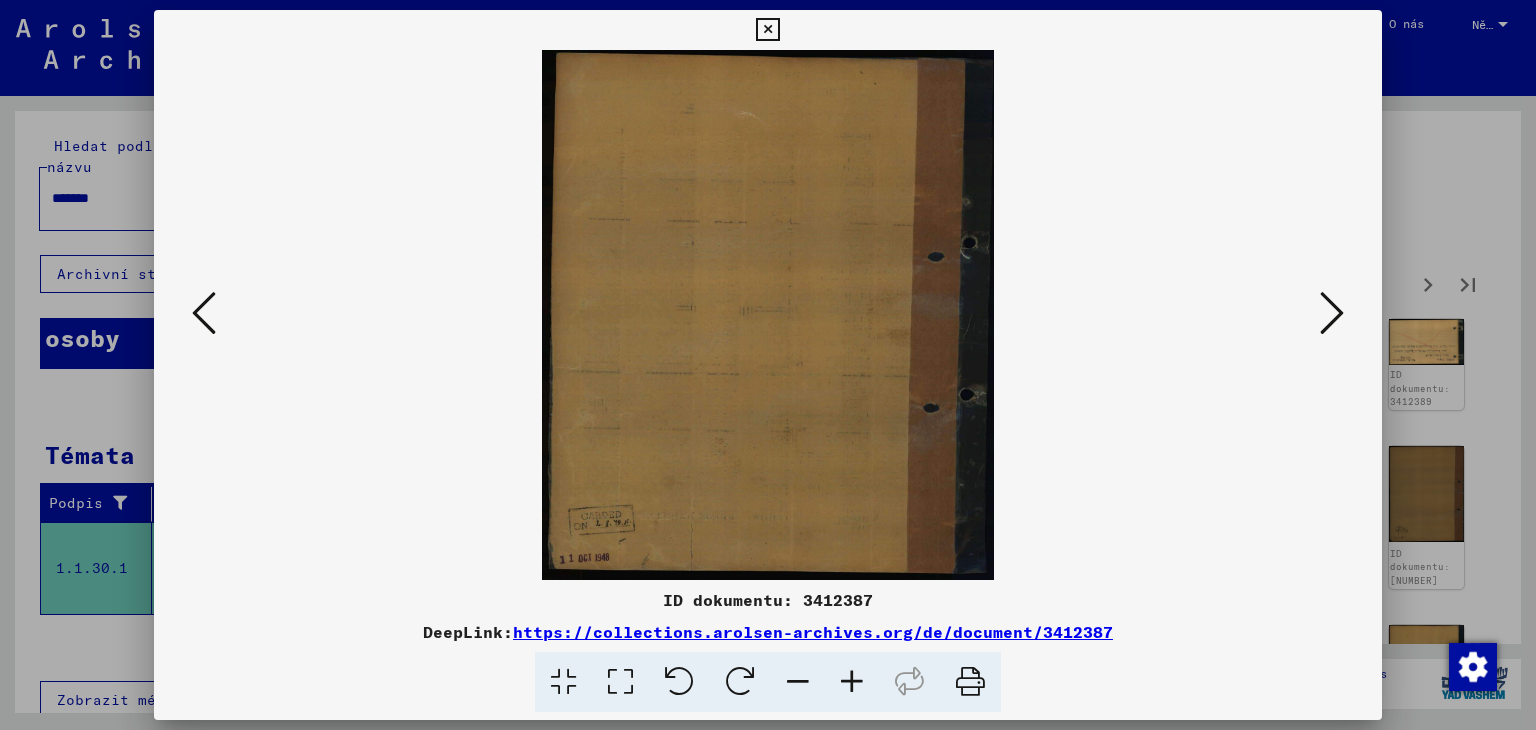 click at bounding box center (1332, 313) 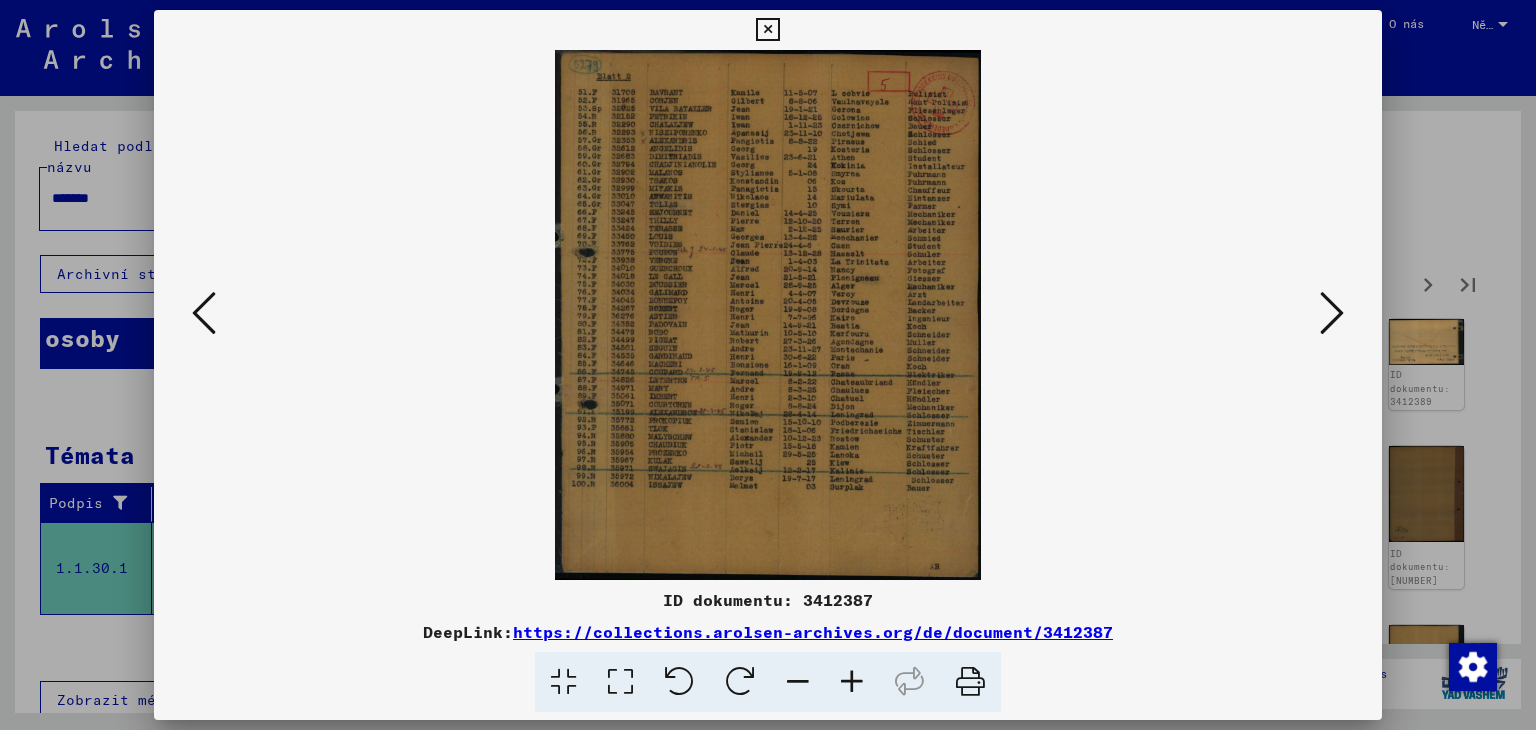 click at bounding box center [1332, 313] 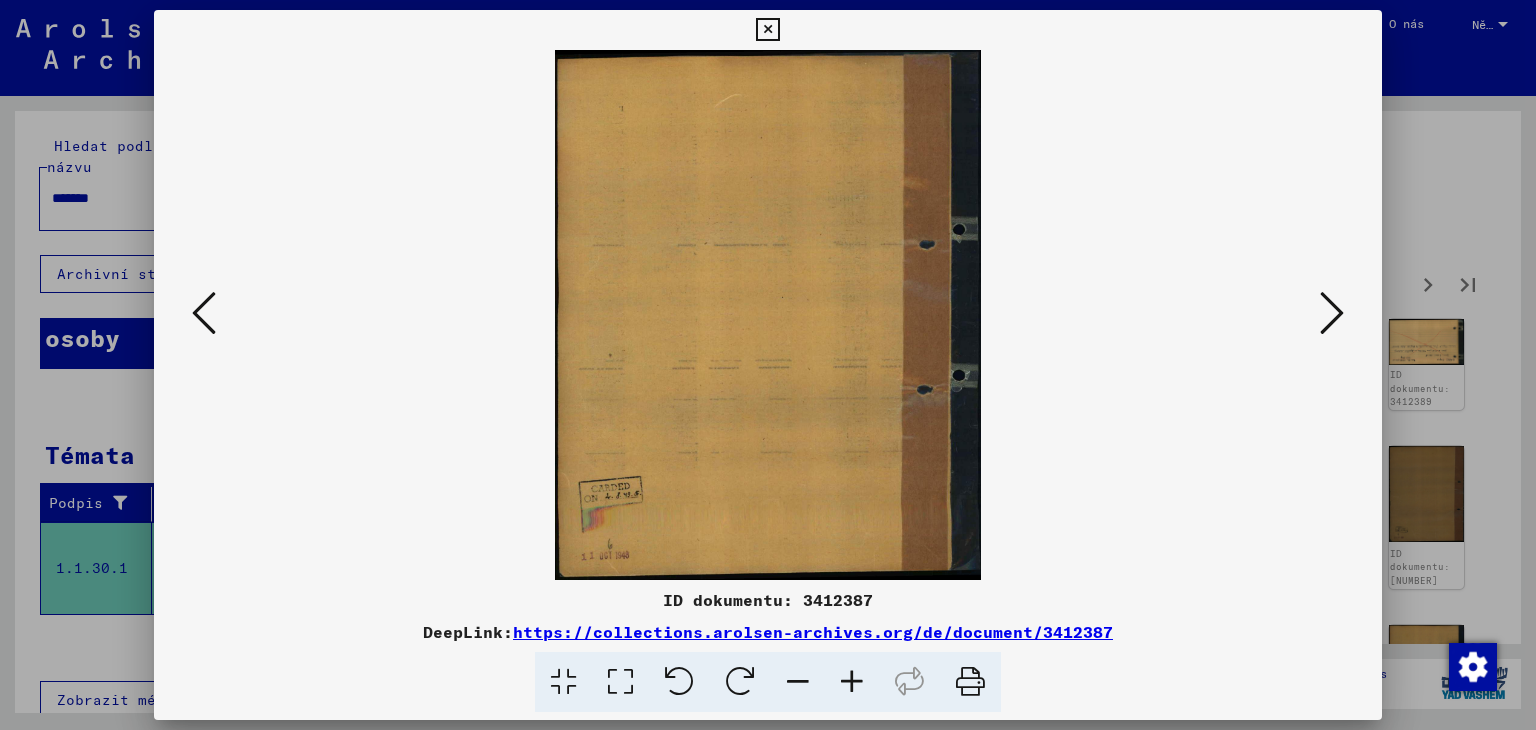 click at bounding box center [1332, 313] 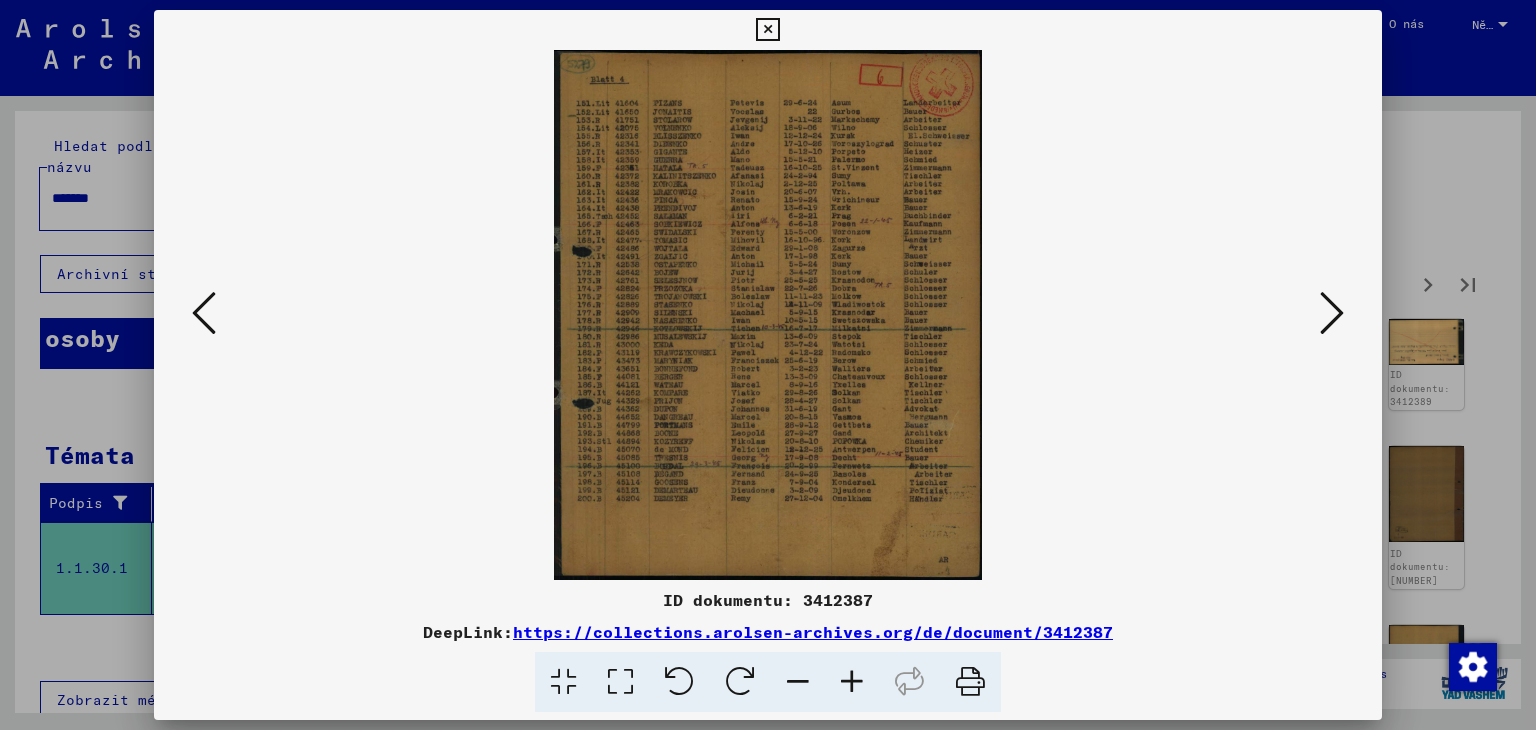 click at bounding box center (1332, 313) 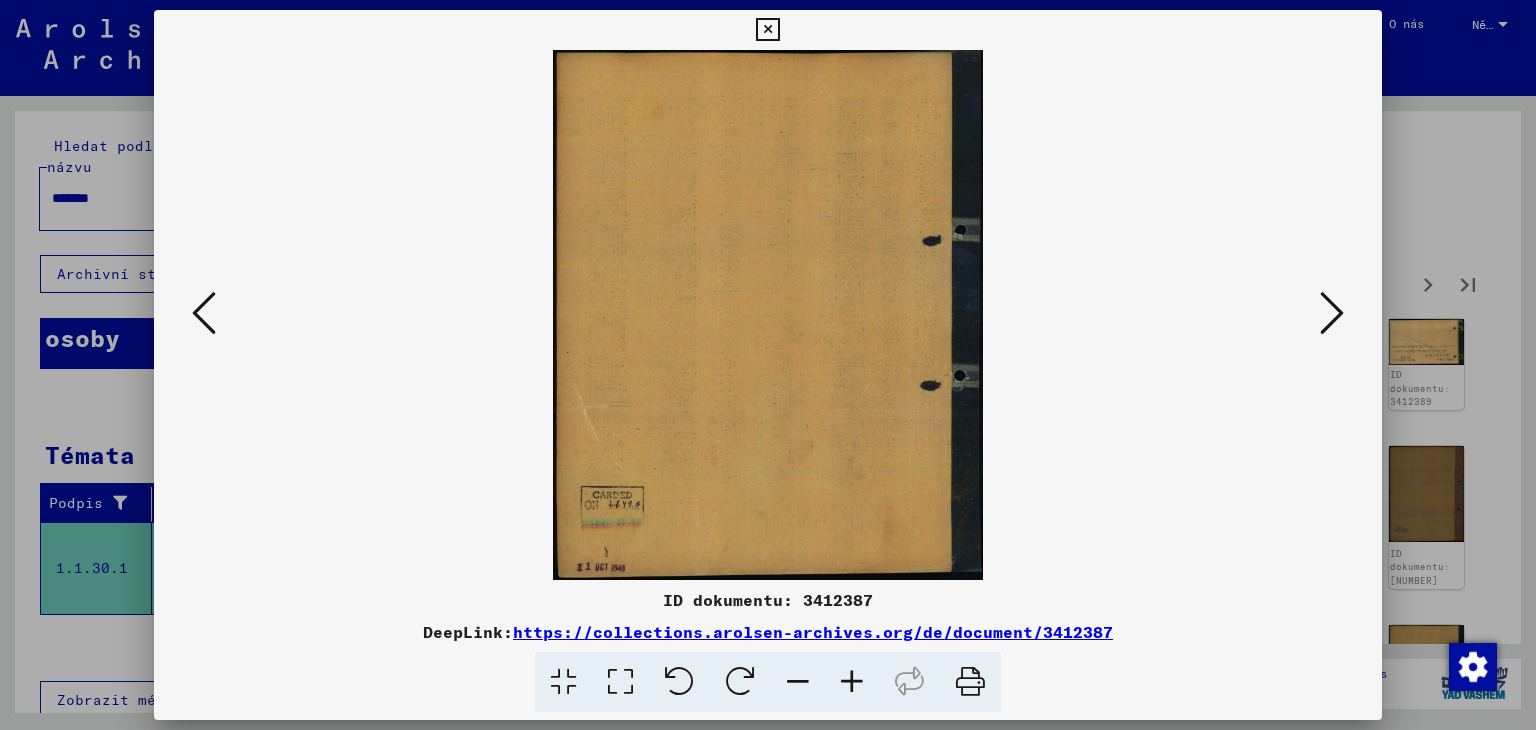 click at bounding box center [1332, 313] 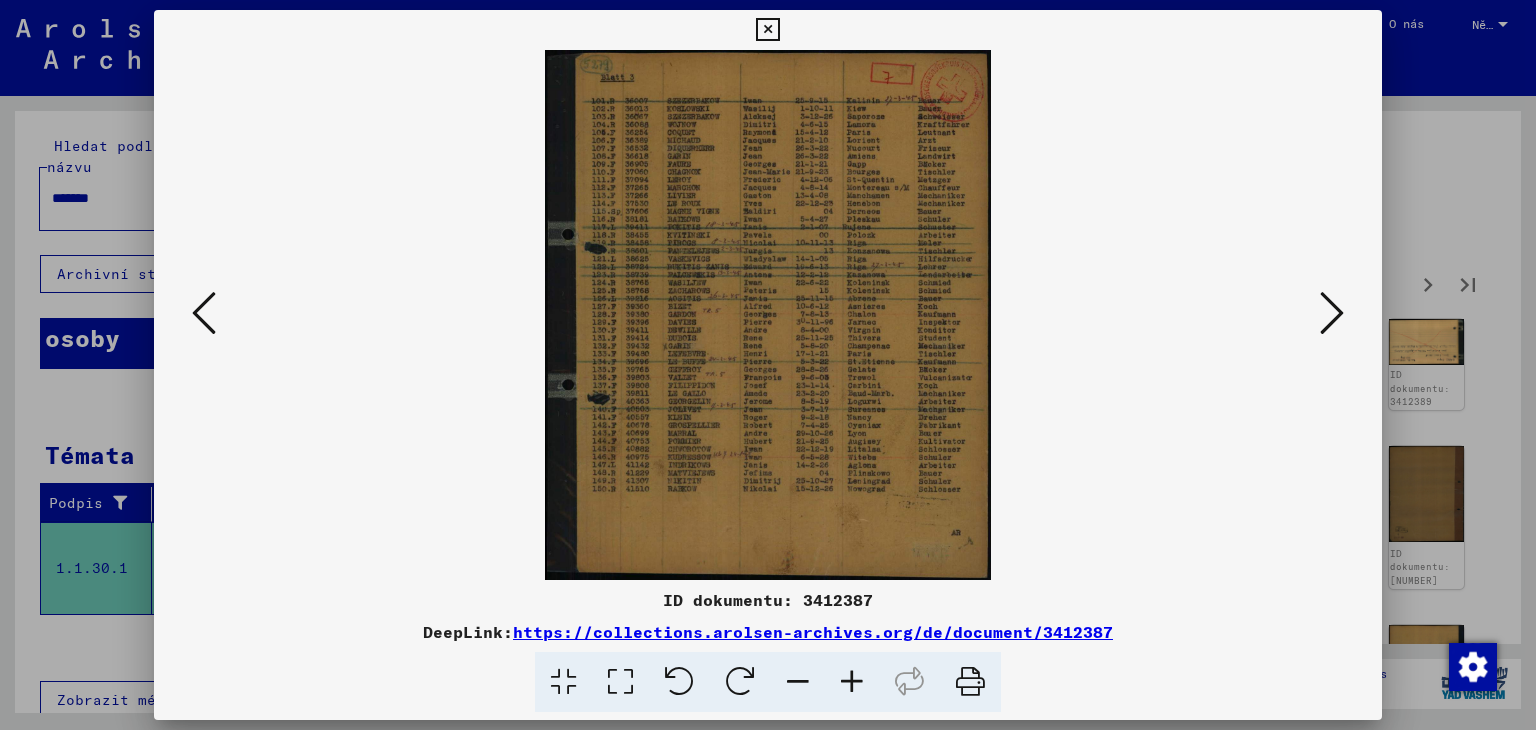 click at bounding box center (1332, 313) 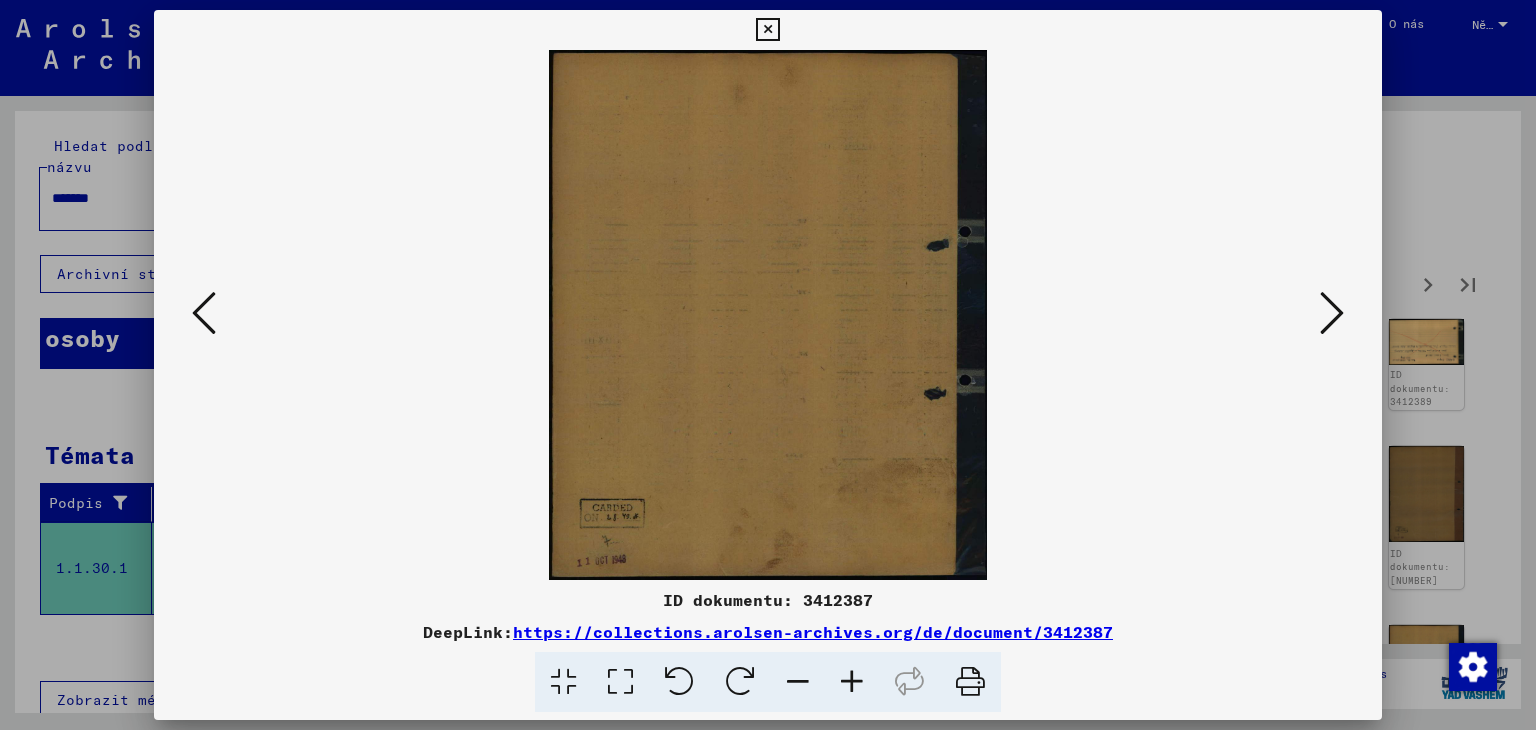 click at bounding box center (1332, 313) 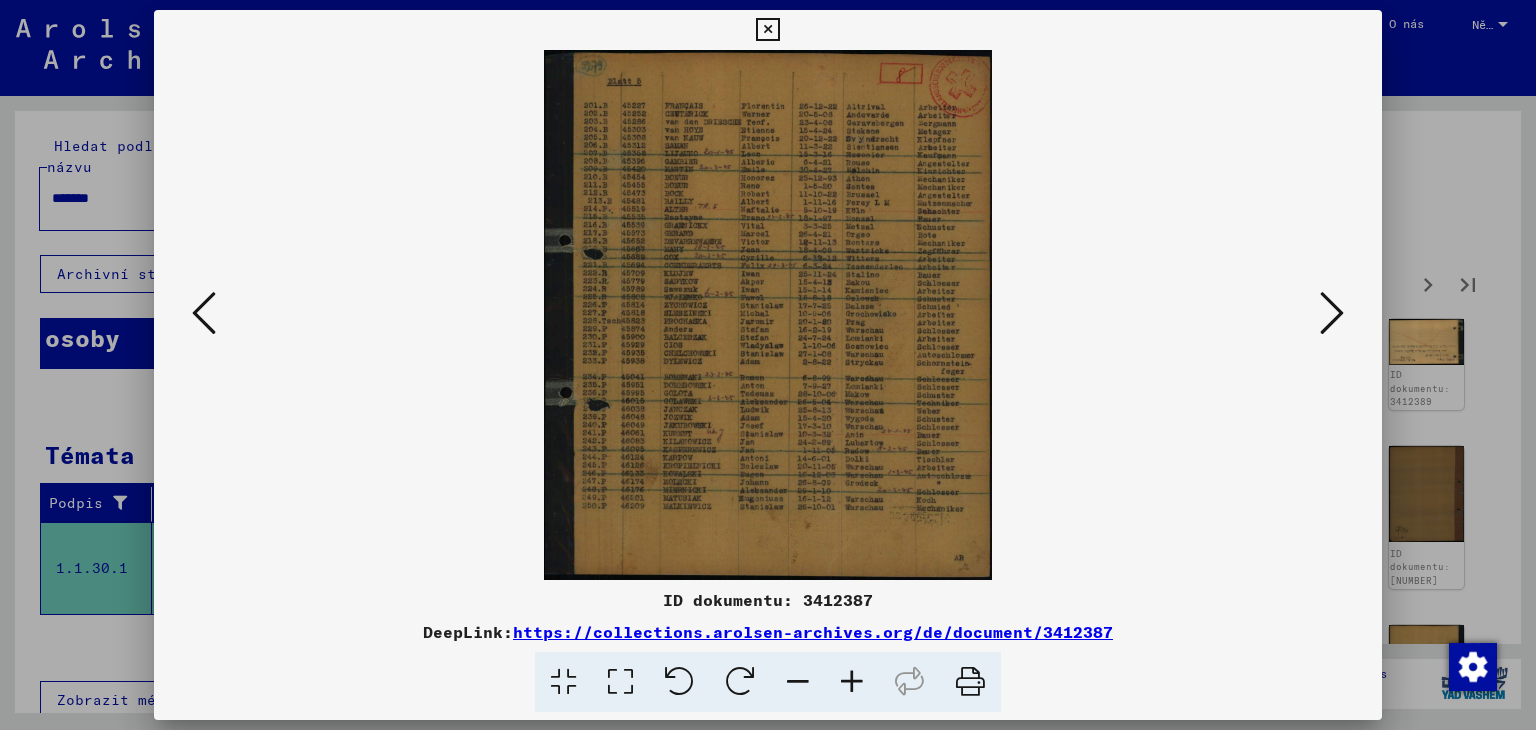 click at bounding box center (1332, 313) 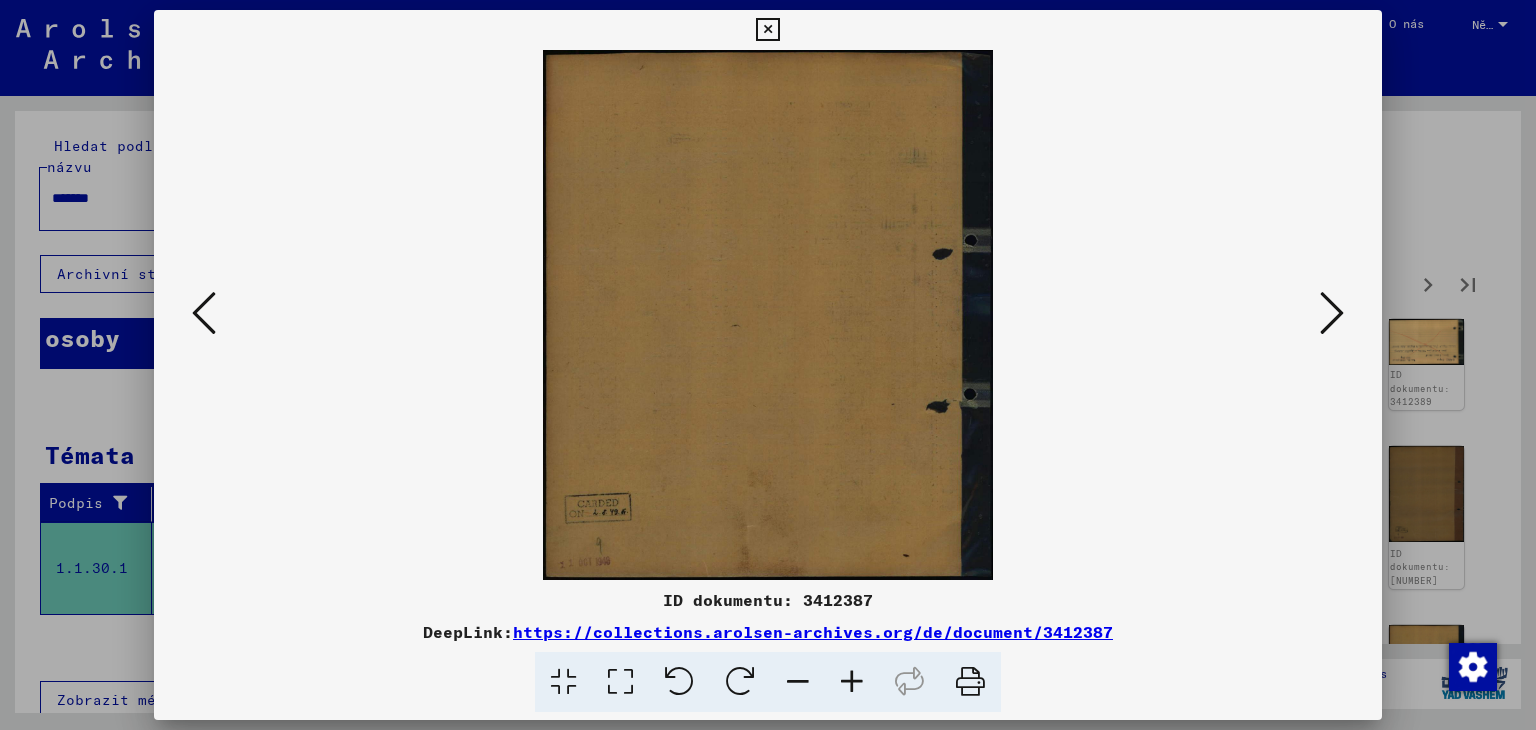 click at bounding box center (1332, 313) 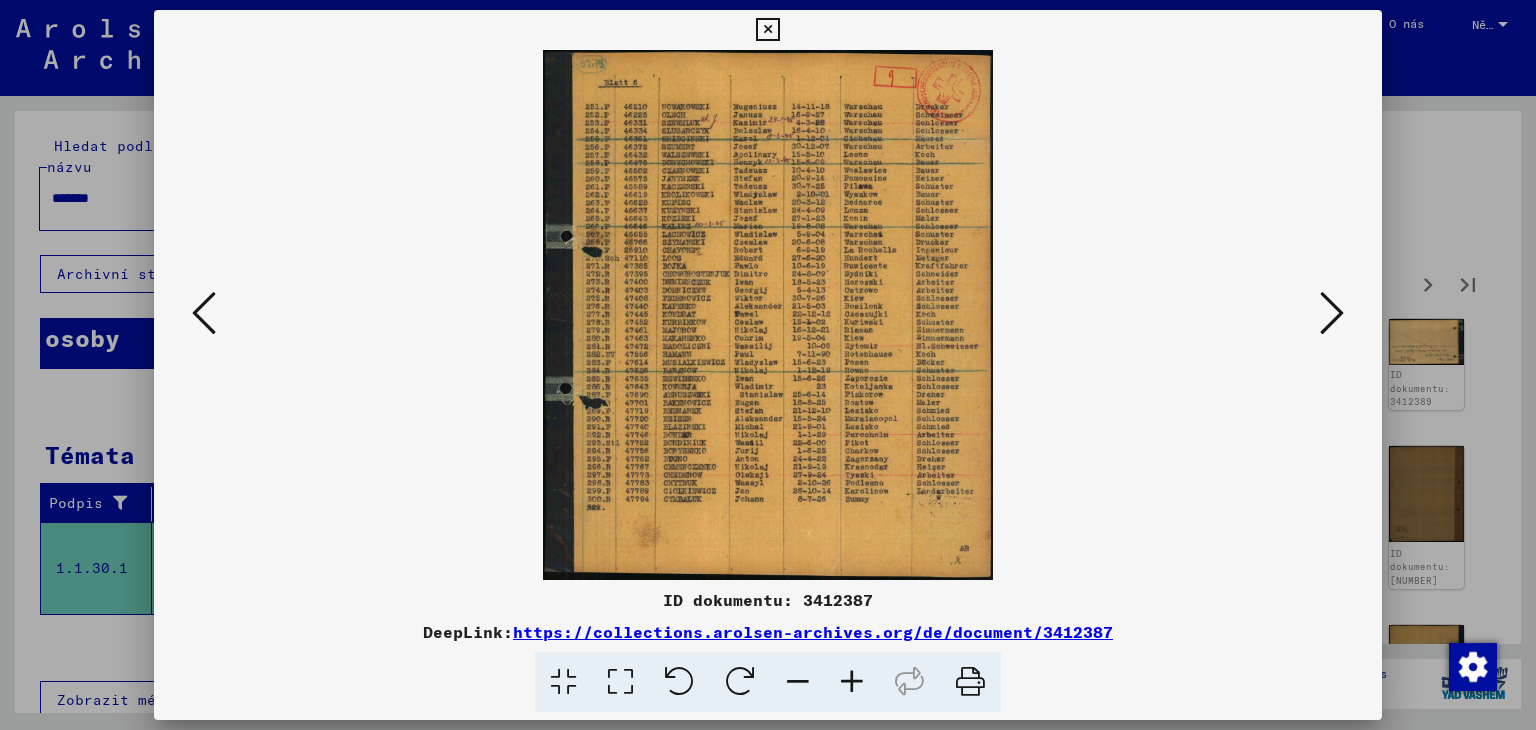 click at bounding box center [1332, 313] 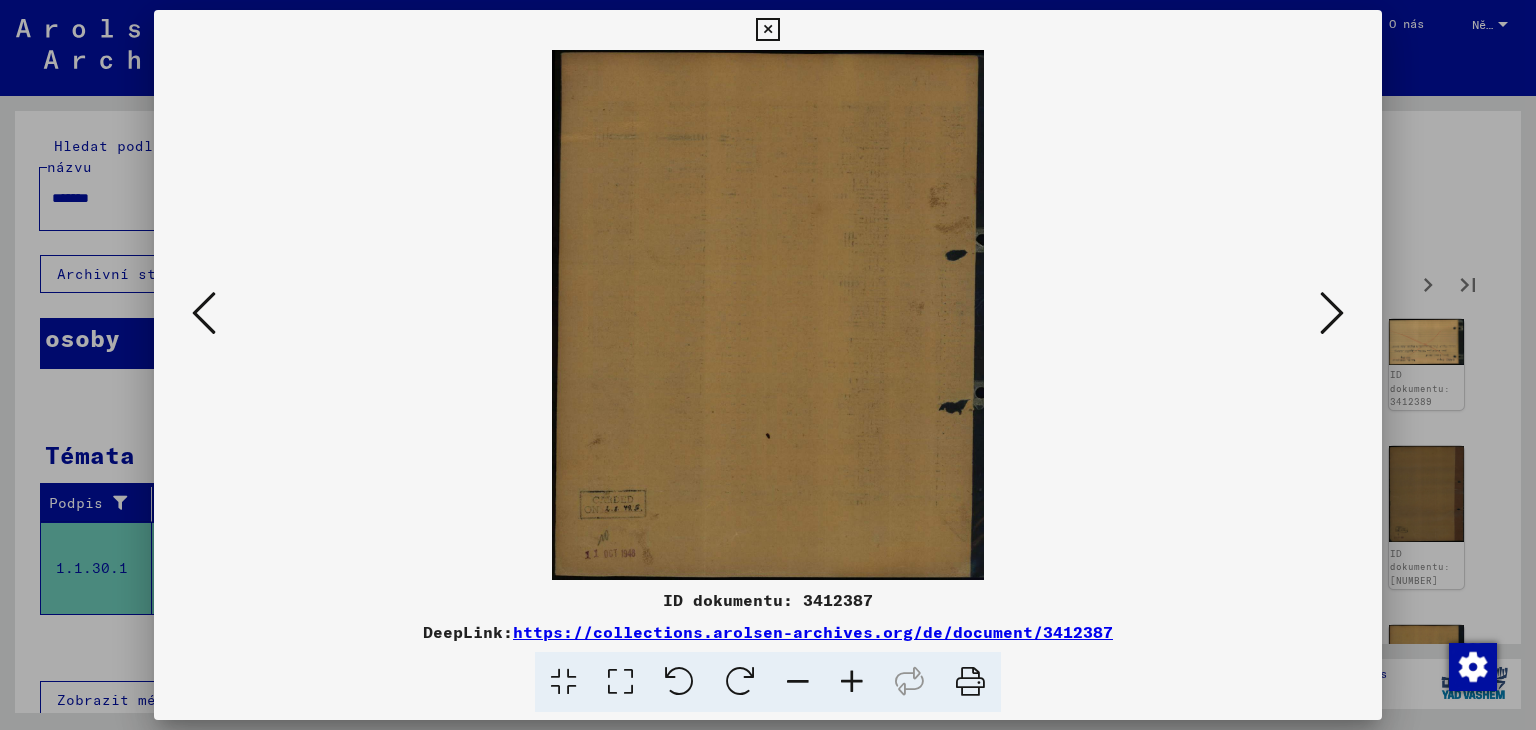 click at bounding box center (1332, 313) 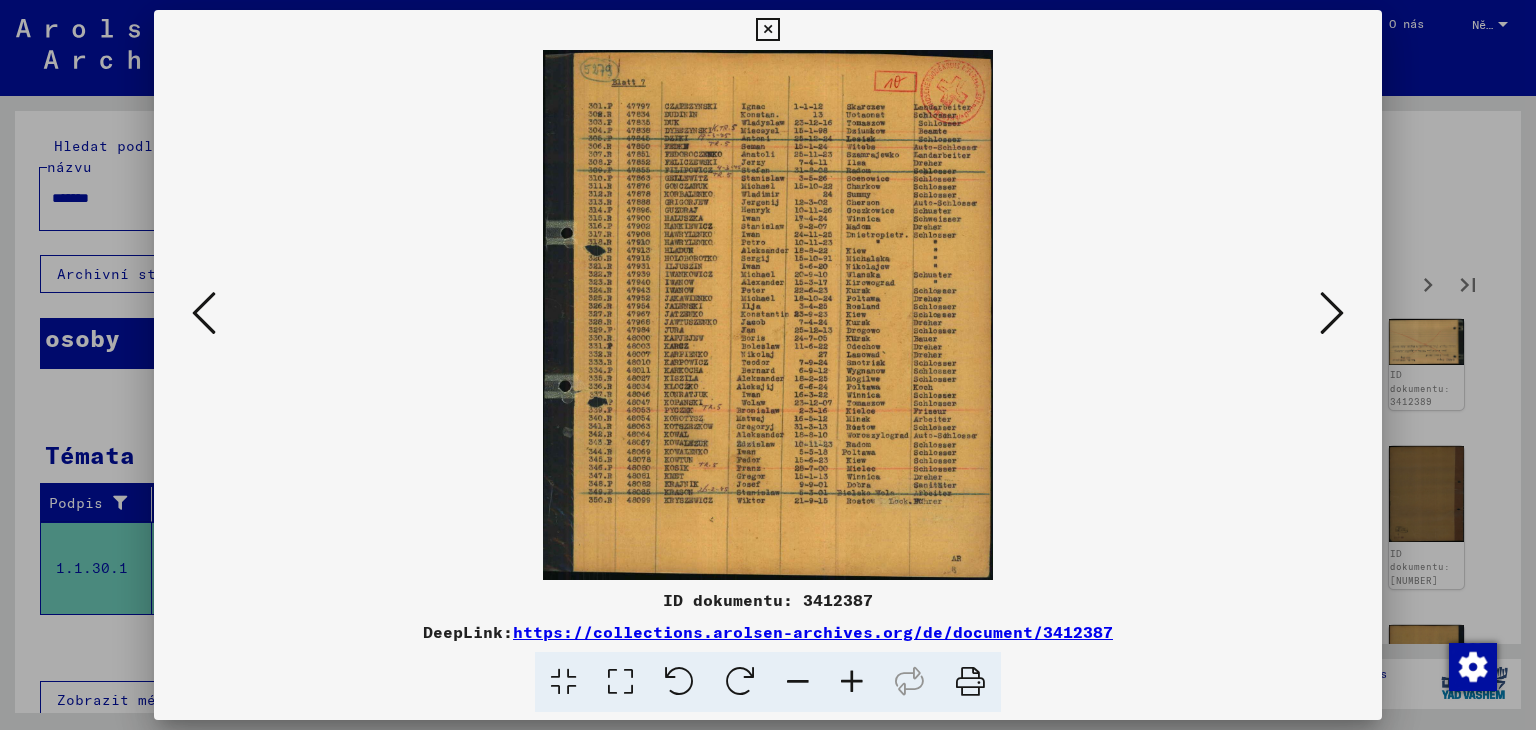 click at bounding box center (1332, 313) 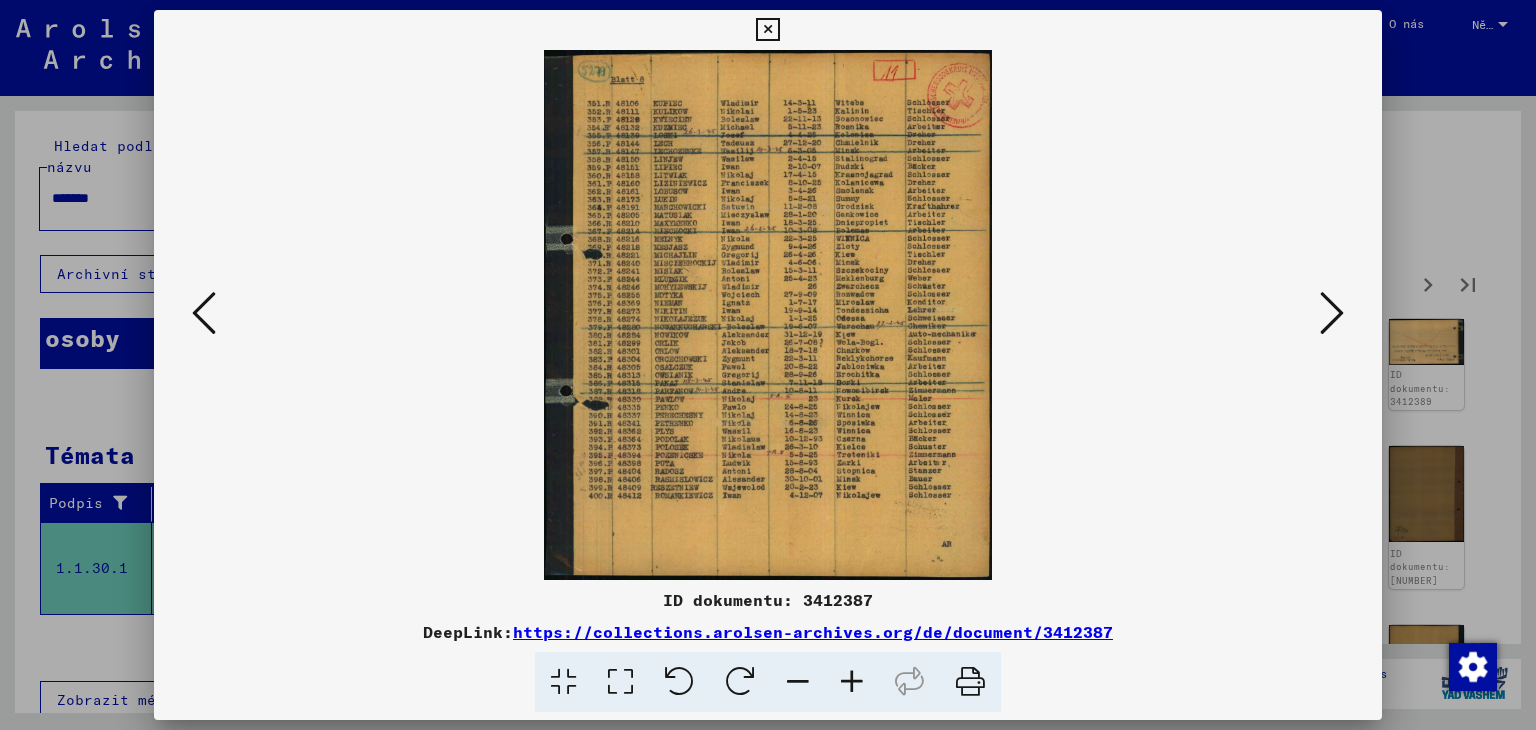 click at bounding box center [1332, 313] 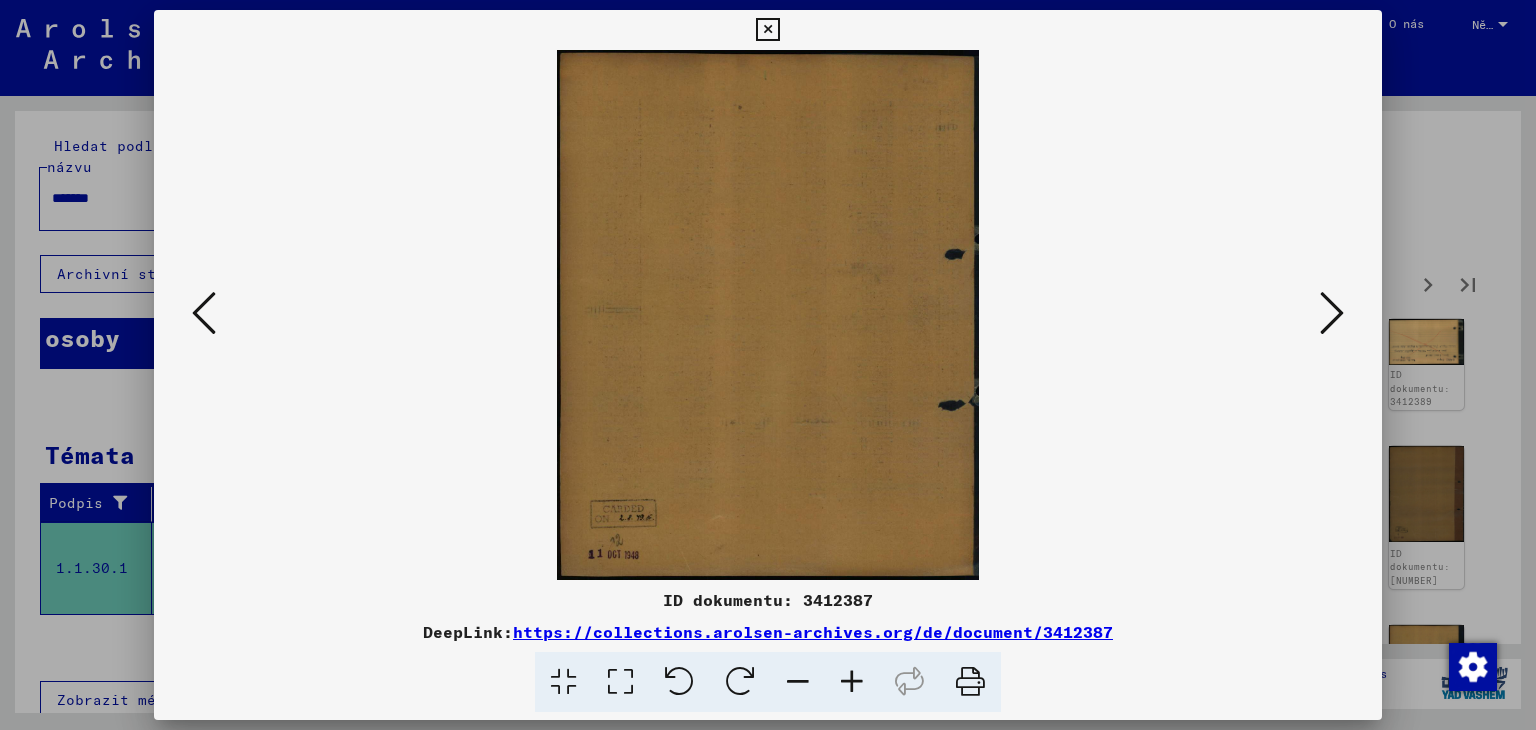 click at bounding box center [1332, 313] 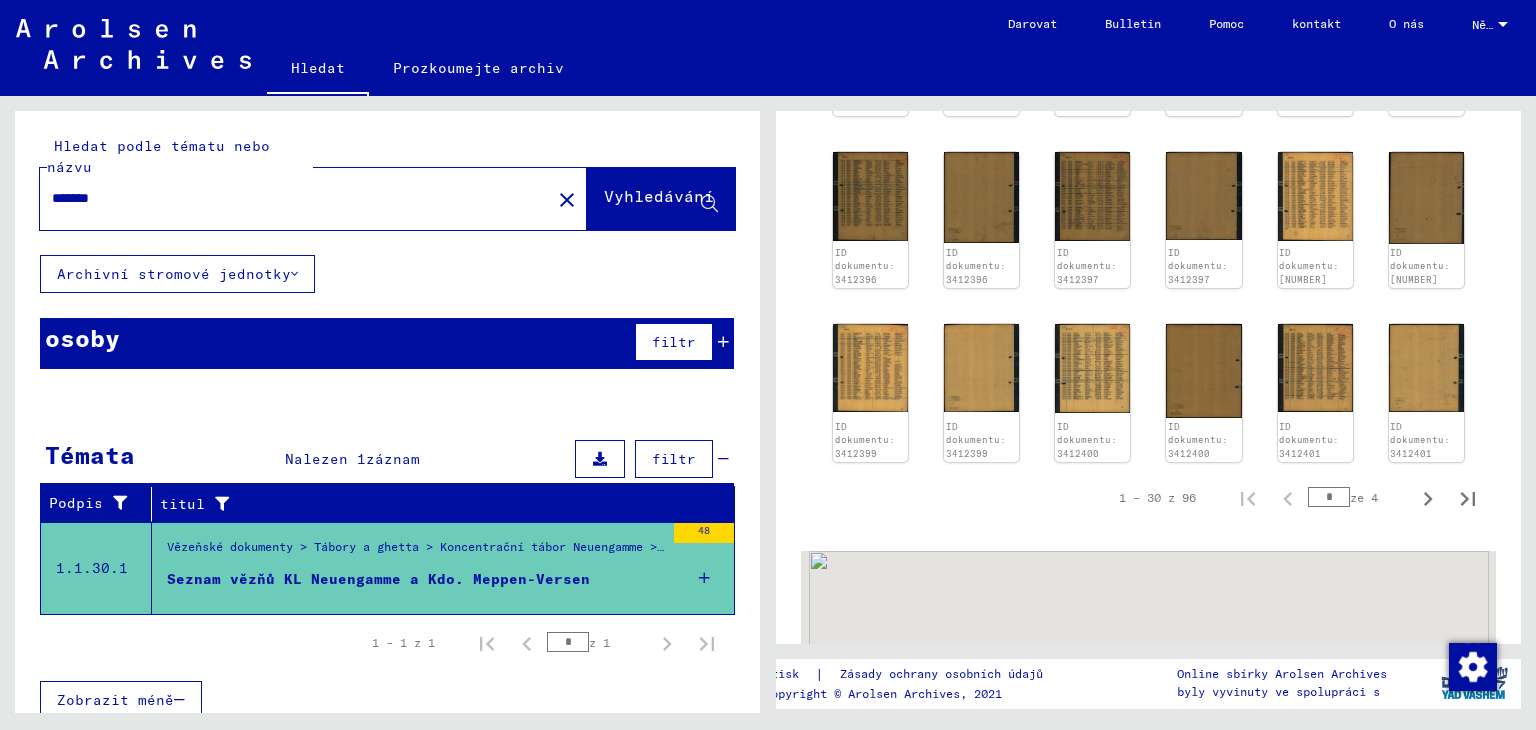 scroll, scrollTop: 1200, scrollLeft: 0, axis: vertical 